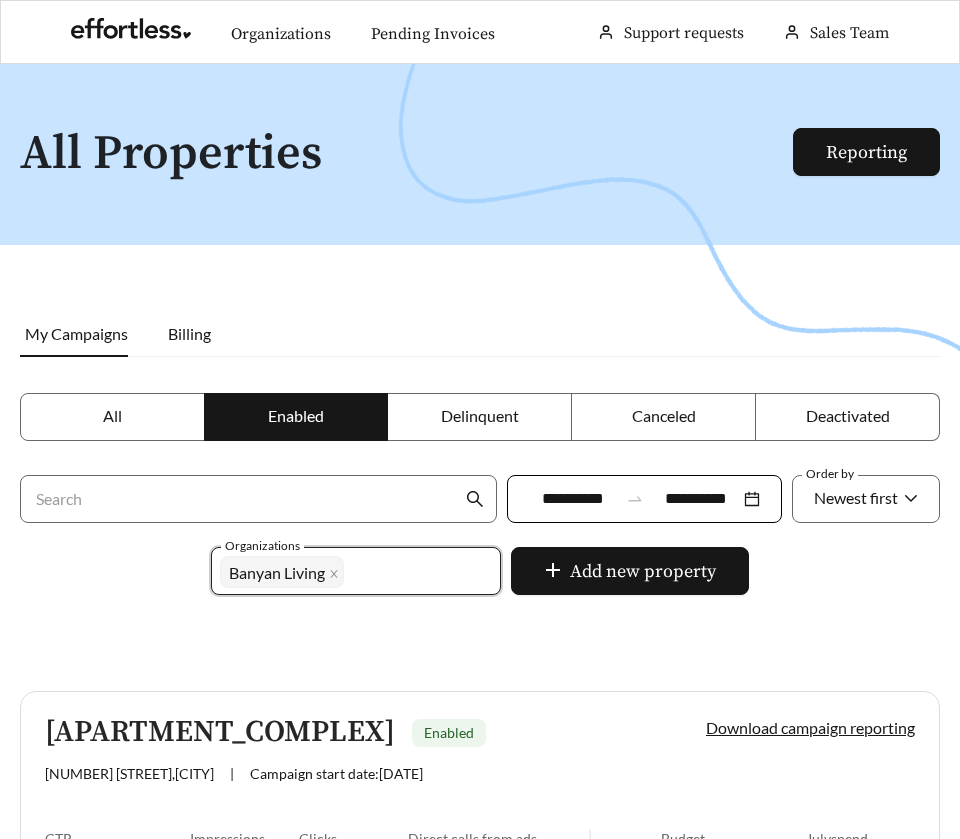 scroll, scrollTop: 1710, scrollLeft: 0, axis: vertical 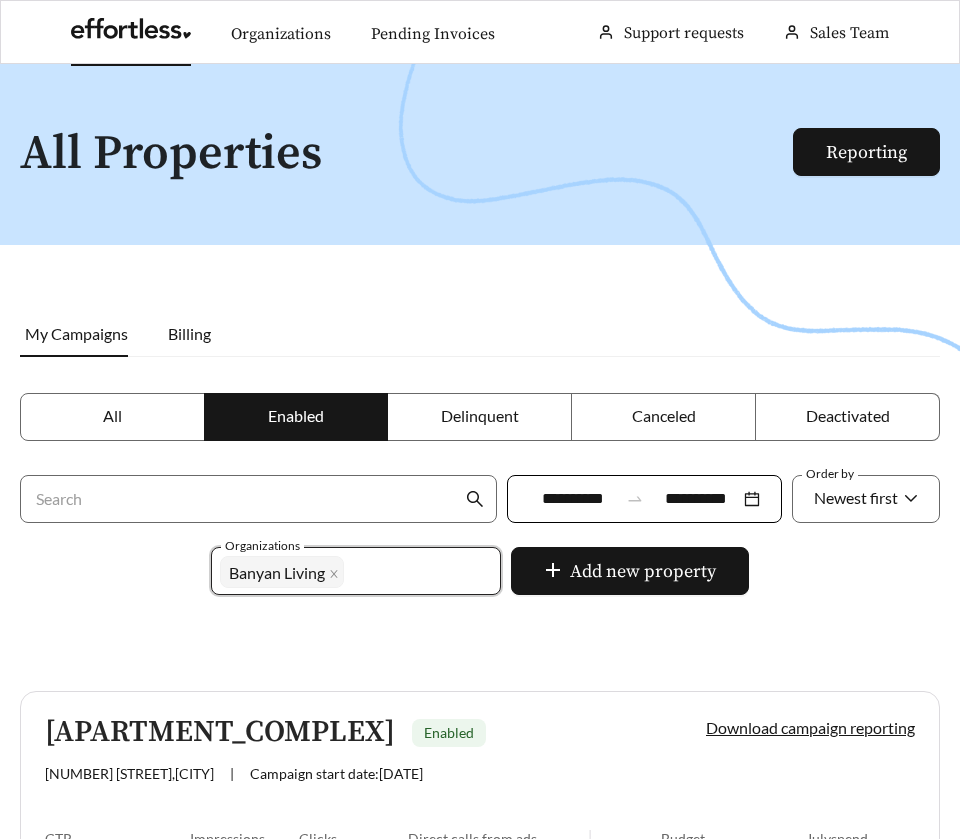 click at bounding box center (131, 34) 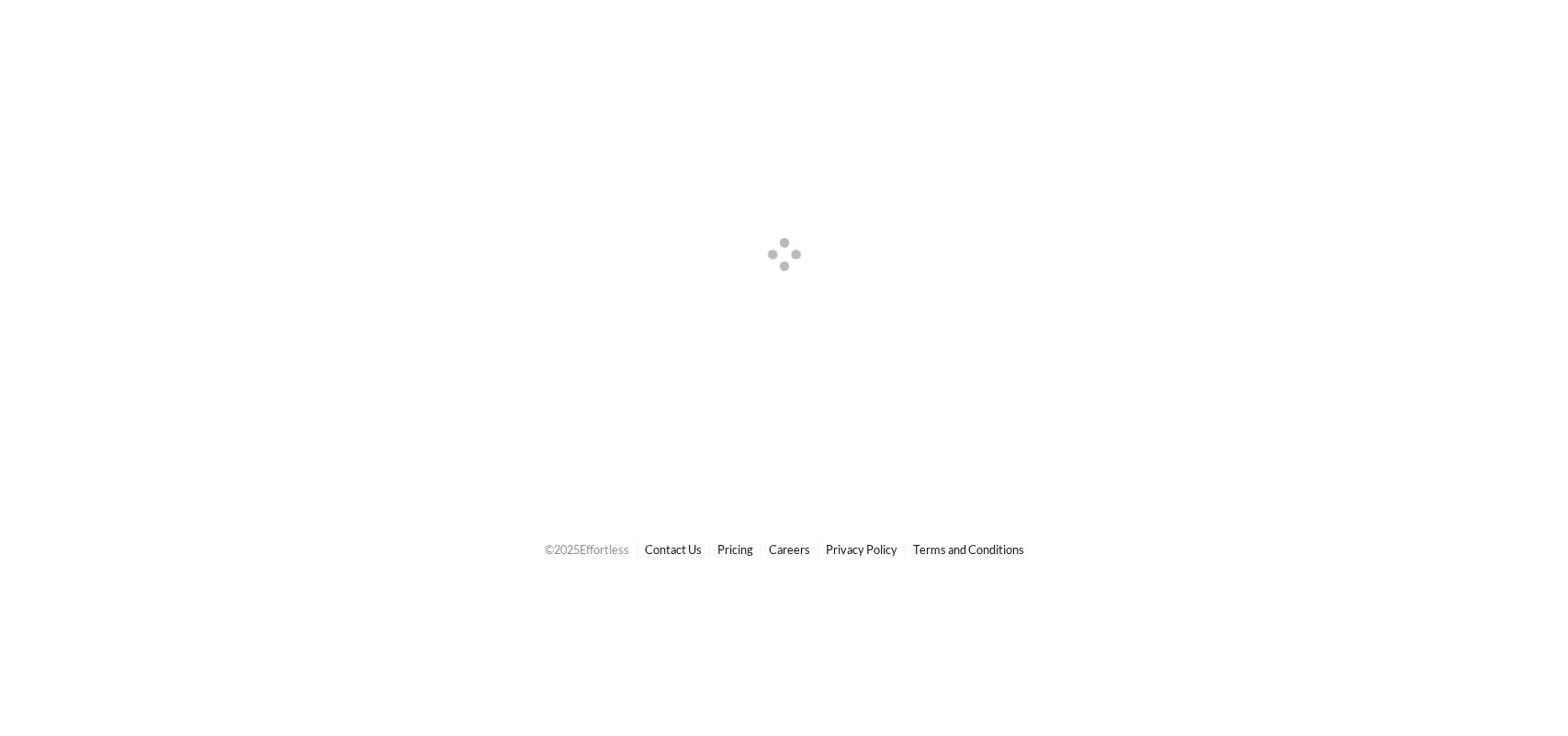 scroll, scrollTop: 0, scrollLeft: 0, axis: both 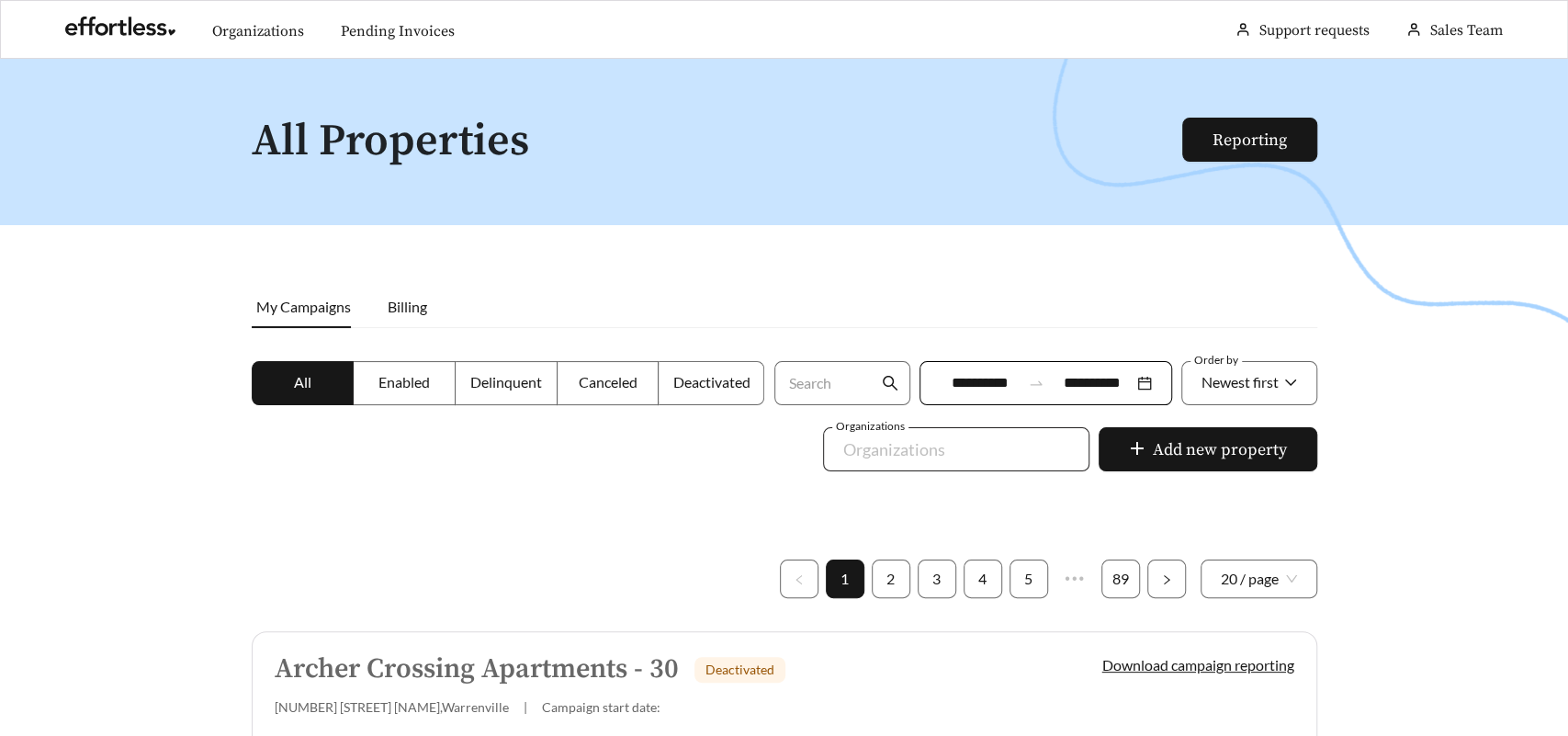 click at bounding box center (943, 449) 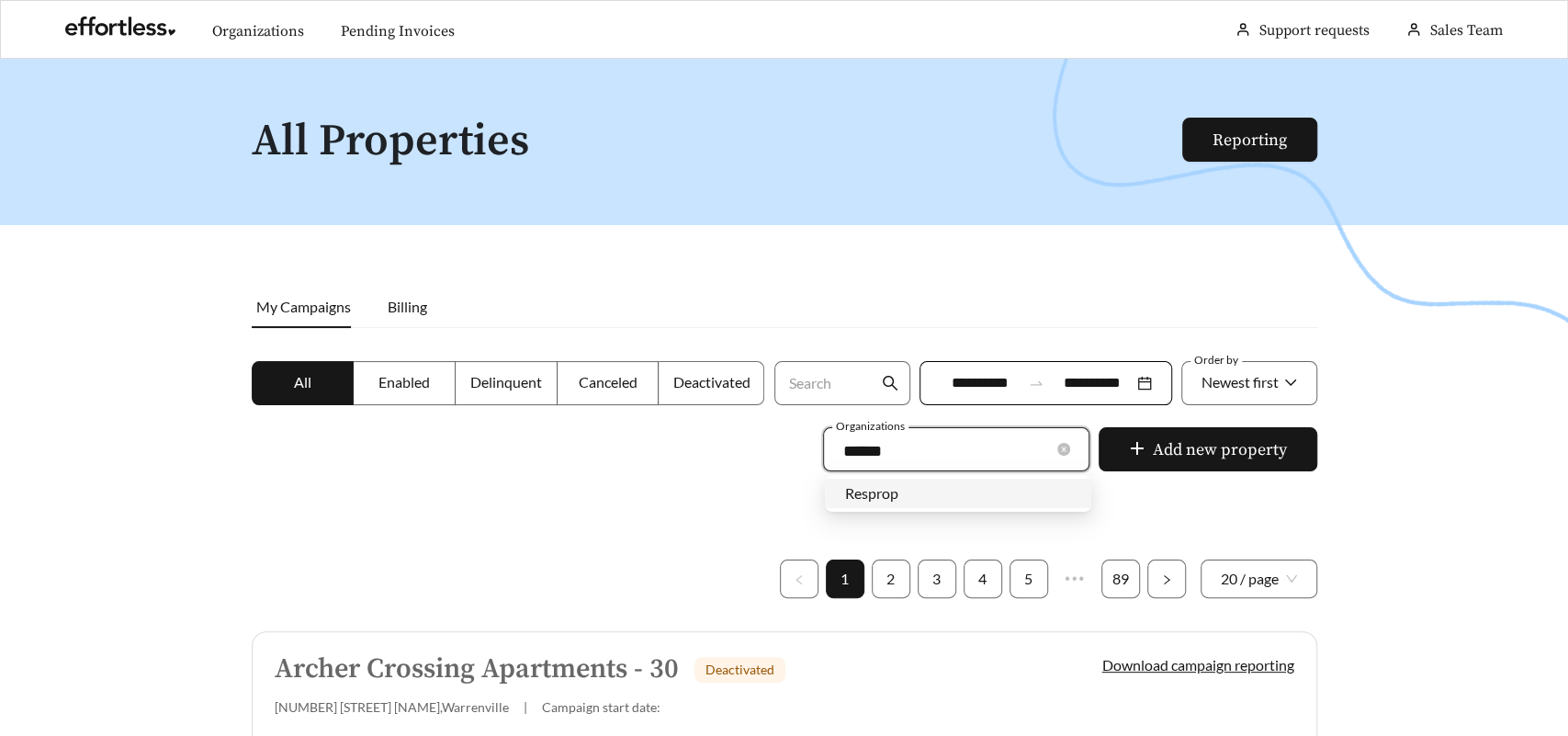 type on "*******" 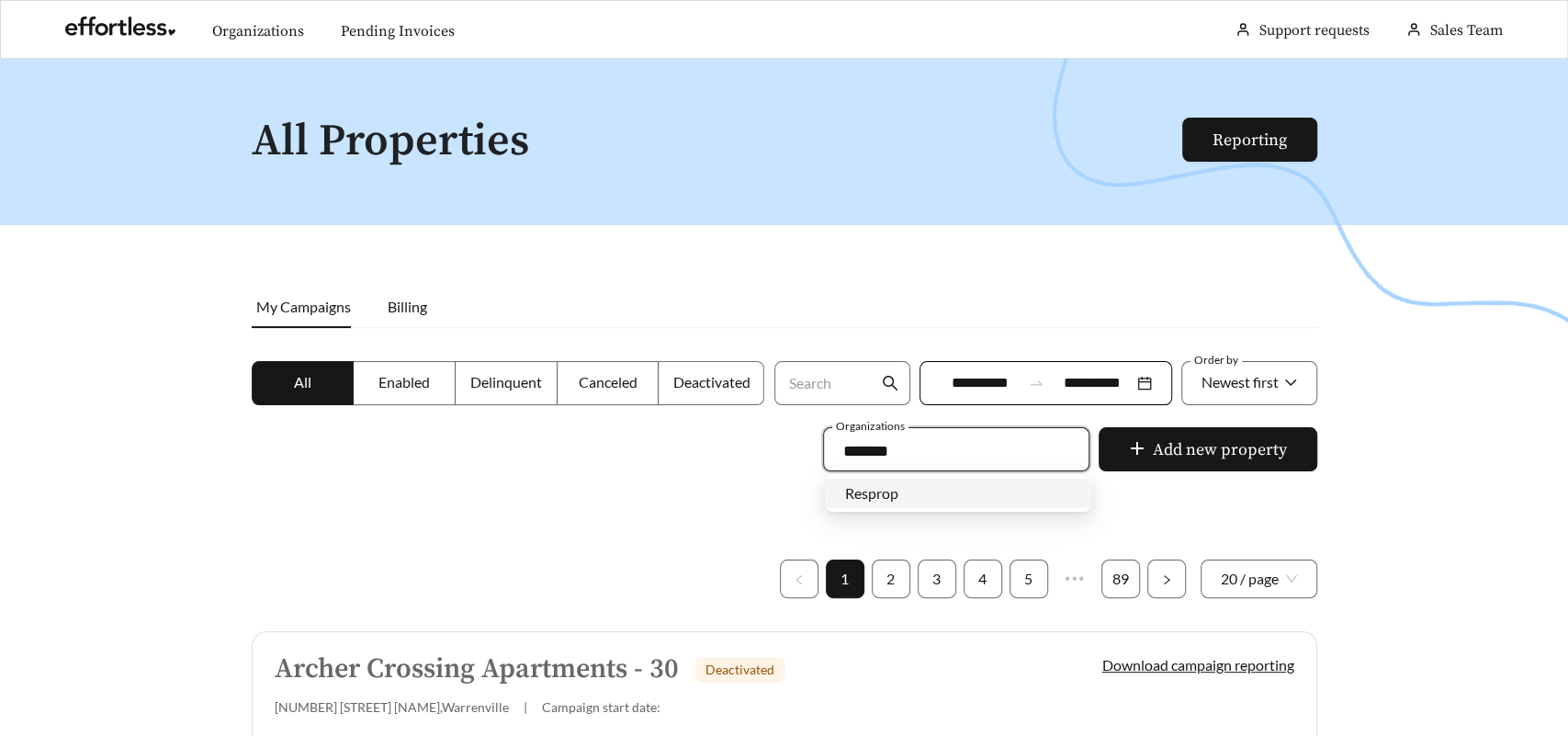 click on "Resprop" at bounding box center [958, 493] 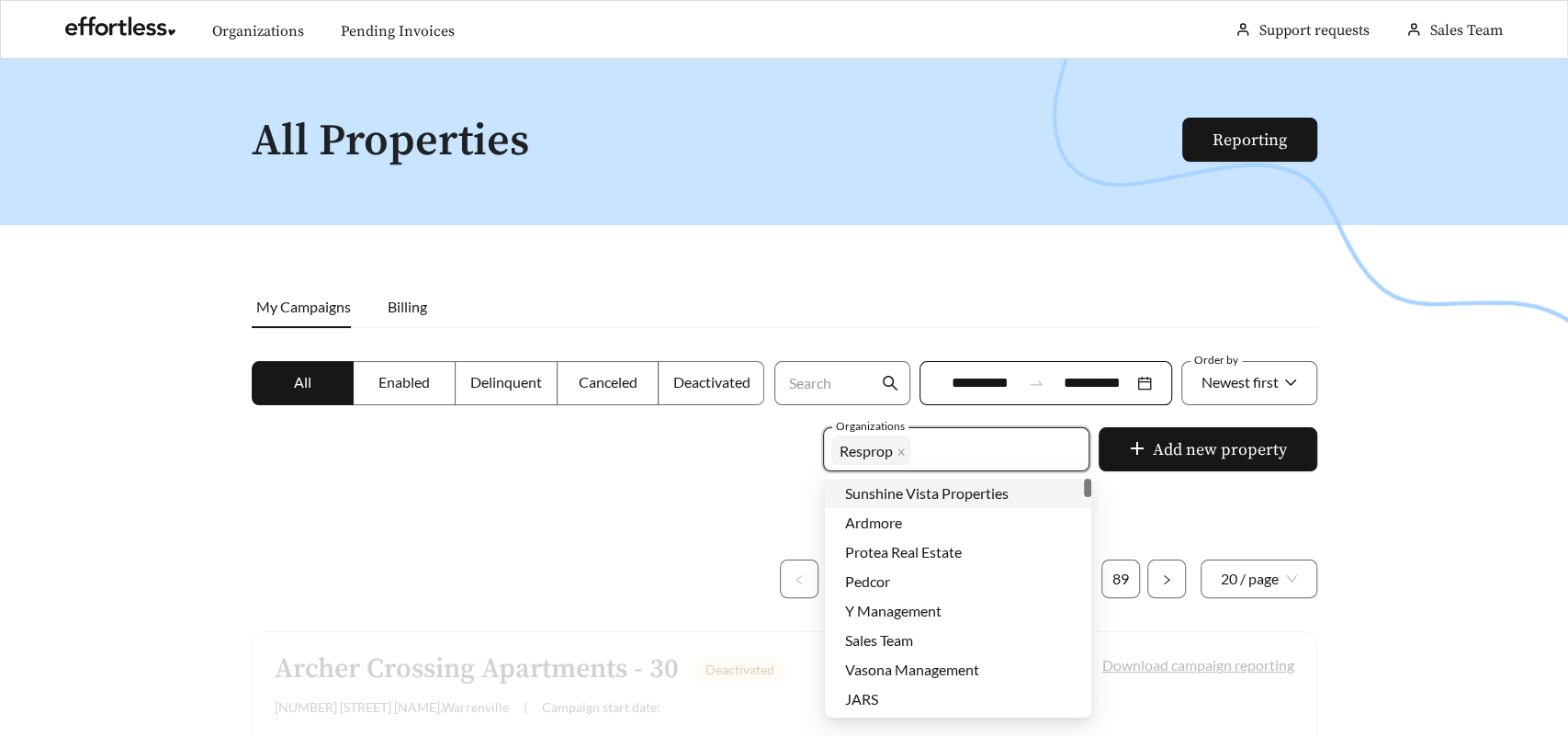 click at bounding box center [784, 426] 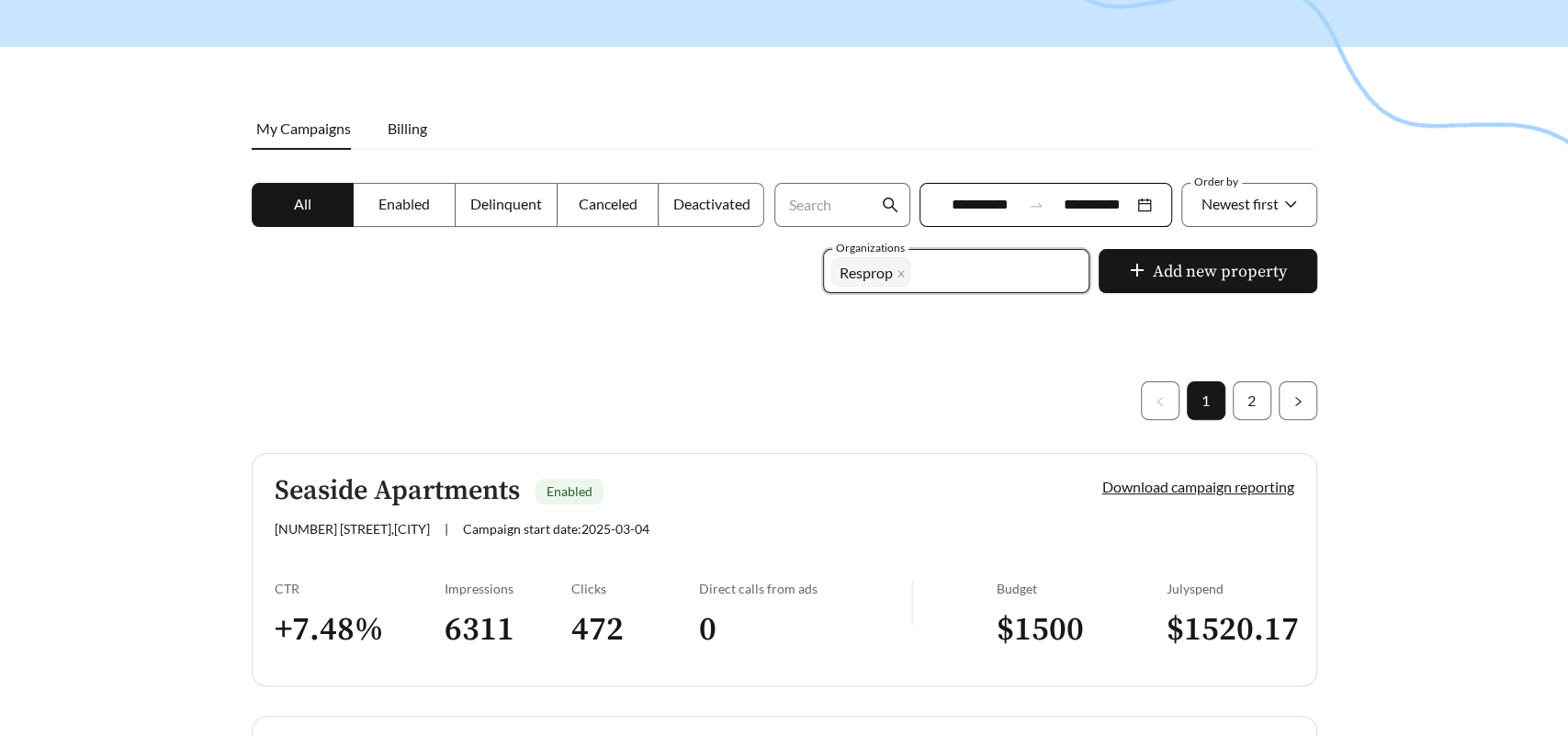 scroll, scrollTop: 412, scrollLeft: 0, axis: vertical 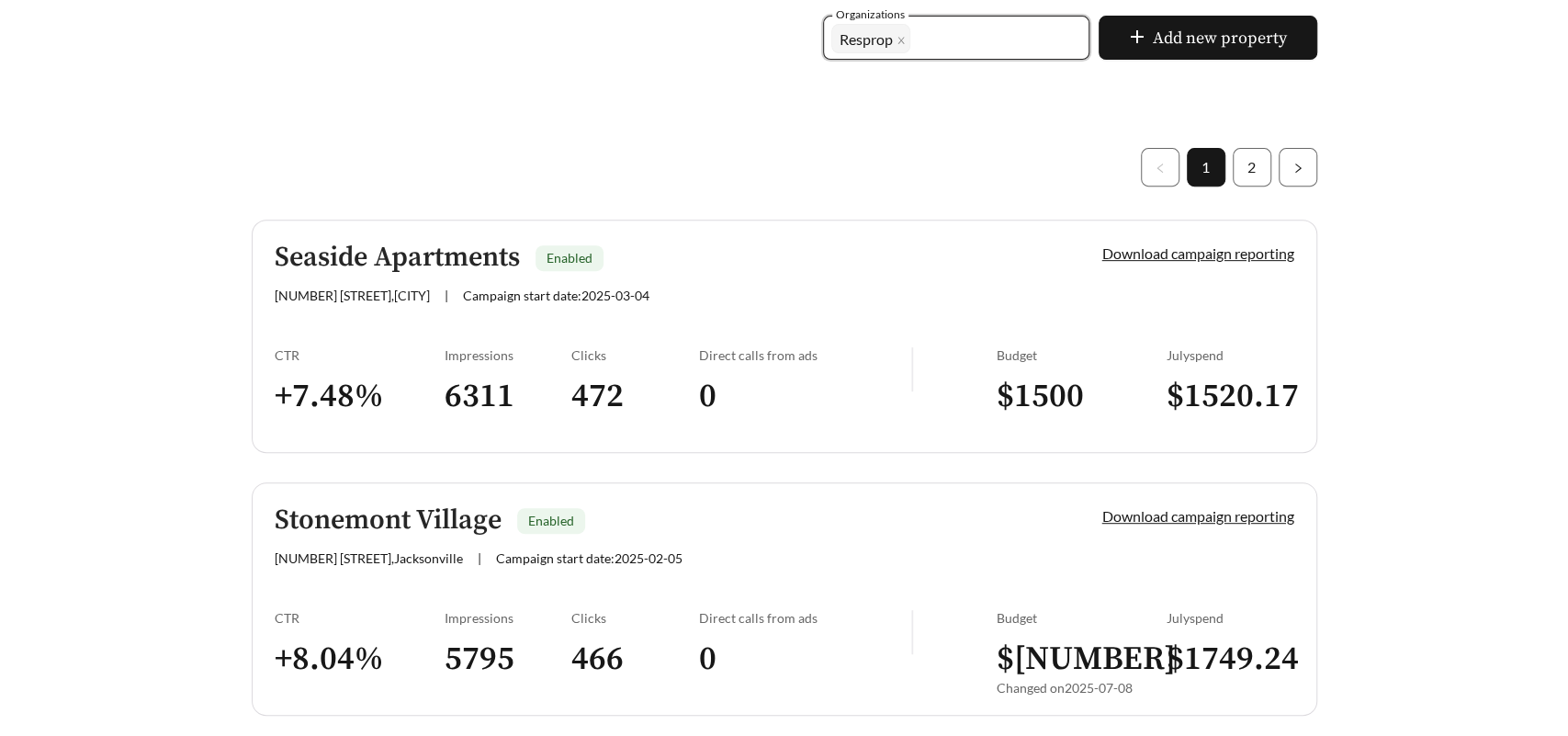 click on "Seaside Apartments Enabled [ADDRESS] , Atlantic Beach | Campaign start date: [DATE] Download campaign reporting CTR + 7.48 % Impressions 6311 Clicks 472 Direct calls from ads 0 Budget $ 1500 July spend $ 1520.17" at bounding box center (784, 336) 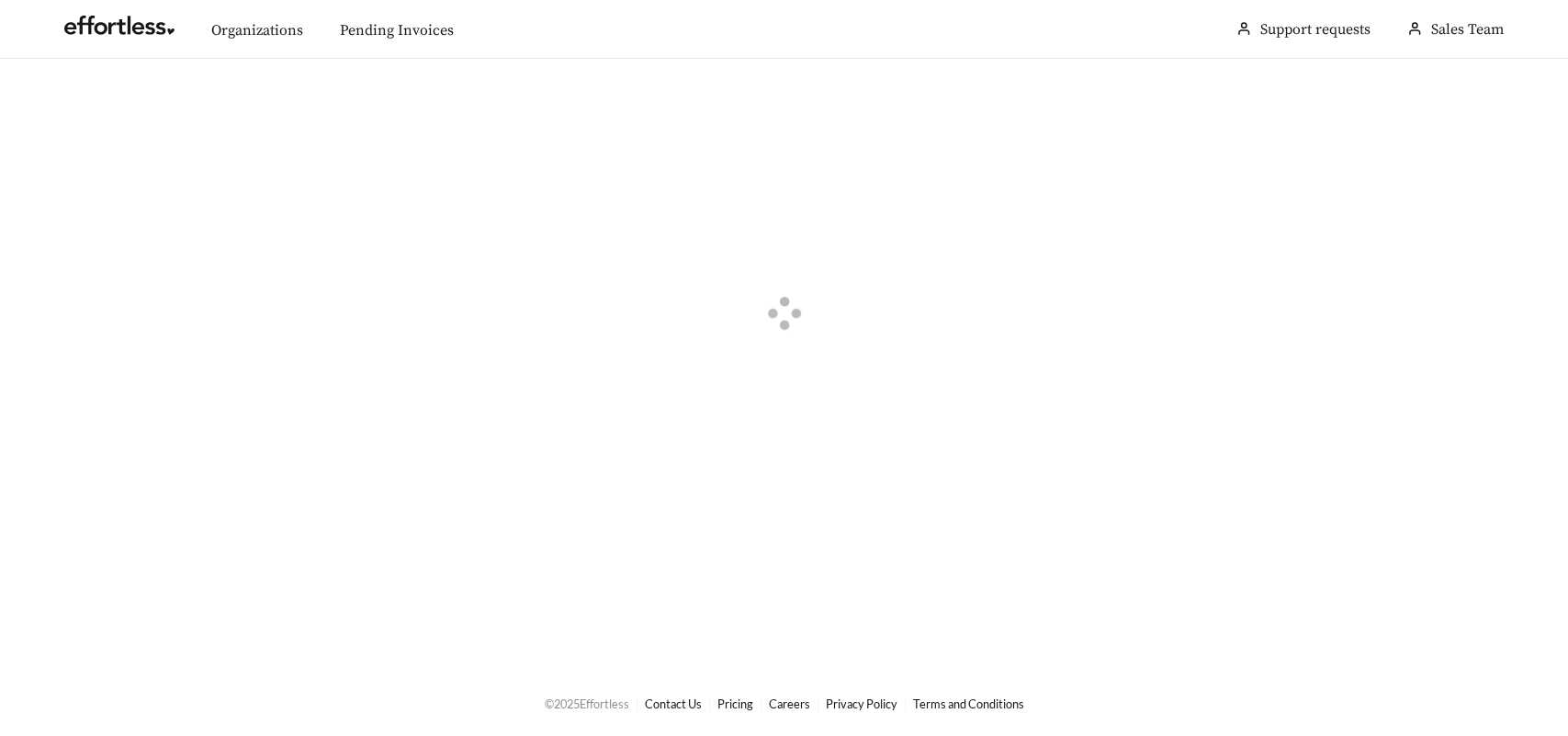 scroll, scrollTop: 0, scrollLeft: 0, axis: both 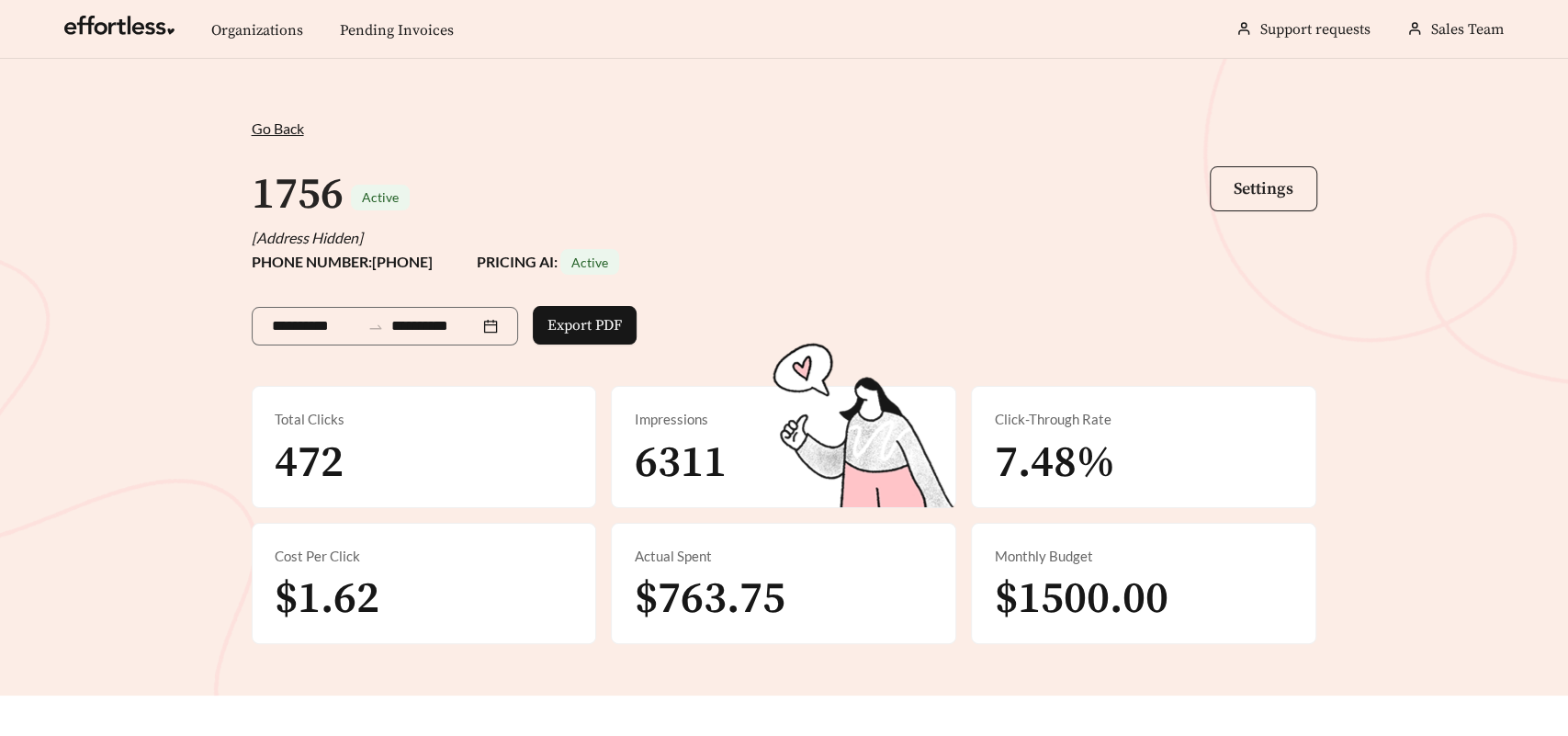 click on "Settings" at bounding box center [1263, 188] 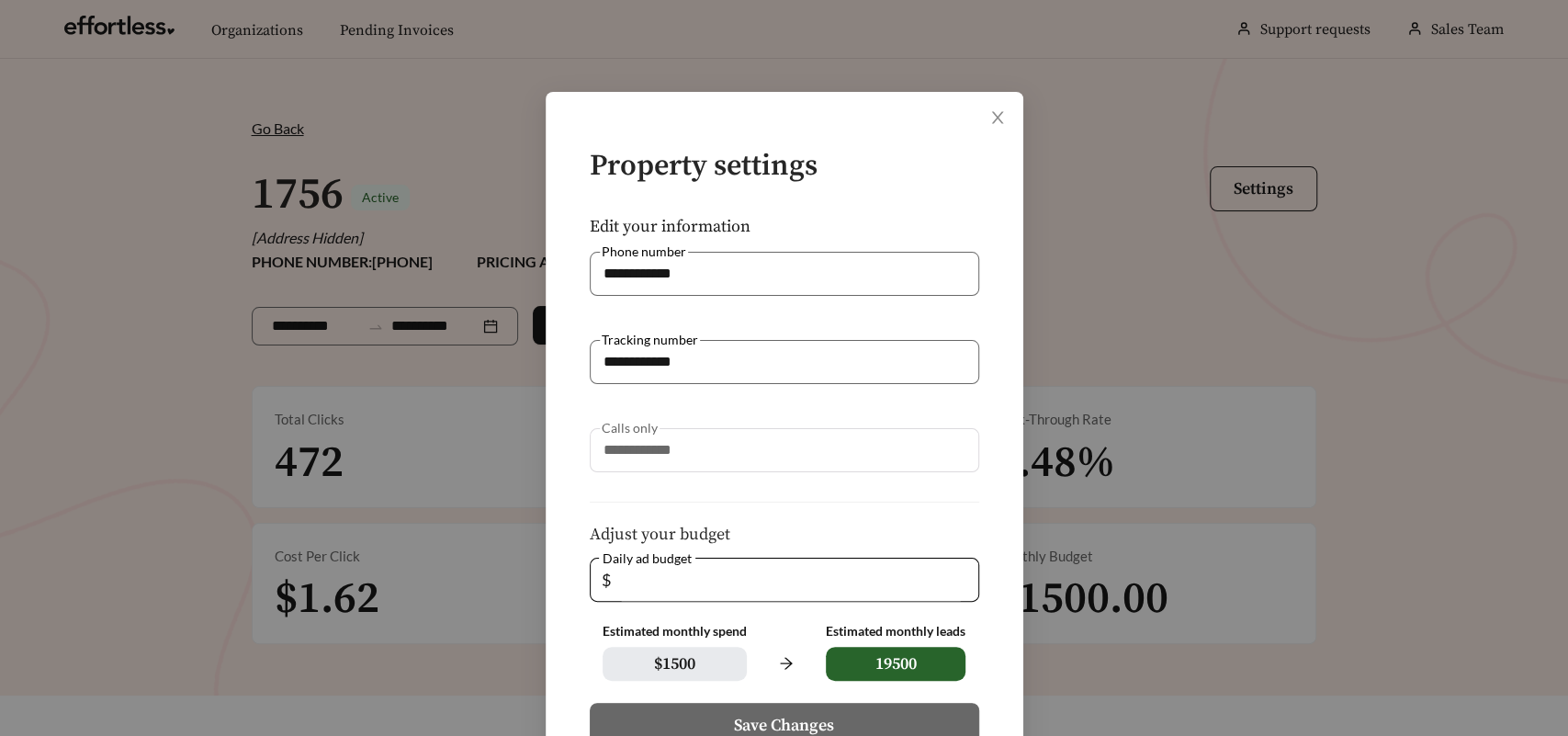 scroll, scrollTop: 151, scrollLeft: 0, axis: vertical 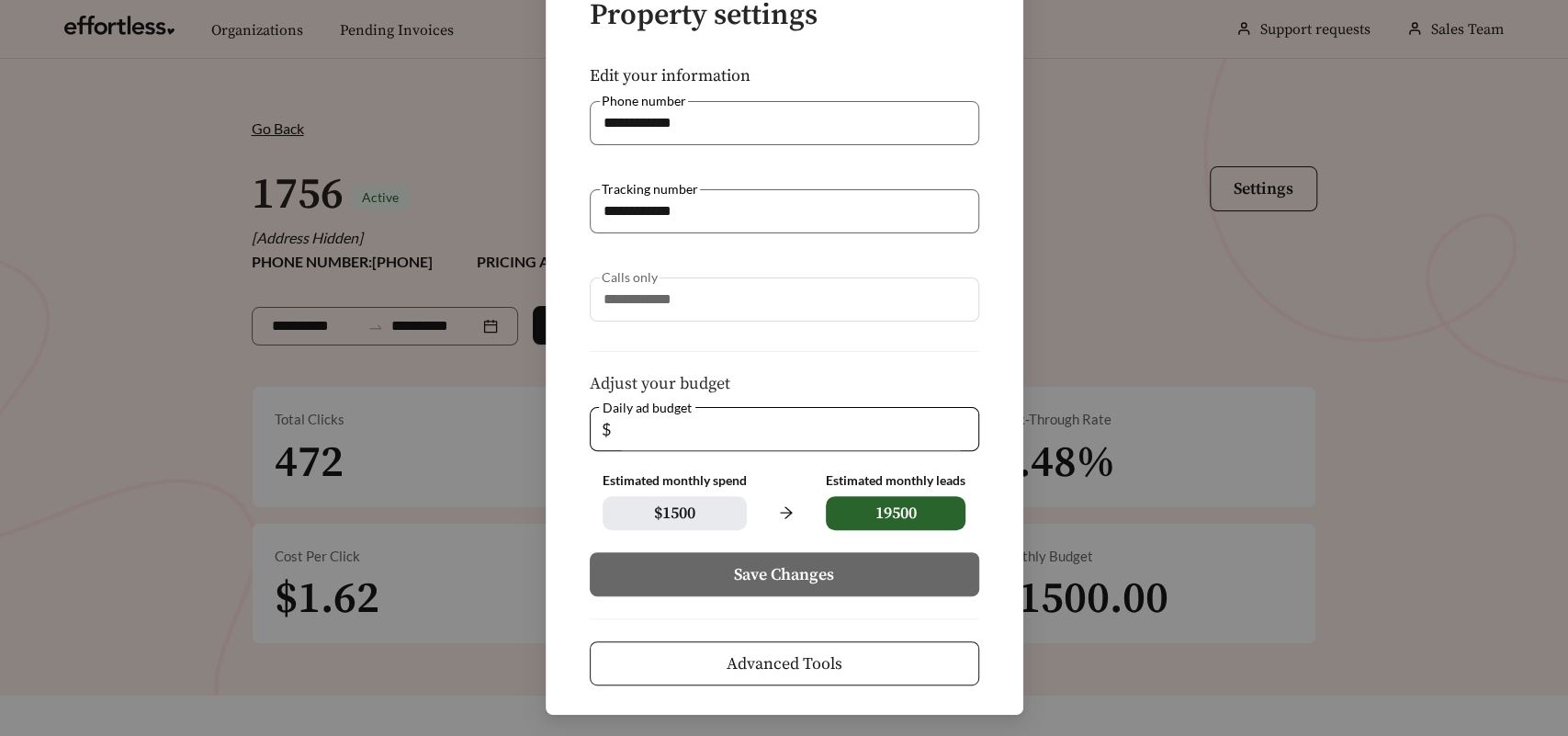 click on "Advanced Tools" at bounding box center (784, 663) 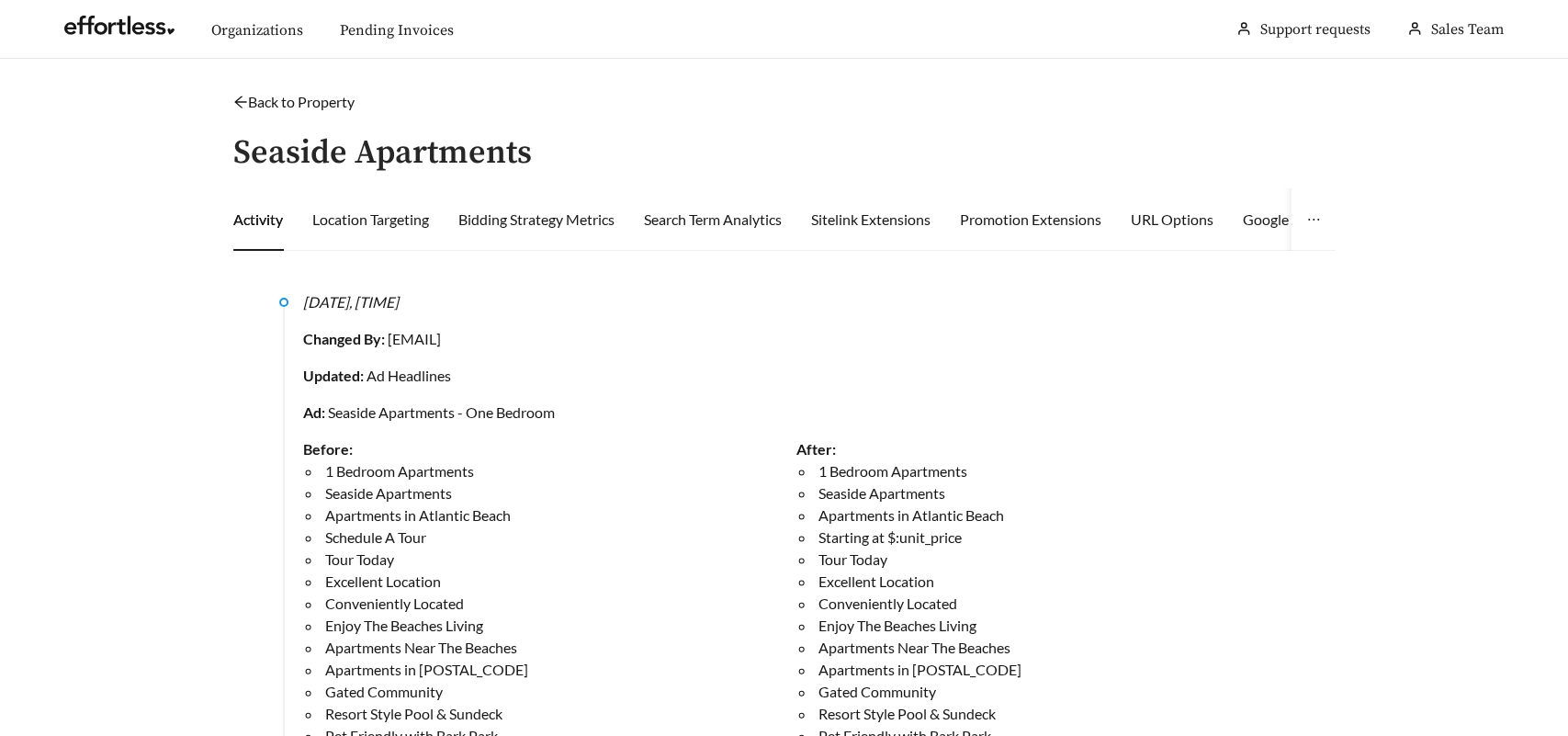click on "Updated:   Ad Headlines" at bounding box center [796, 376] 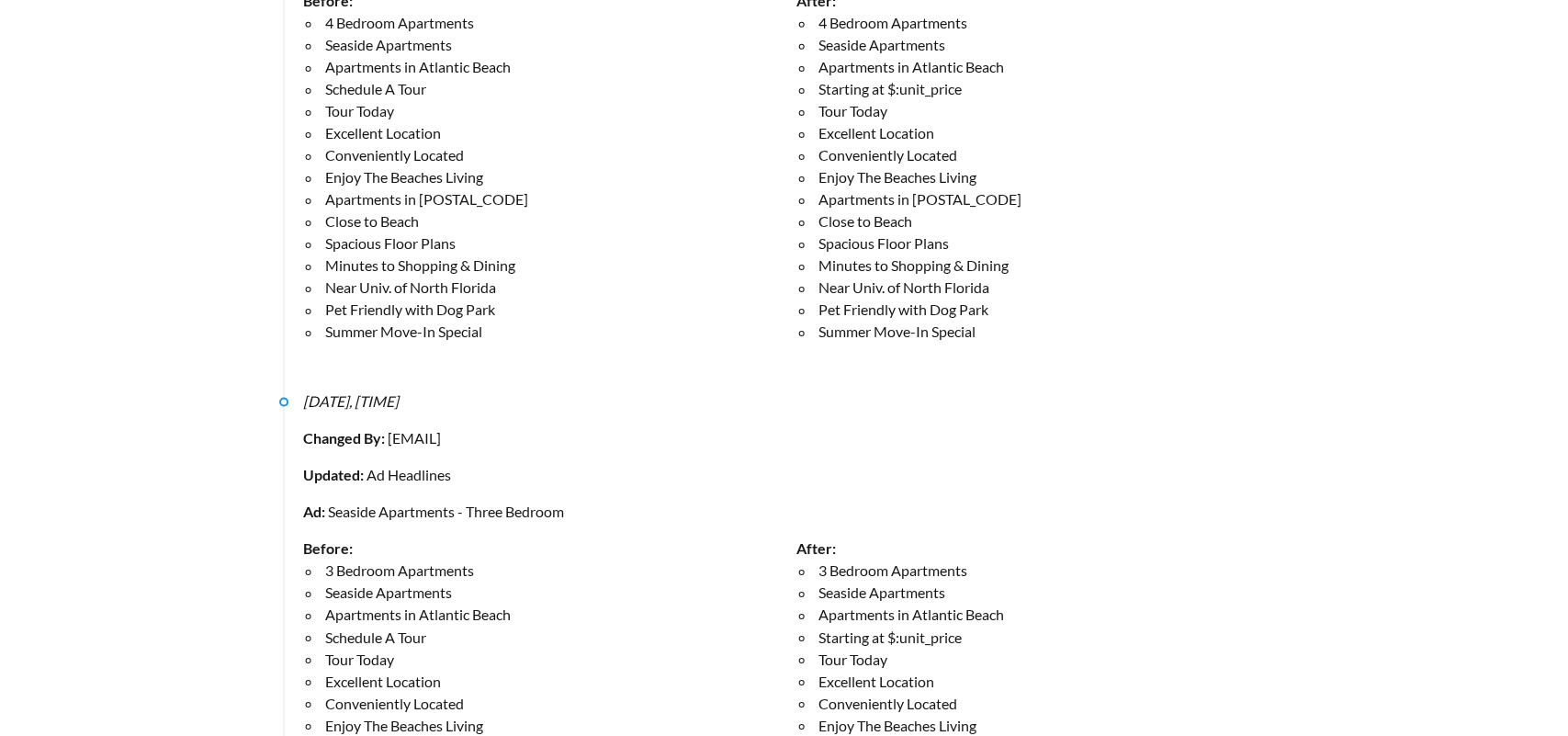 scroll, scrollTop: 1850, scrollLeft: 0, axis: vertical 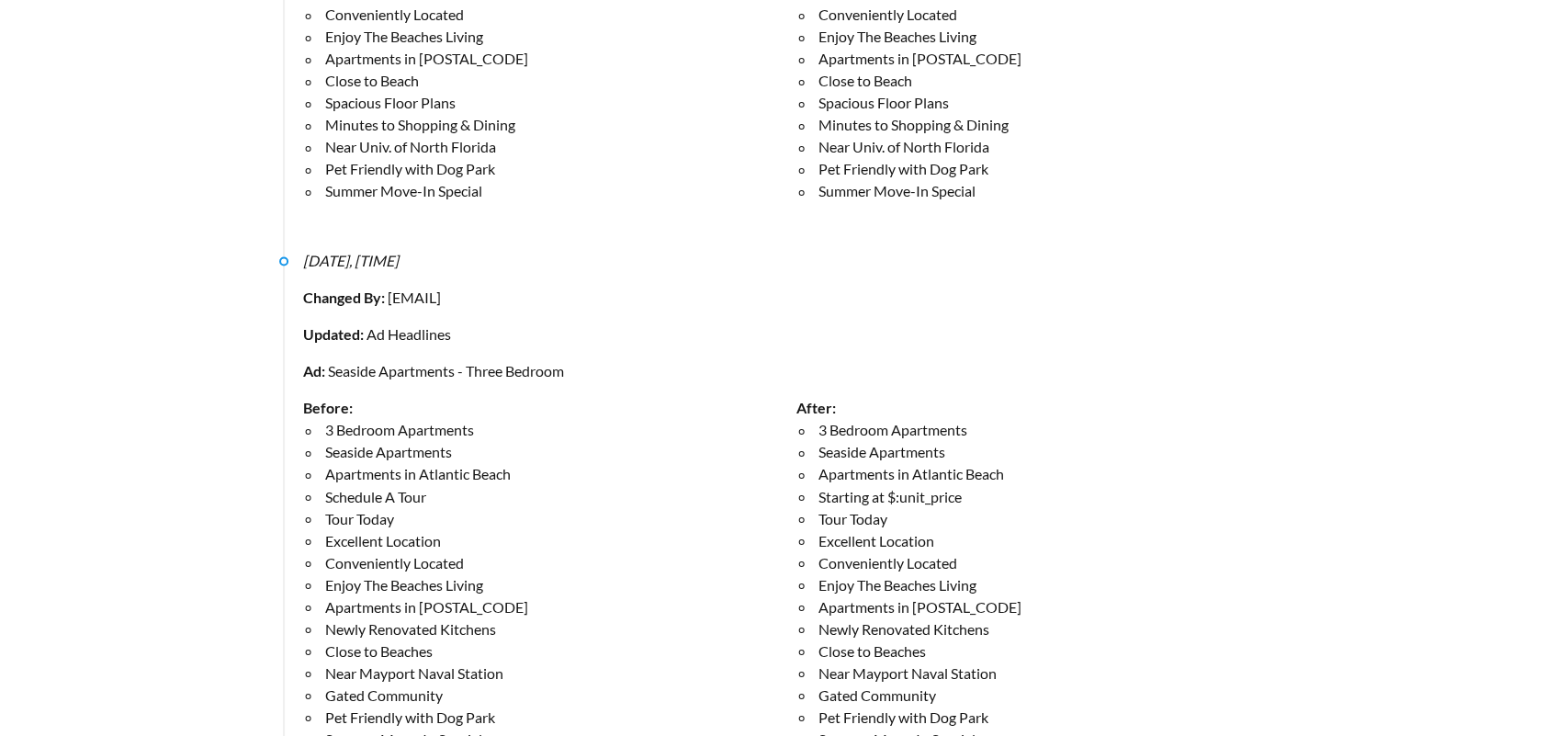 click on "Sales Team 8/6/2025, 4:47:11 PM Changed By:   [EMAIL] Updated:   Ad Headlines Ad:   Seaside Apartments - One Bedroom  Before: 1 Bedroom Apartments Seaside Apartments Apartments in Atlantic Beach Schedule A Tour Tour Today Excellent Location Conveniently Located Enjoy The Beaches Living Apartments Near The Beaches Apartments in [ZIP] Gated Community Resort Style Pool & Sundeck Pet Friendly with Bark Park Close to Beaches Summer Move-In Special After: 1 Bedroom Apartments Seaside Apartments Apartments in Atlantic Beach Starting at $:unit_price Tour Today Excellent Location Conveniently Located Enjoy The Beaches Living Apartments Near The Beaches Apartments in [ZIP] Gated Community Resort Style Pool & Sundeck Close to Beaches" at bounding box center [784, 4043] 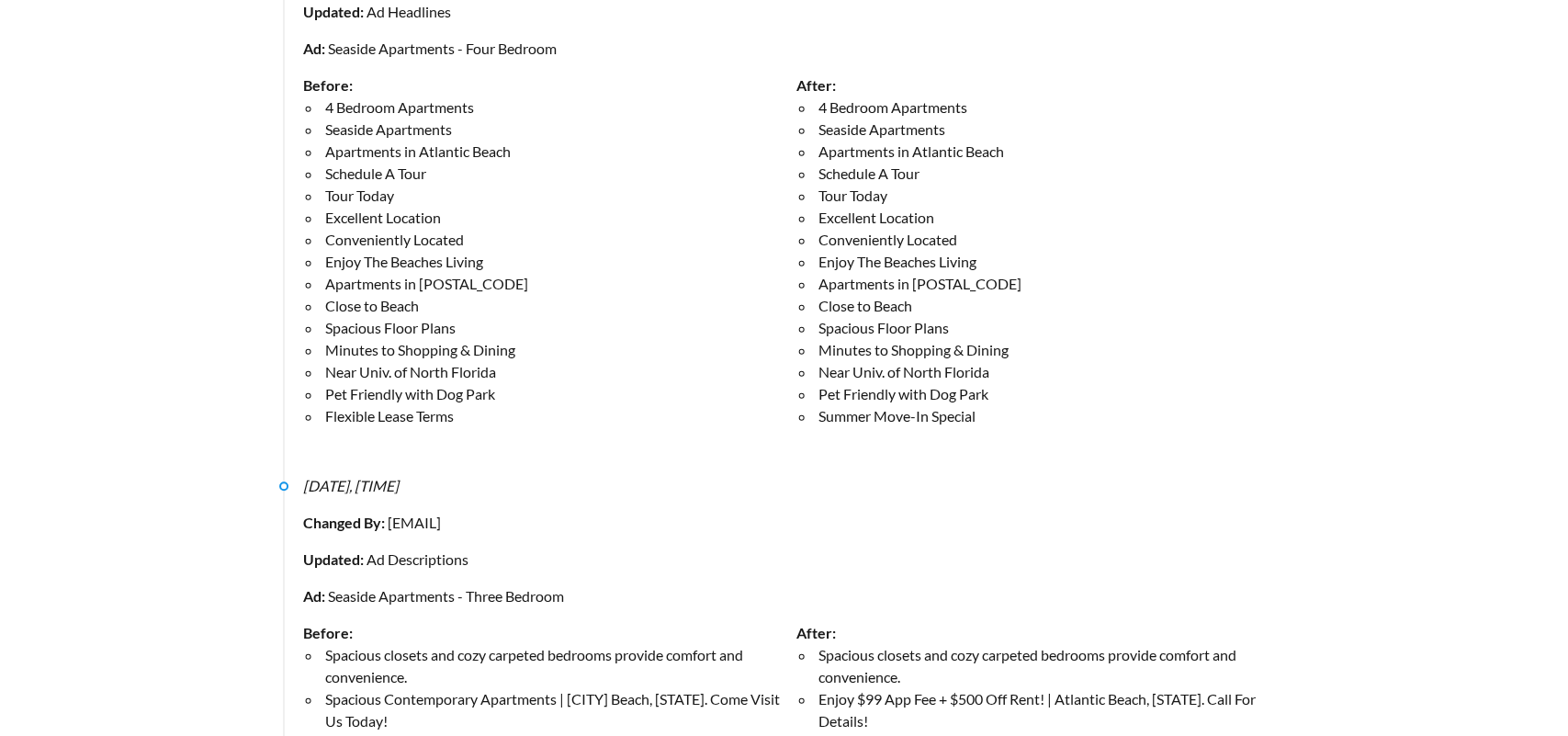 scroll, scrollTop: 11056, scrollLeft: 0, axis: vertical 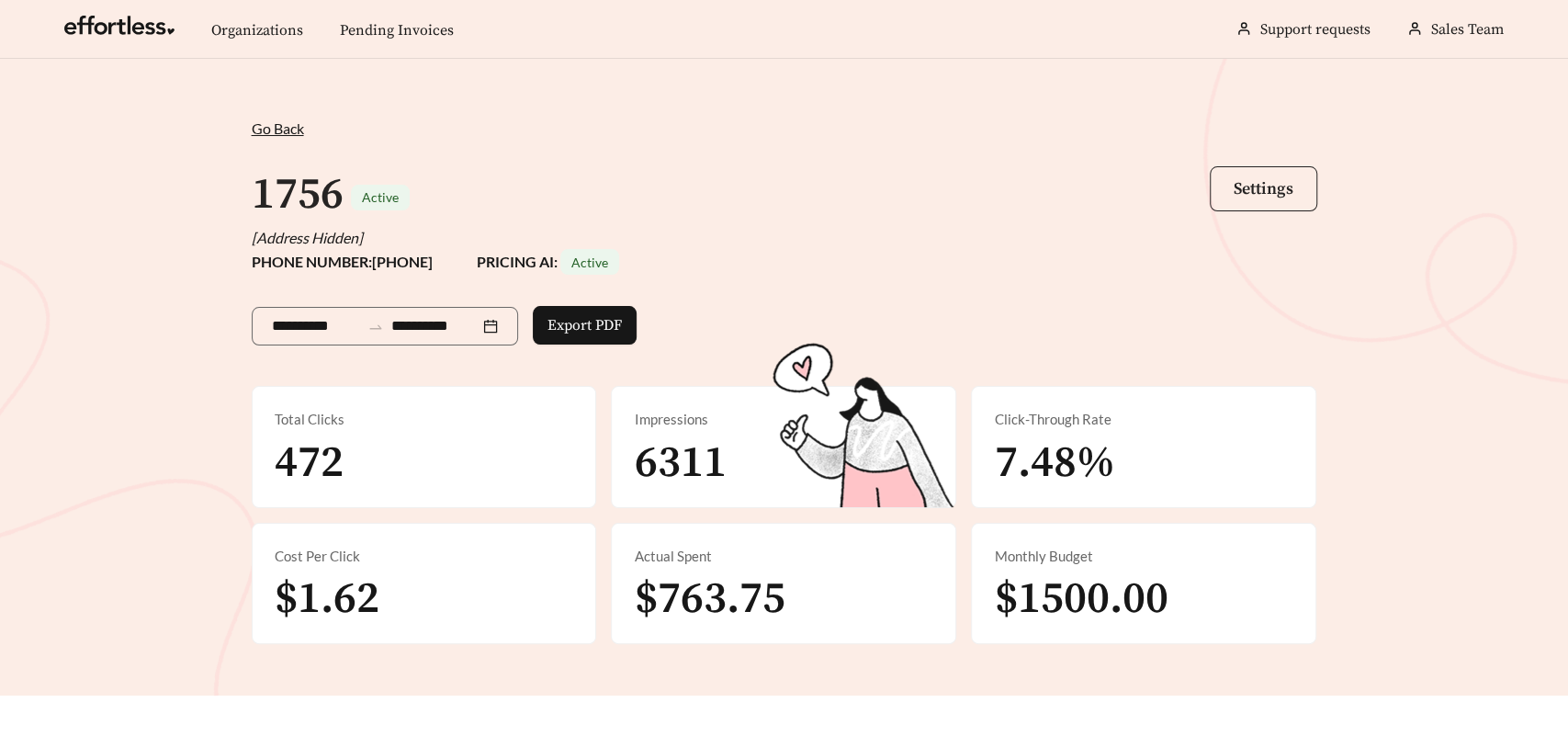 click on "Settings" at bounding box center [1263, 188] 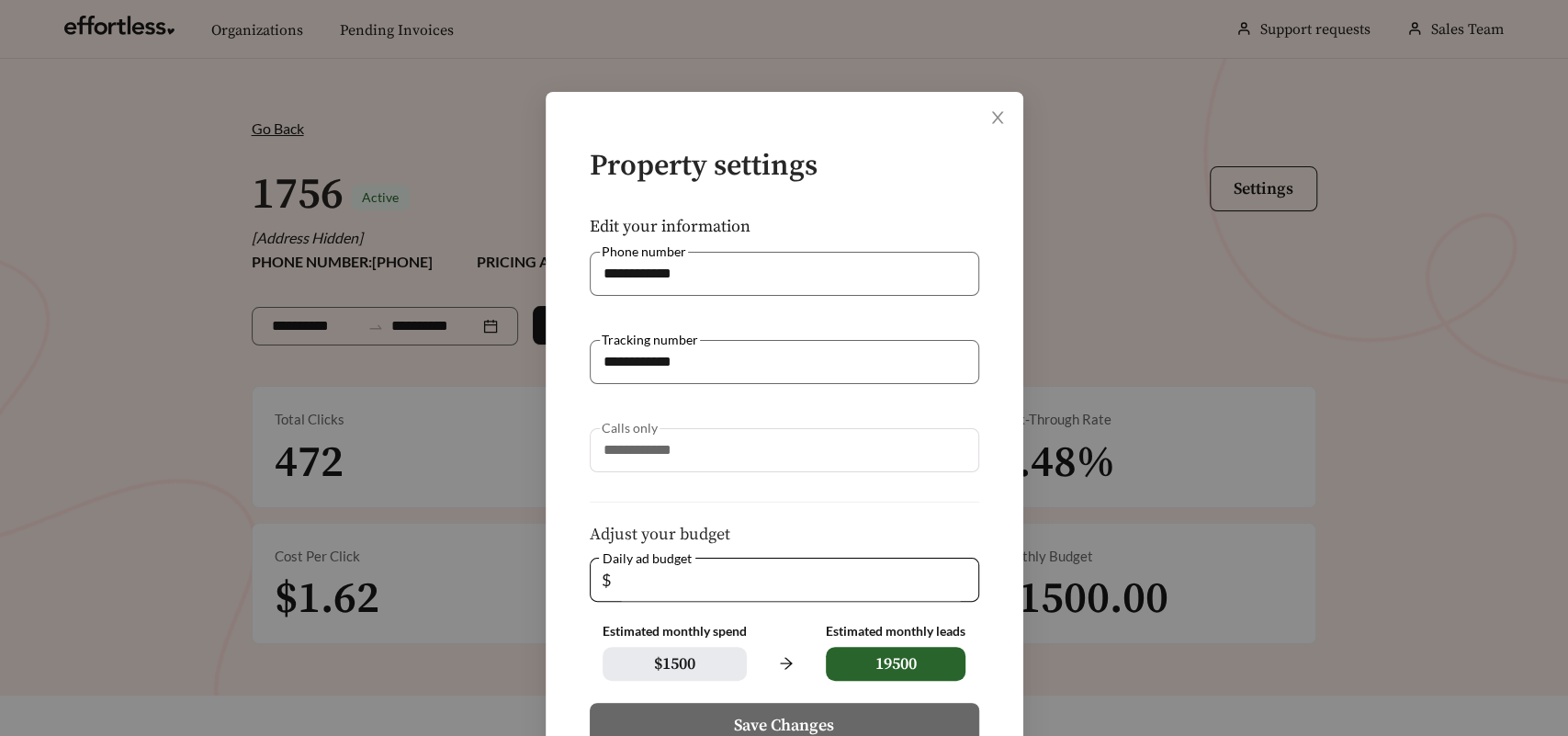 click on "**********" at bounding box center [784, 368] 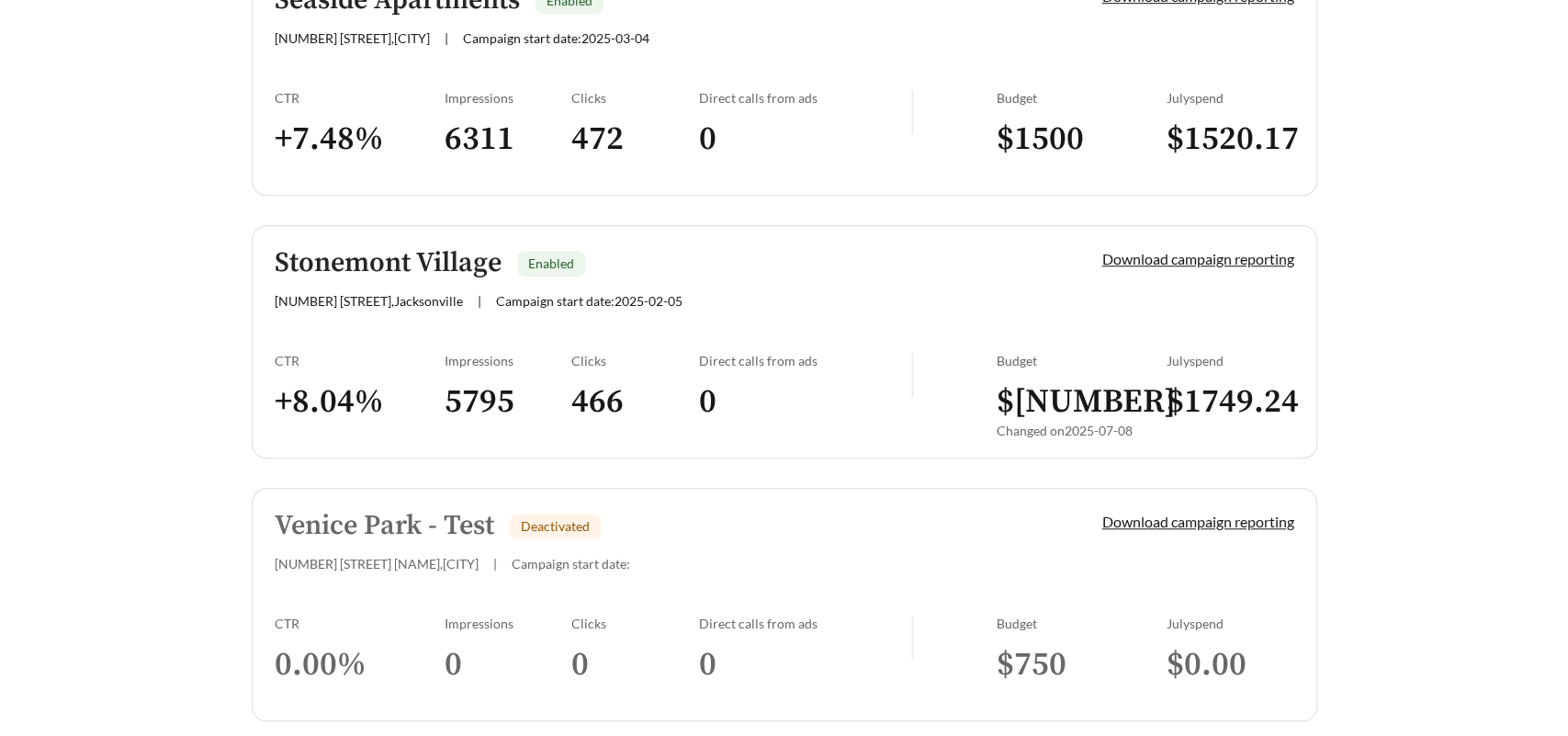scroll, scrollTop: 690, scrollLeft: 0, axis: vertical 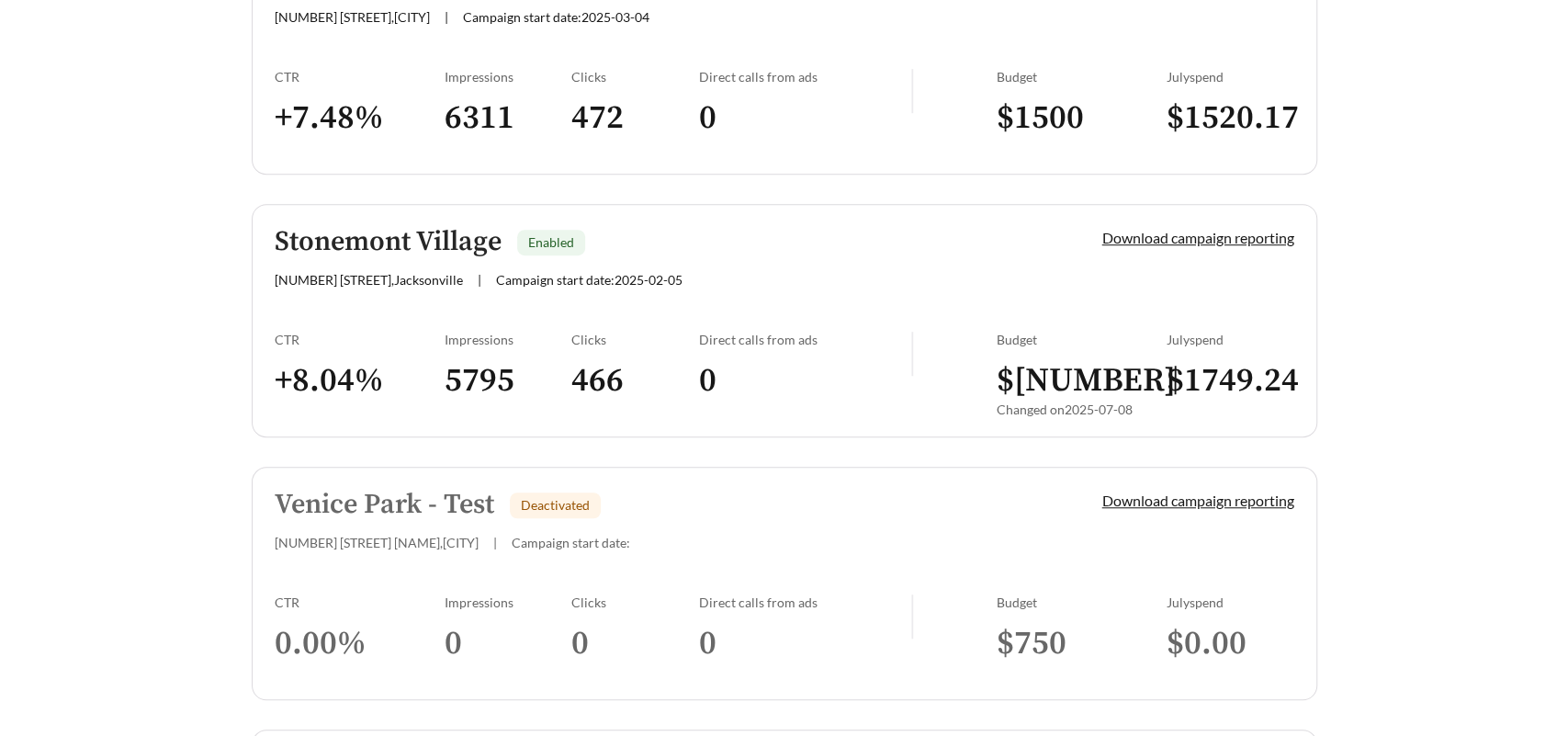 click on "Stonemont Village" at bounding box center (388, 242) 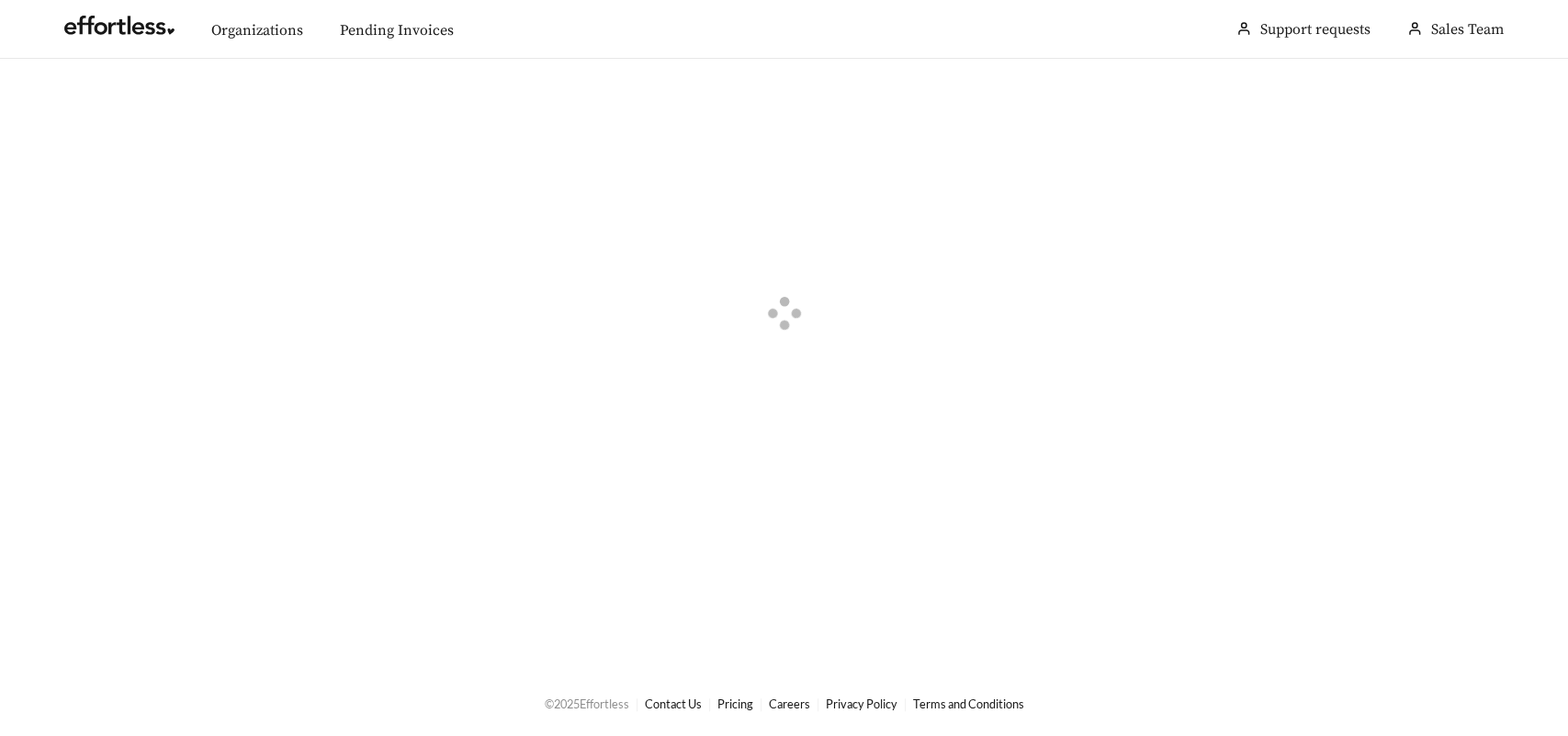 scroll, scrollTop: 0, scrollLeft: 0, axis: both 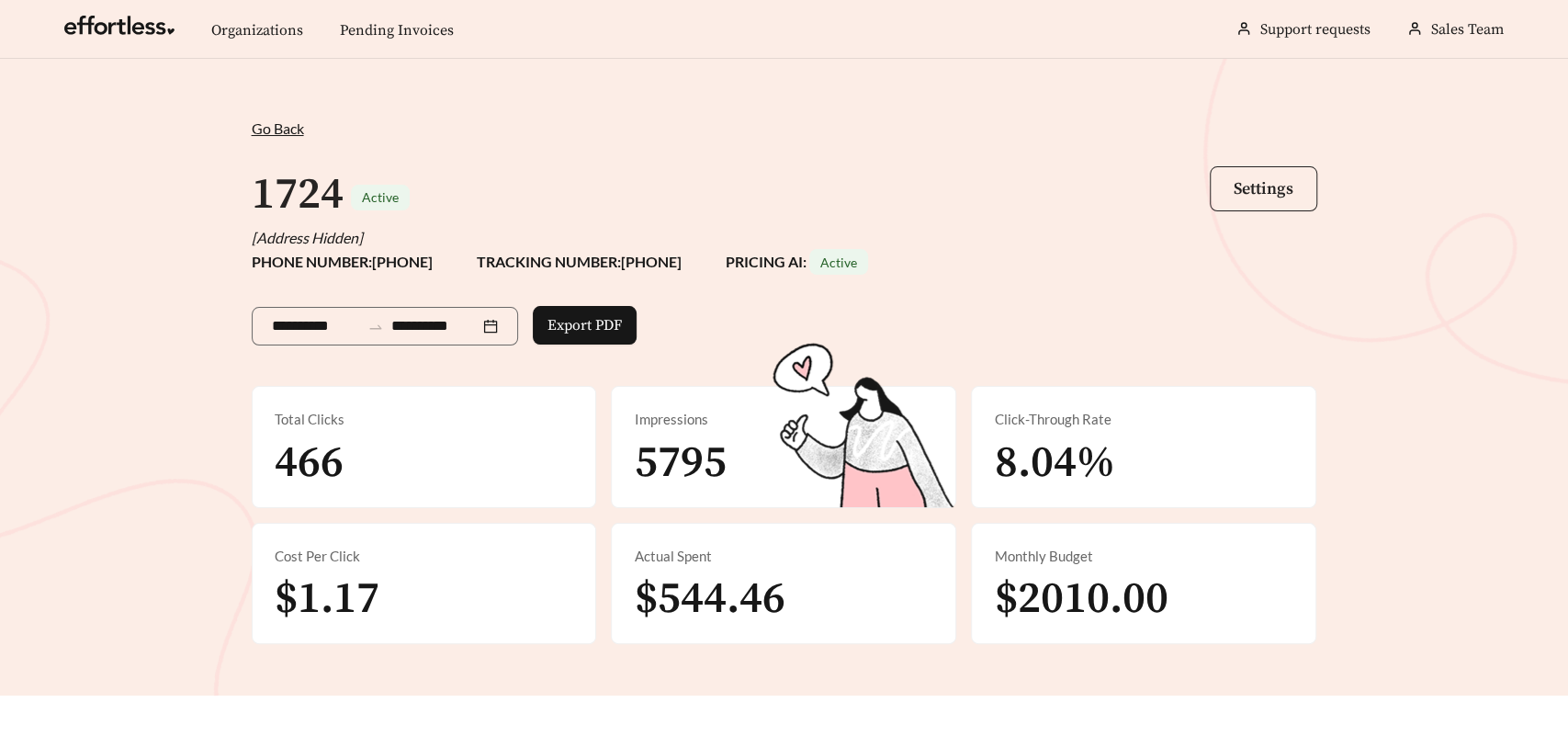 click on "Settings" at bounding box center [1263, 188] 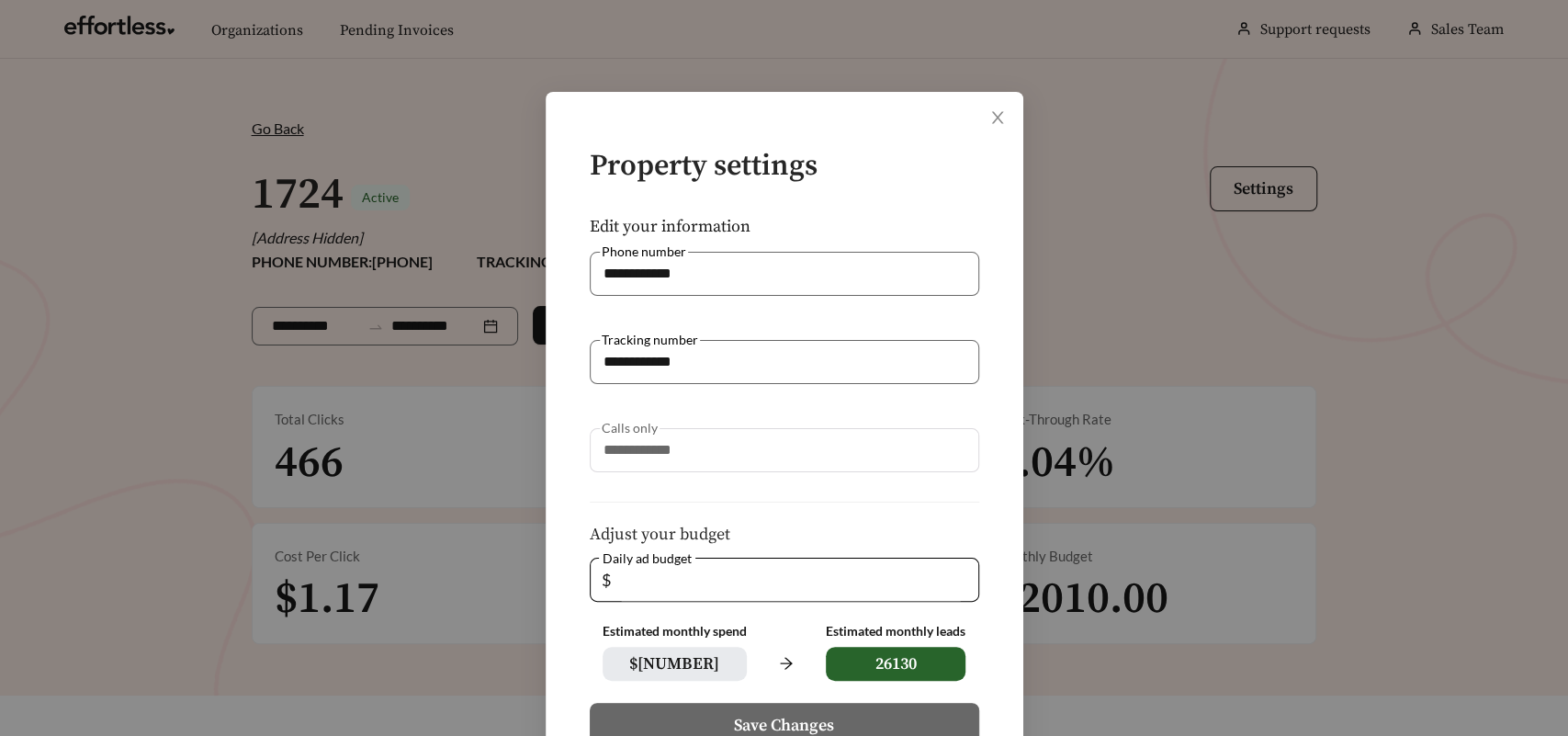 scroll, scrollTop: 151, scrollLeft: 0, axis: vertical 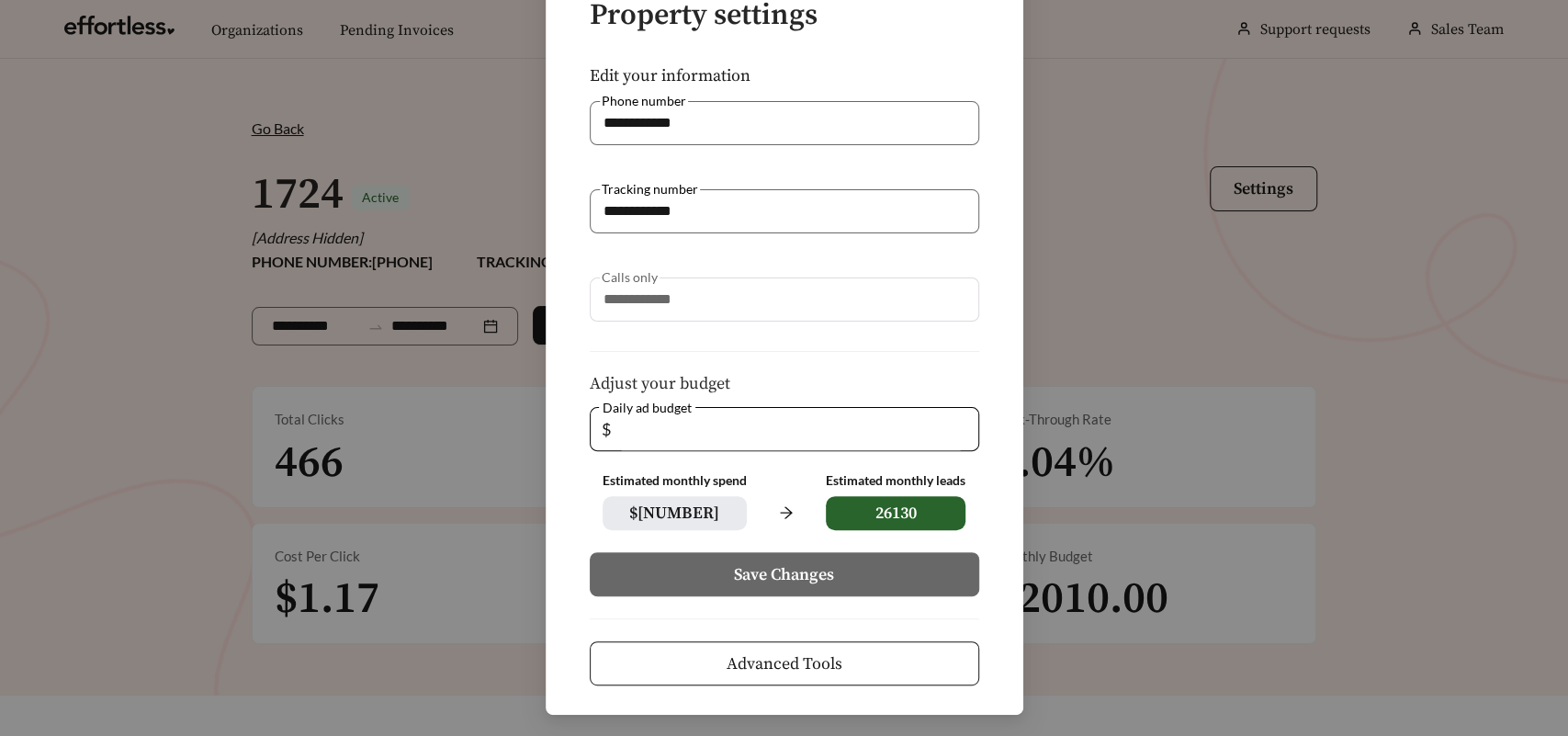 click on "Advanced Tools" at bounding box center (784, 663) 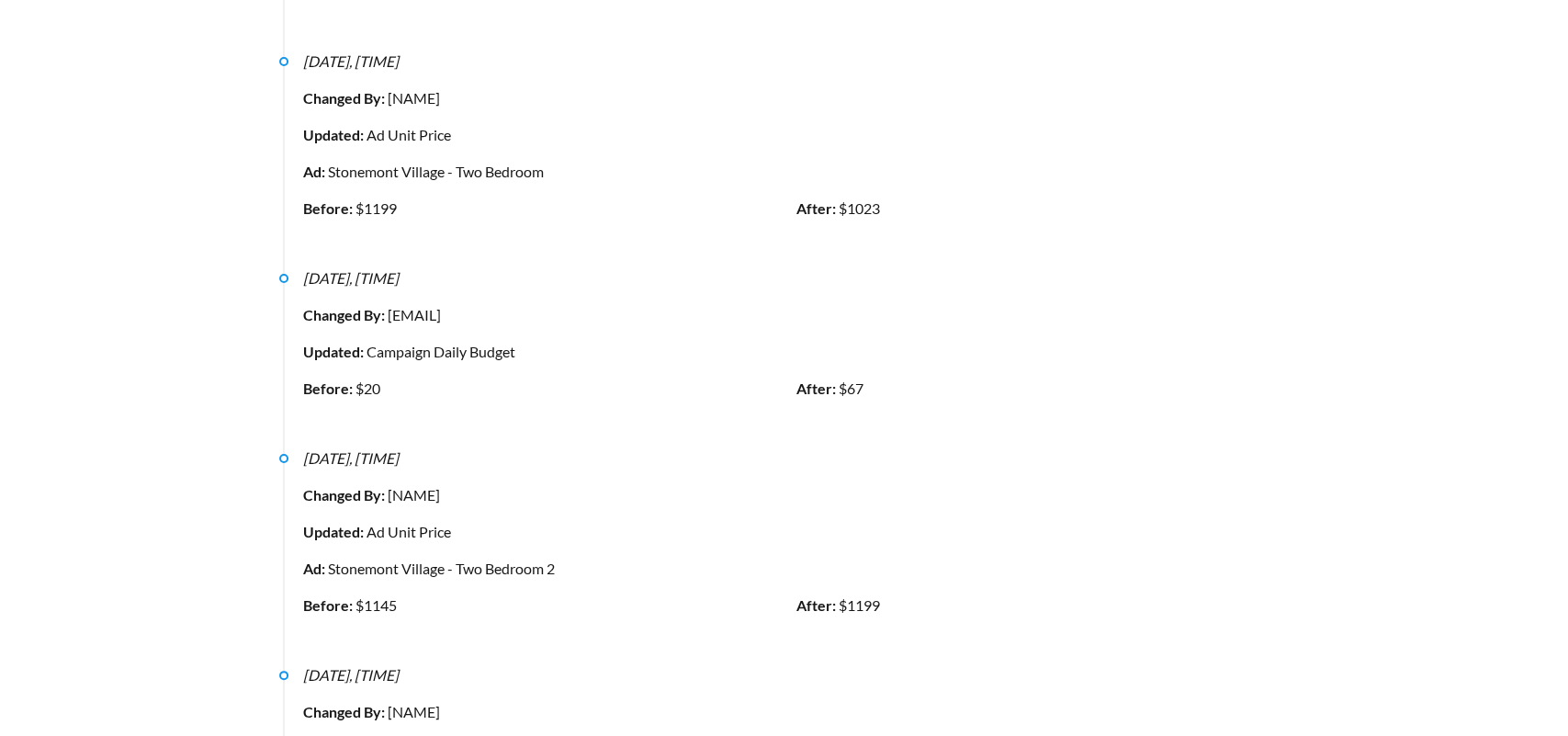 scroll, scrollTop: 4624, scrollLeft: 0, axis: vertical 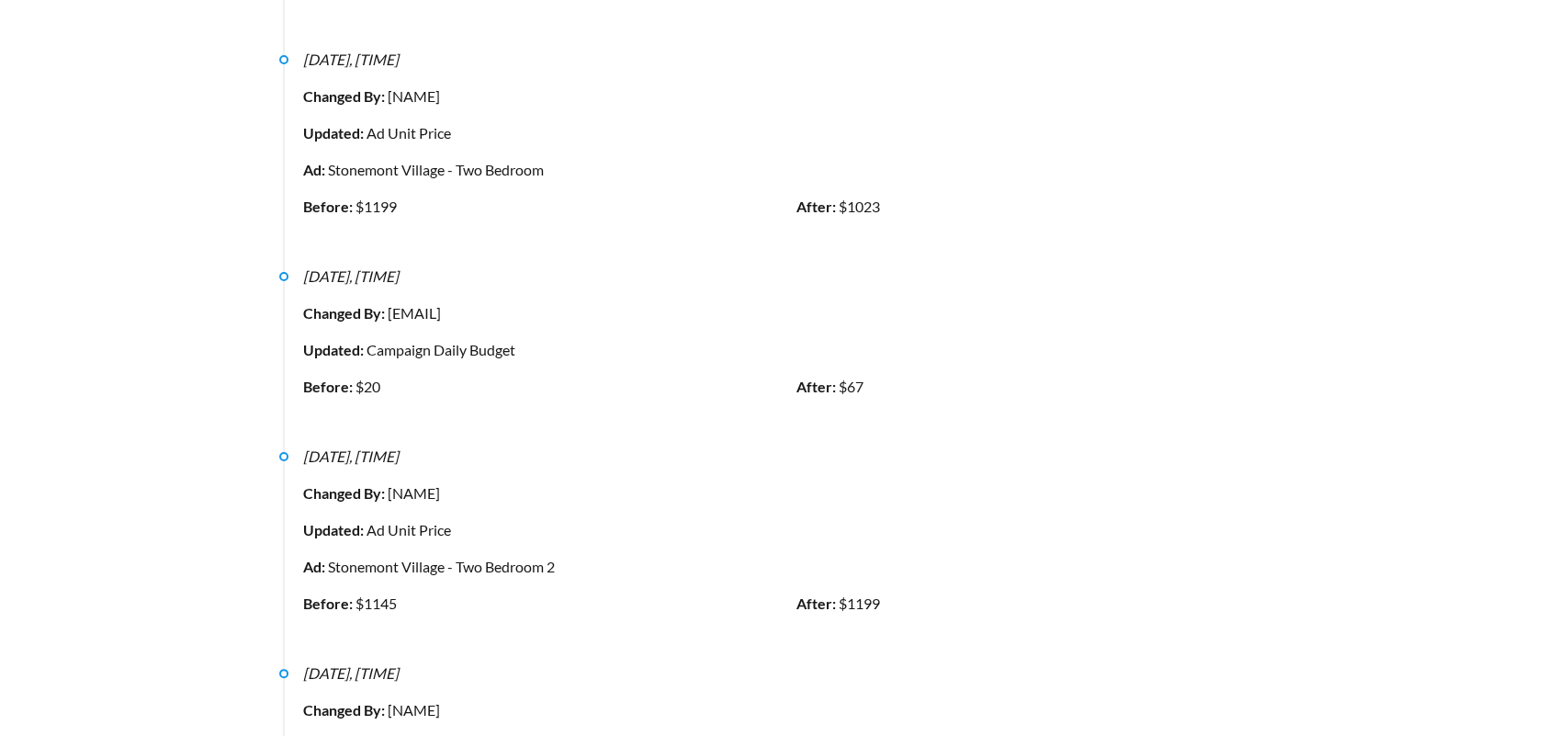 click on "After:   $67" at bounding box center (1043, 394) 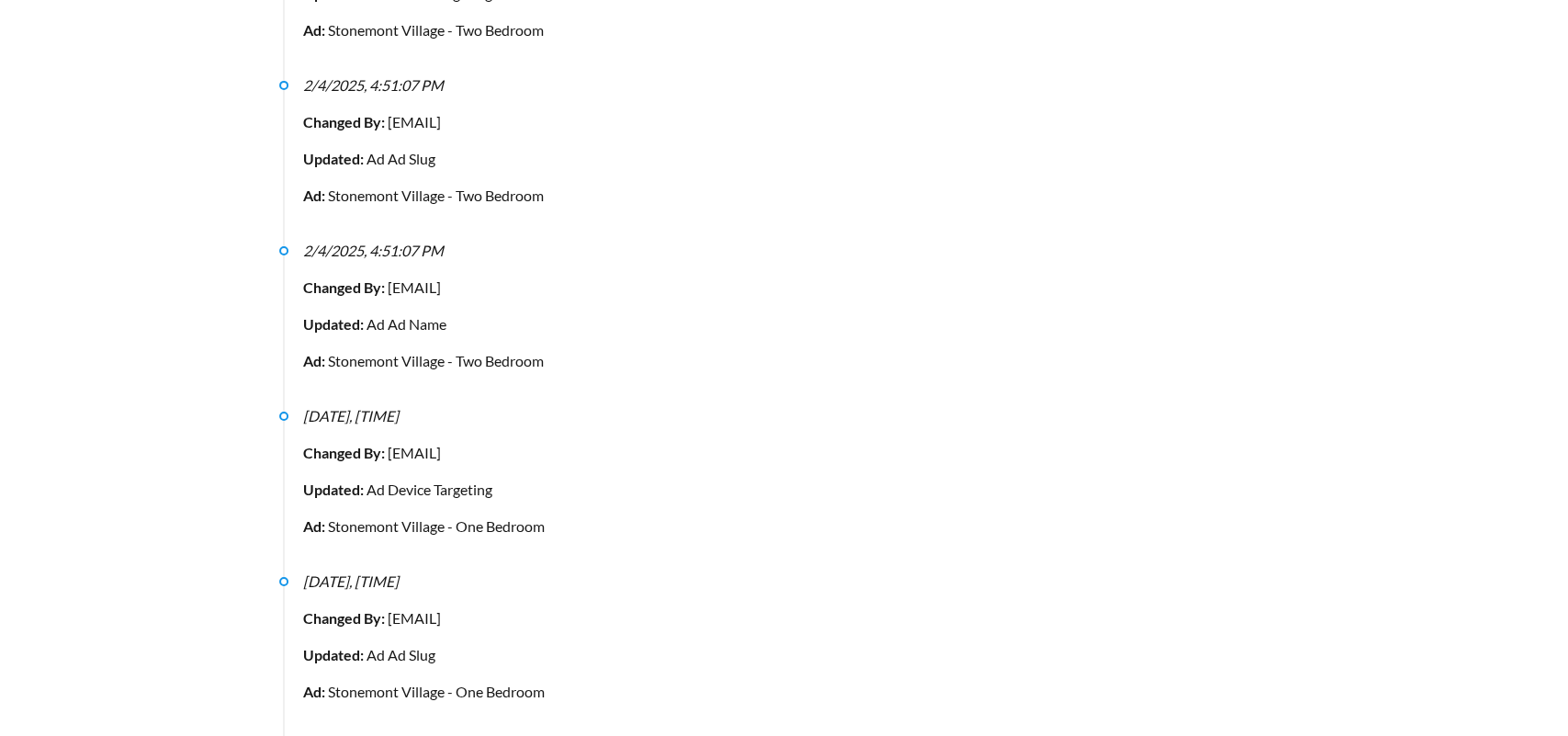 scroll, scrollTop: 18807, scrollLeft: 0, axis: vertical 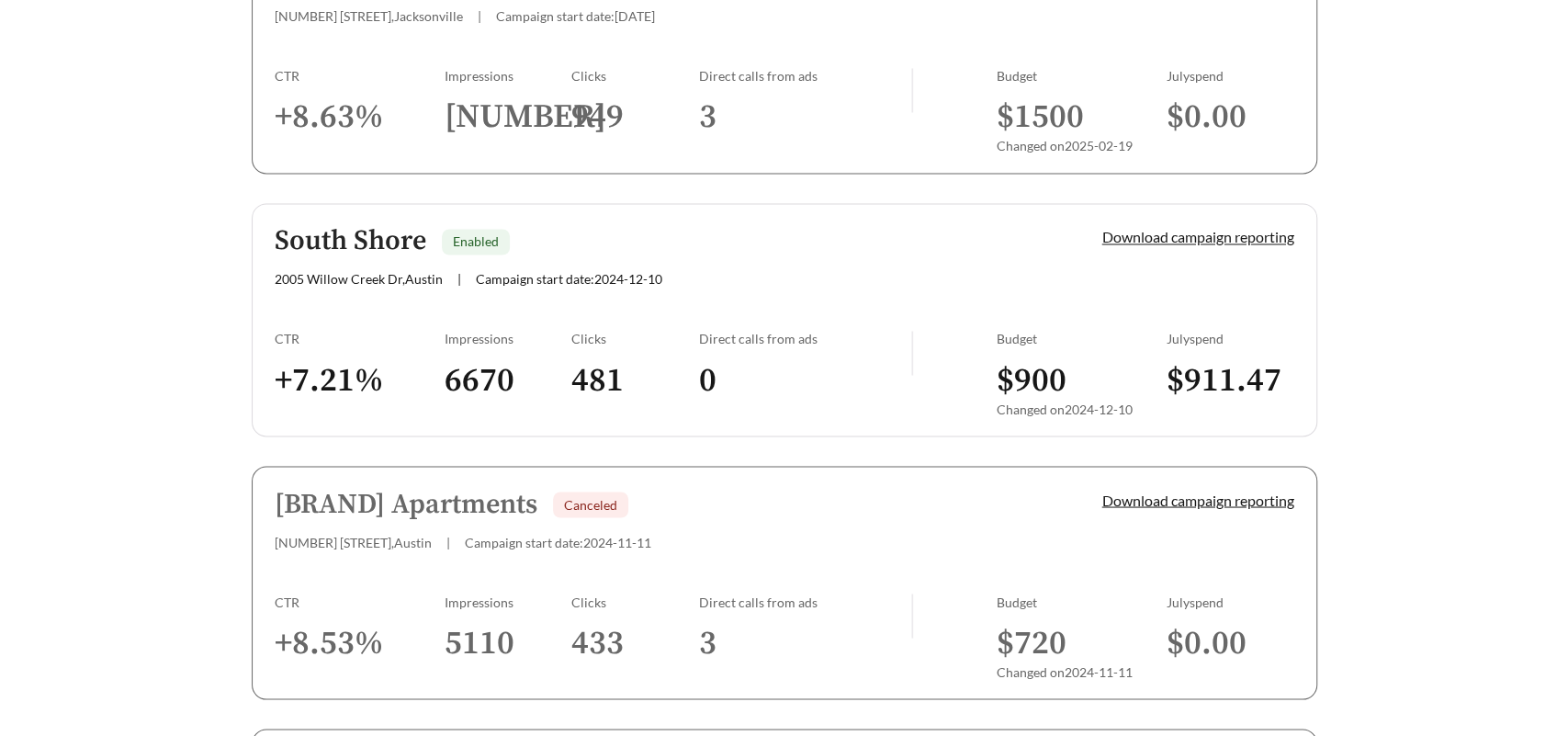 click on "South Shore" at bounding box center [350, 241] 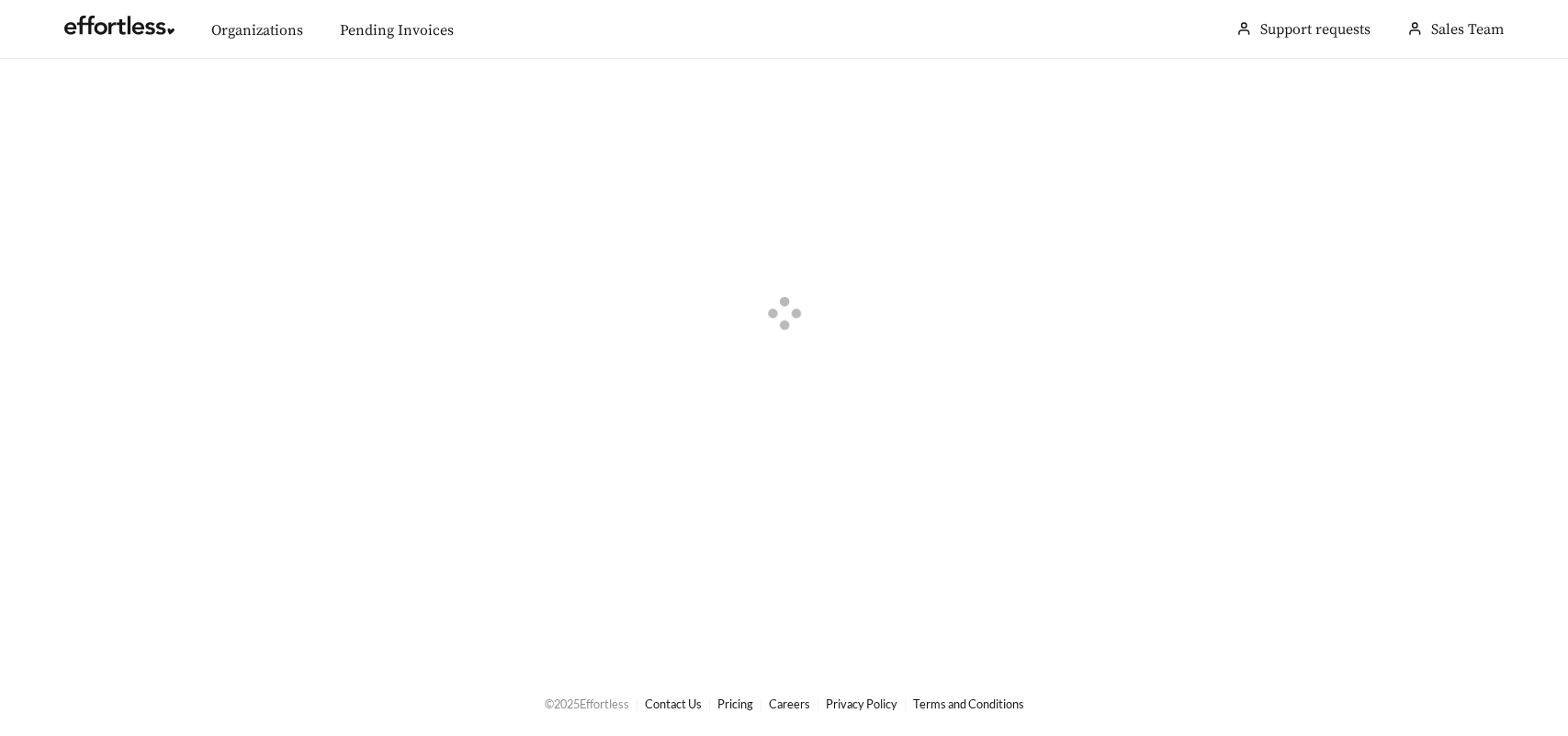 scroll, scrollTop: 0, scrollLeft: 0, axis: both 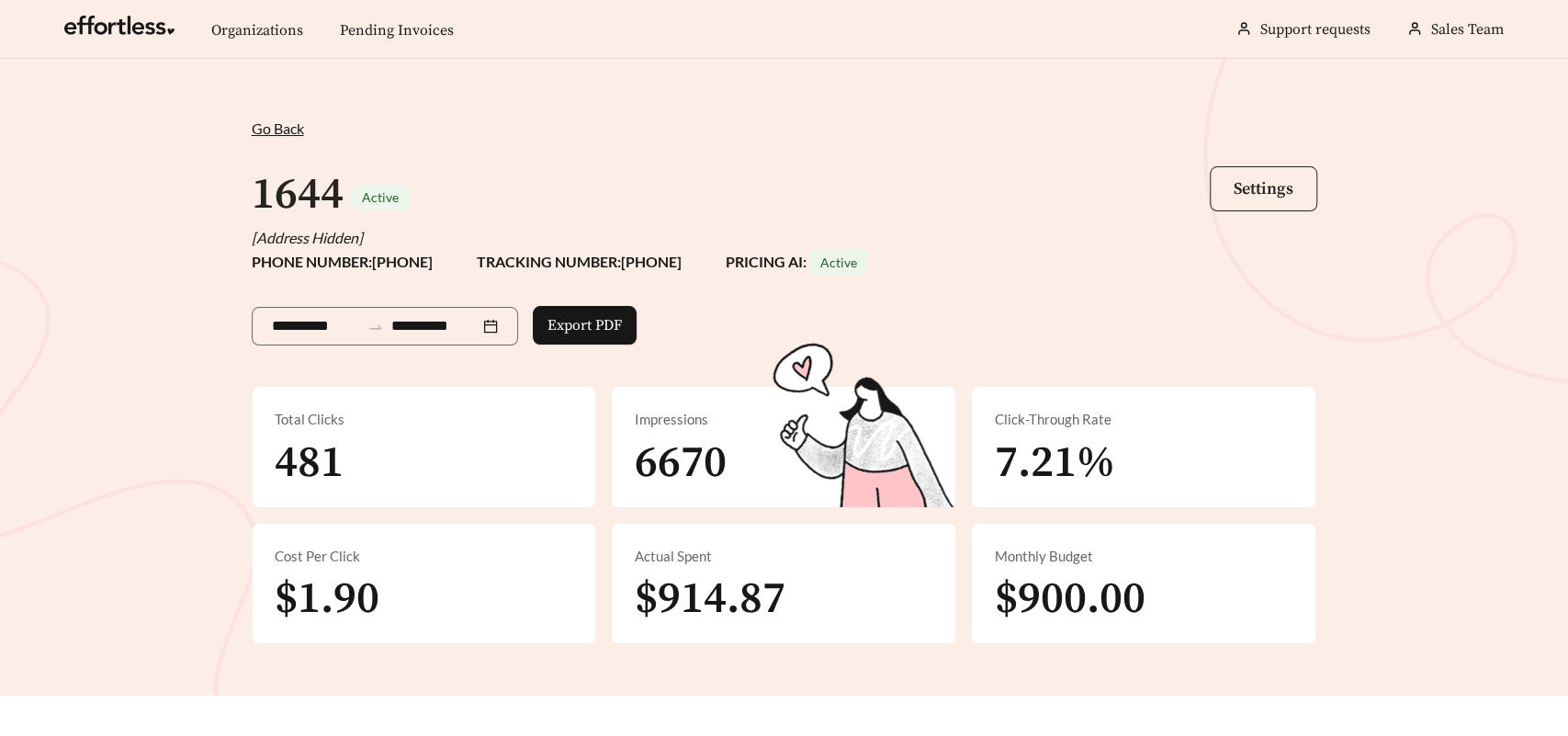 click on "Settings" at bounding box center [1263, 188] 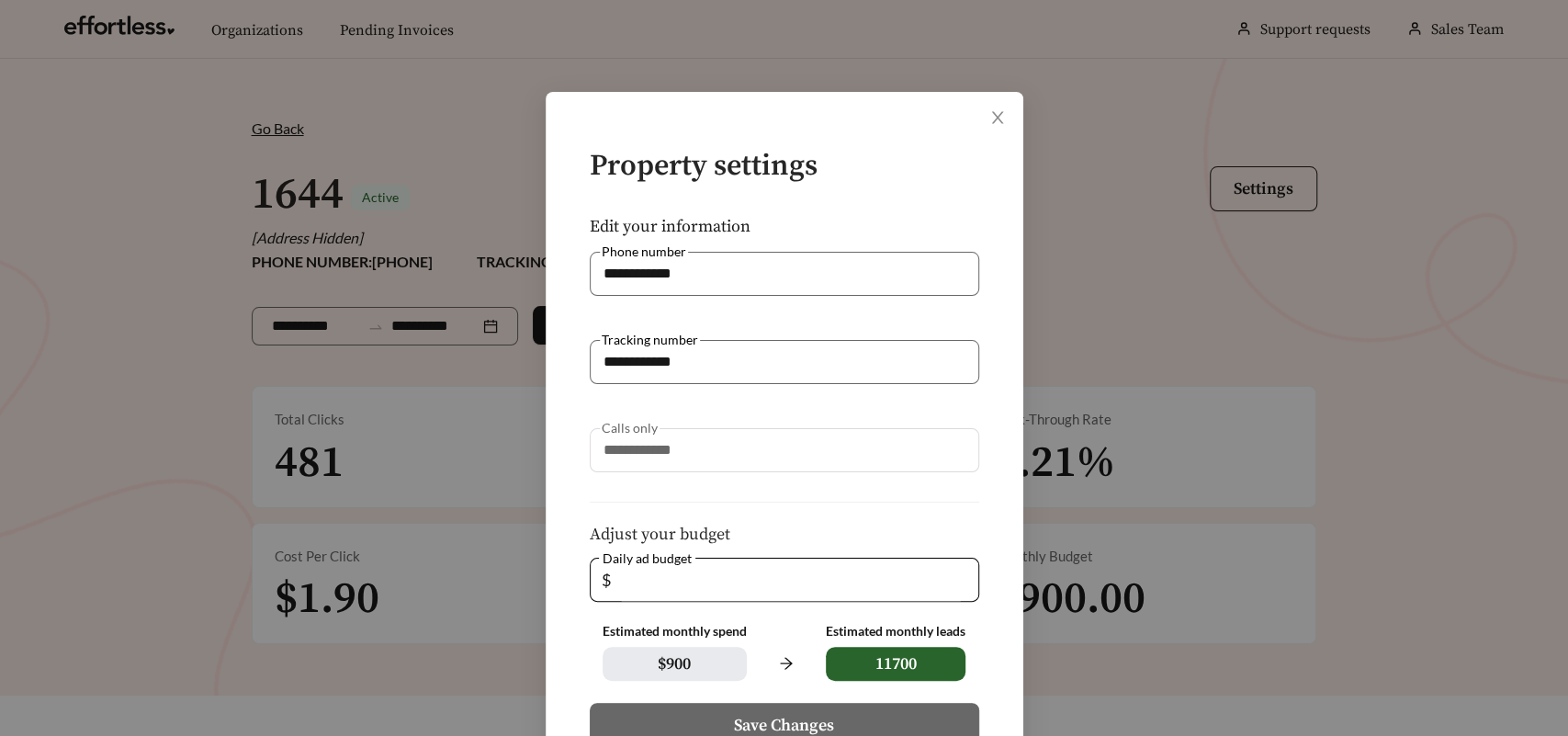 scroll, scrollTop: 151, scrollLeft: 0, axis: vertical 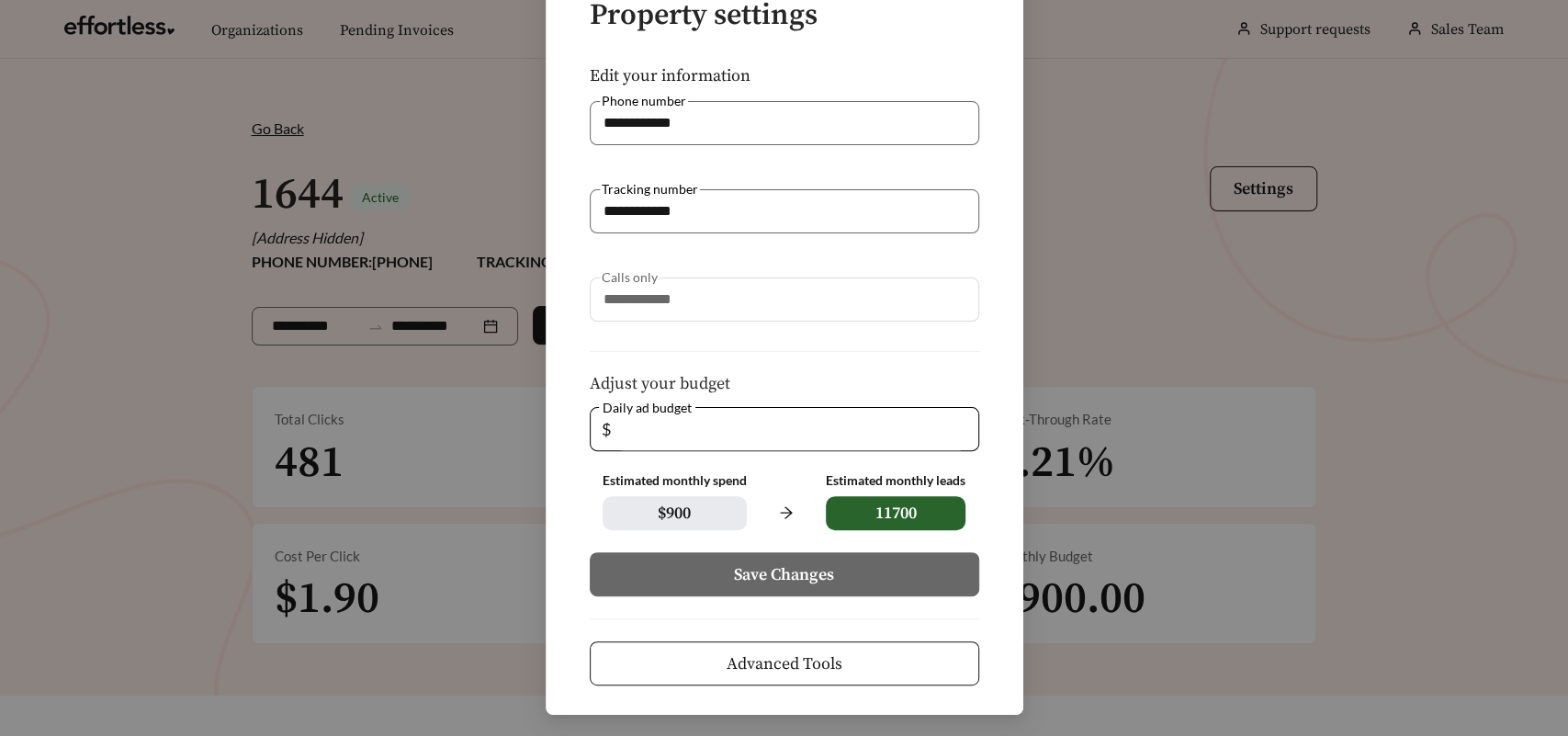 click on "Advanced Tools" at bounding box center [784, 663] 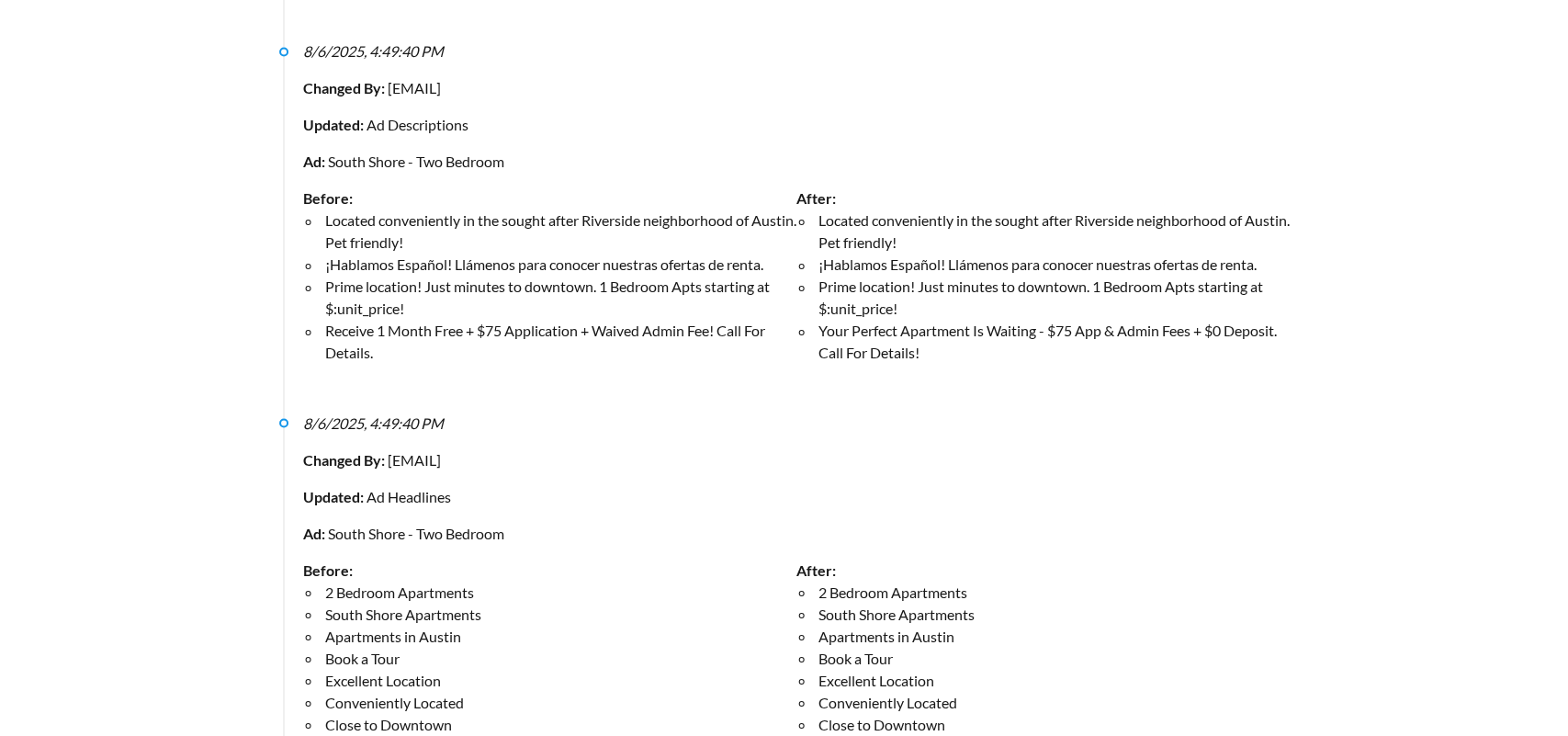 scroll, scrollTop: 2551, scrollLeft: 0, axis: vertical 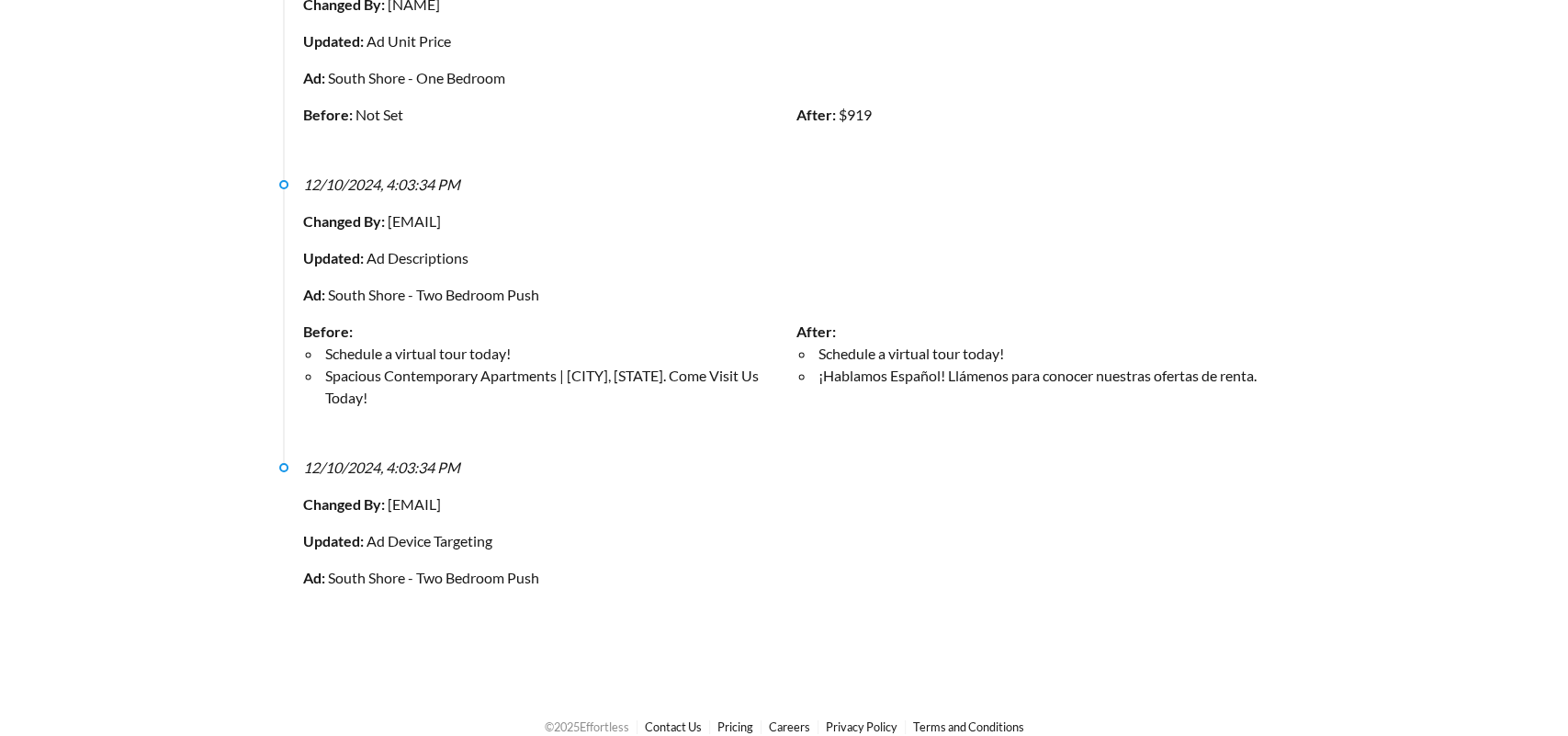 click on "After:   $919" at bounding box center [1043, 122] 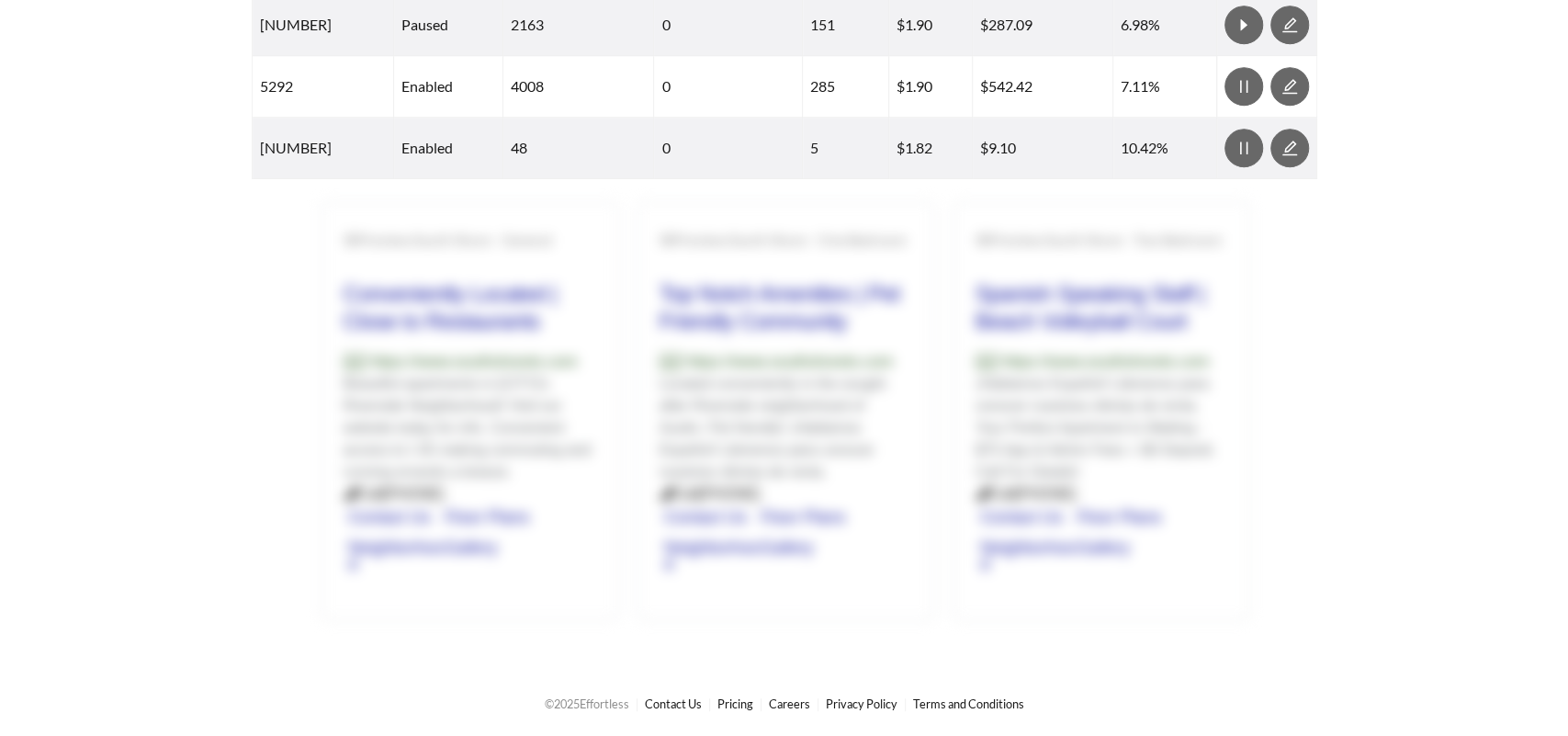 scroll, scrollTop: 0, scrollLeft: 0, axis: both 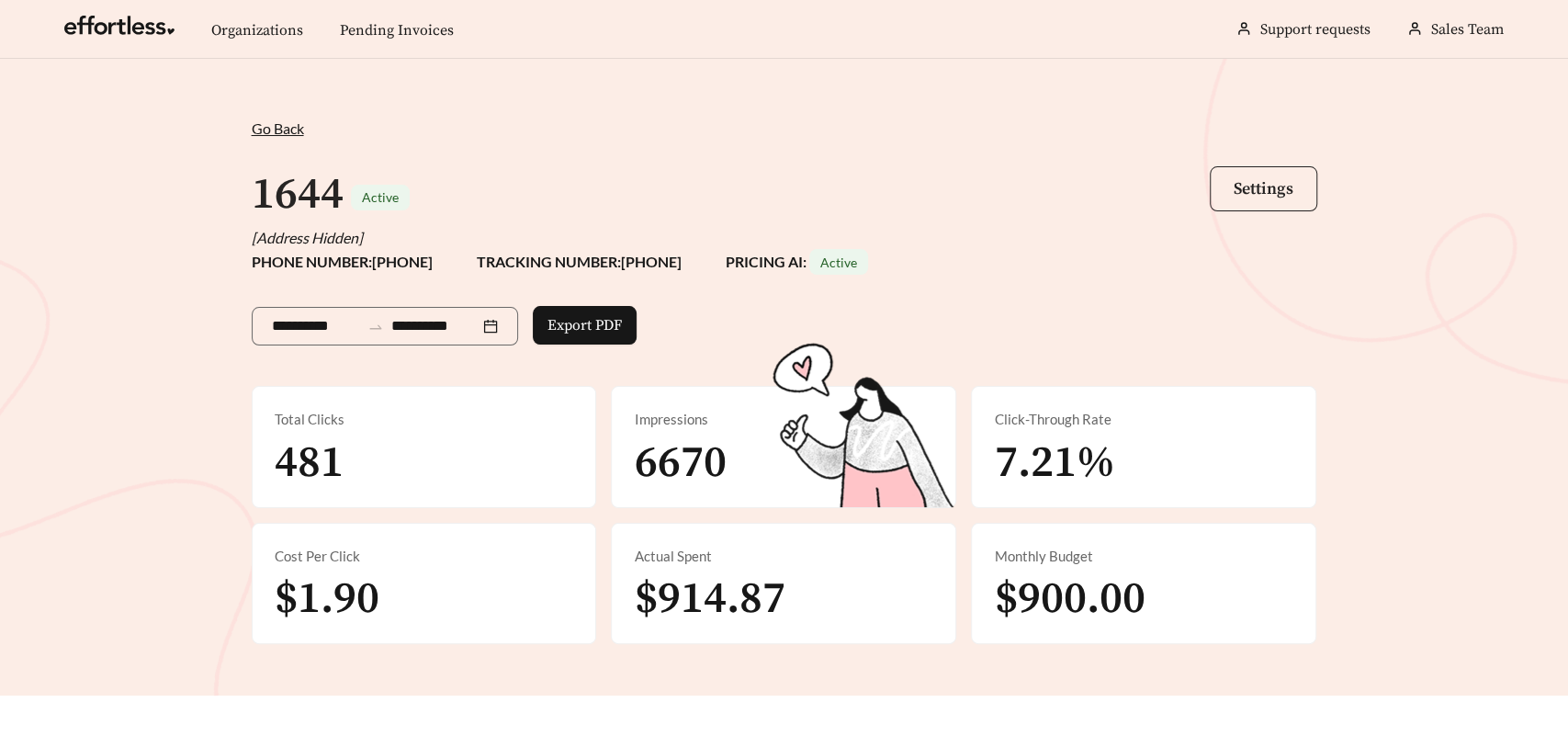 click on "Settings" at bounding box center (1263, 188) 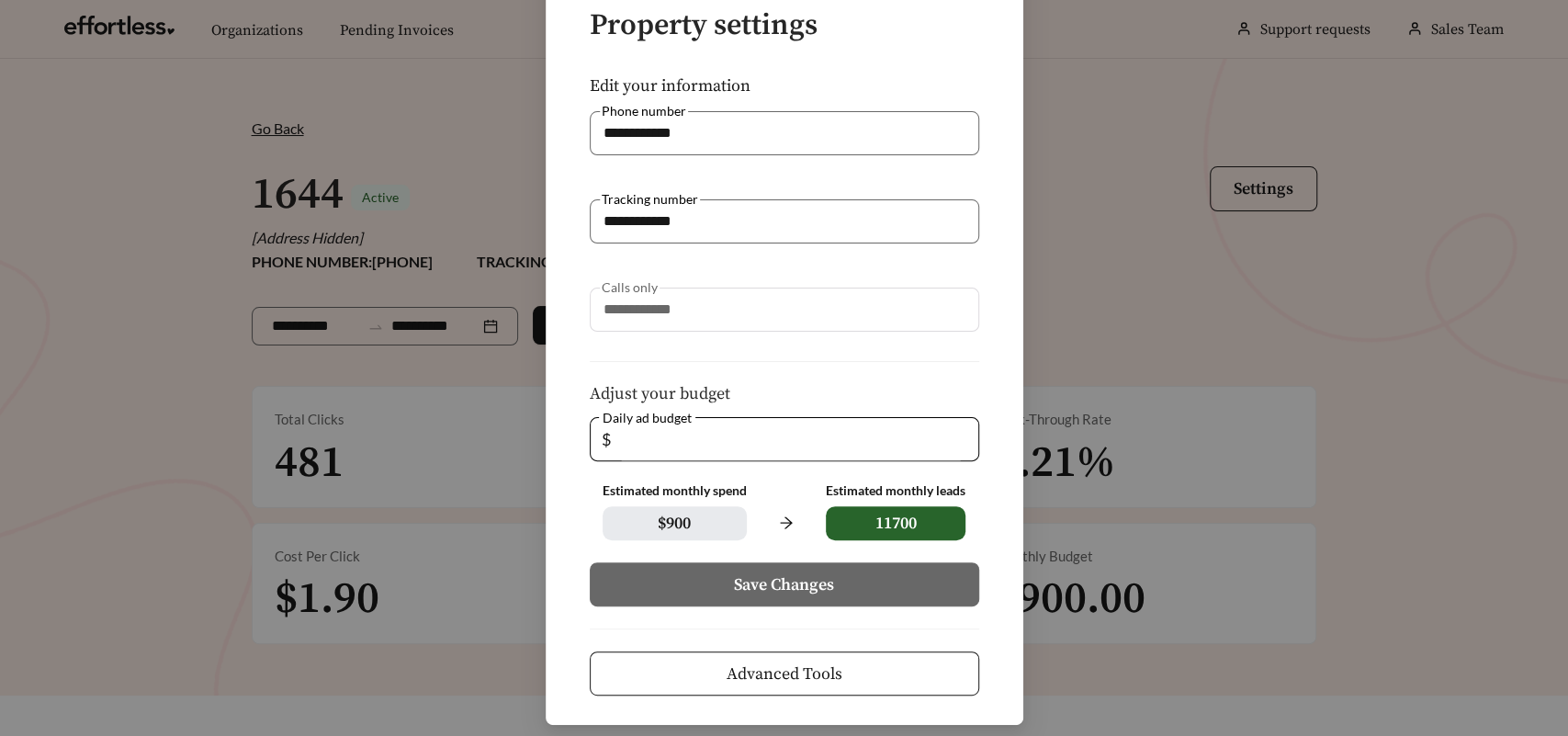 scroll, scrollTop: 142, scrollLeft: 0, axis: vertical 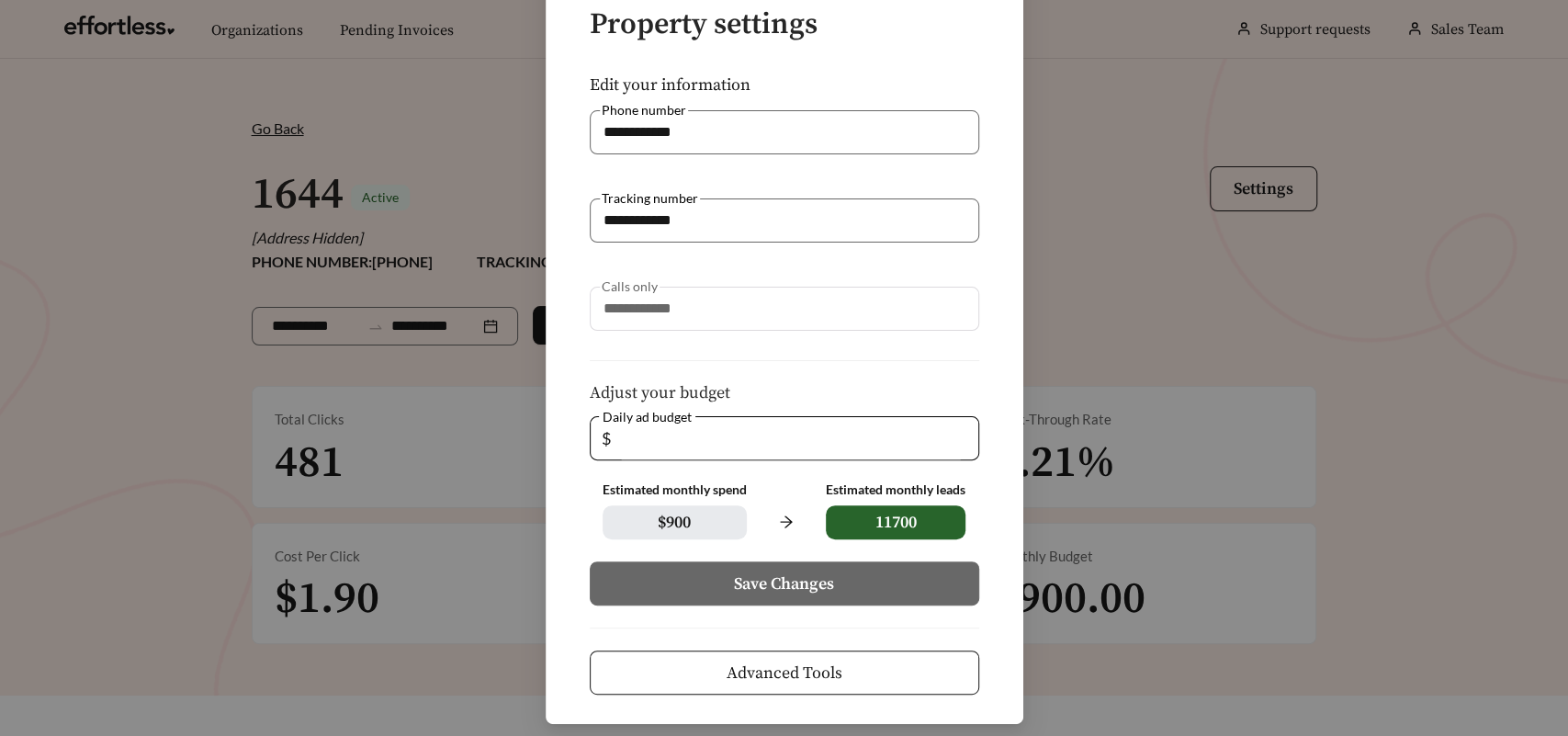 click on "**********" at bounding box center (784, 368) 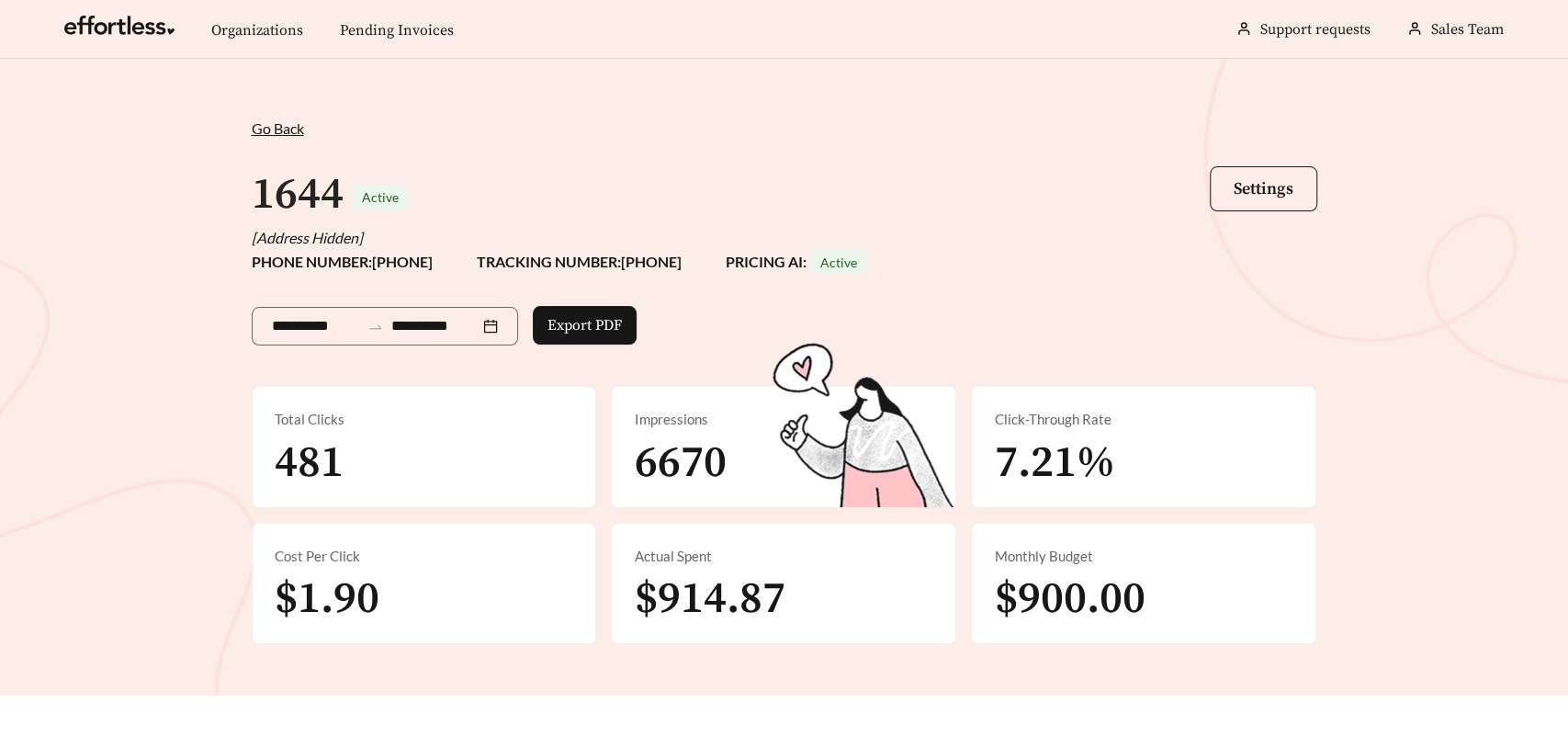 scroll, scrollTop: 59, scrollLeft: 0, axis: vertical 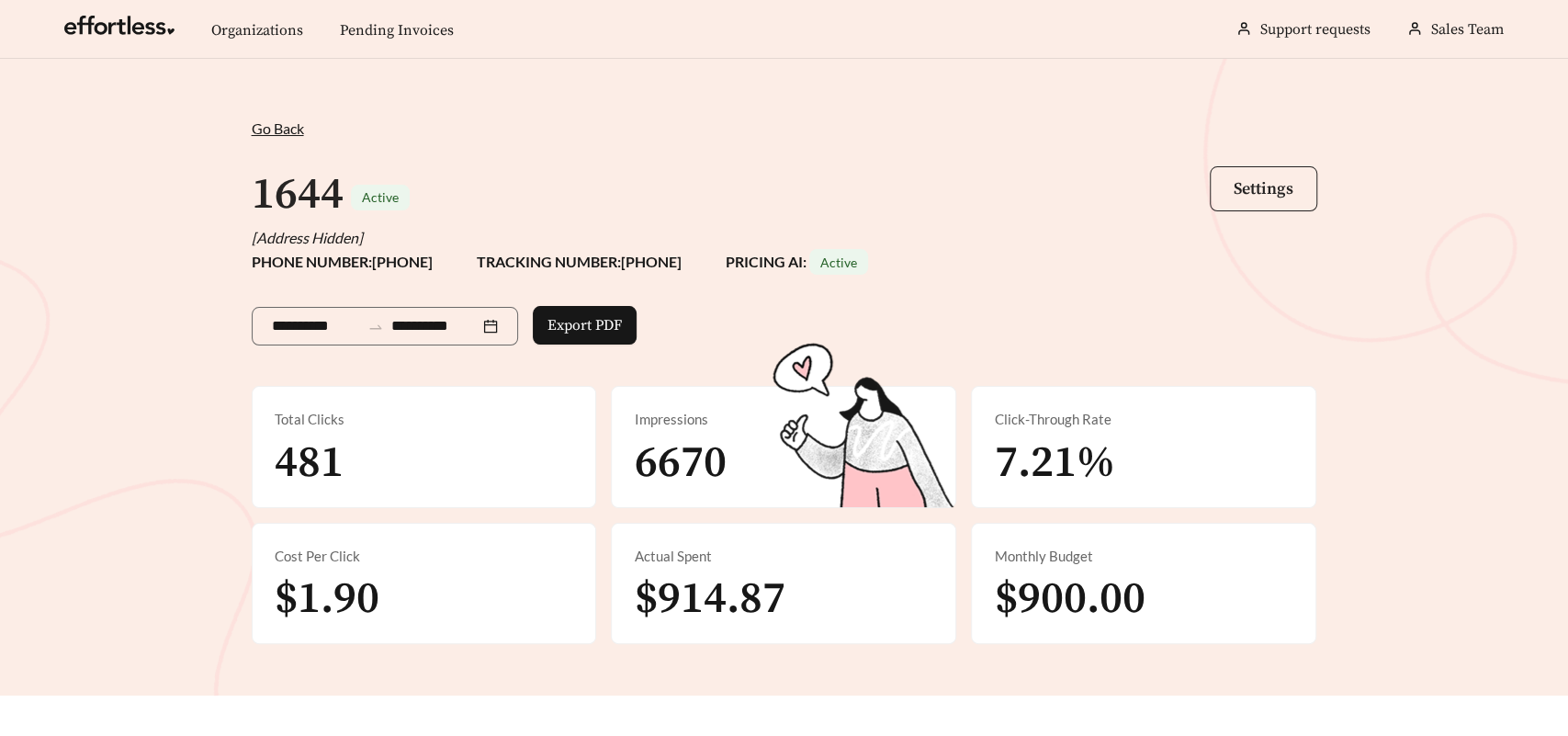 click on "Settings" at bounding box center (1263, 188) 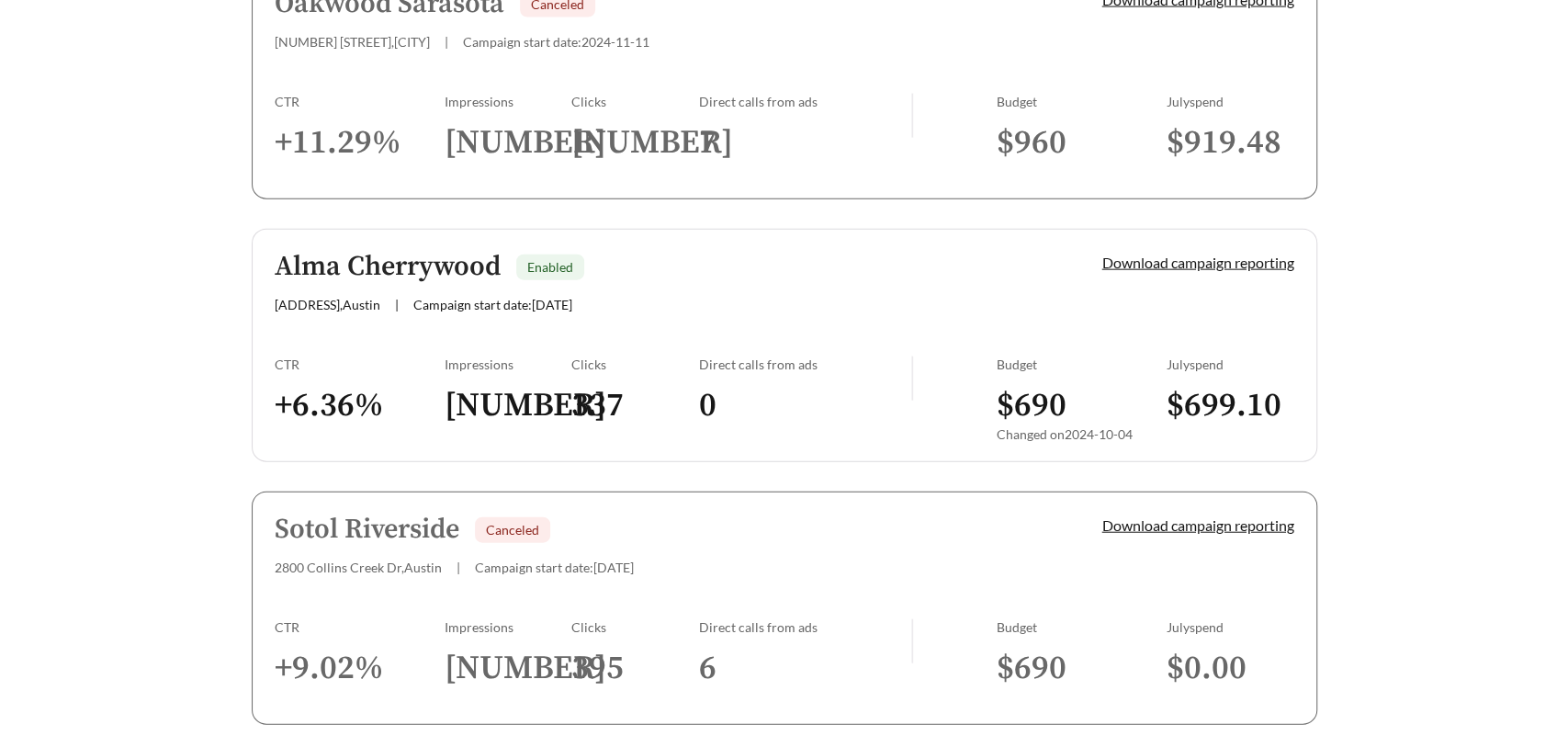 scroll, scrollTop: 2785, scrollLeft: 0, axis: vertical 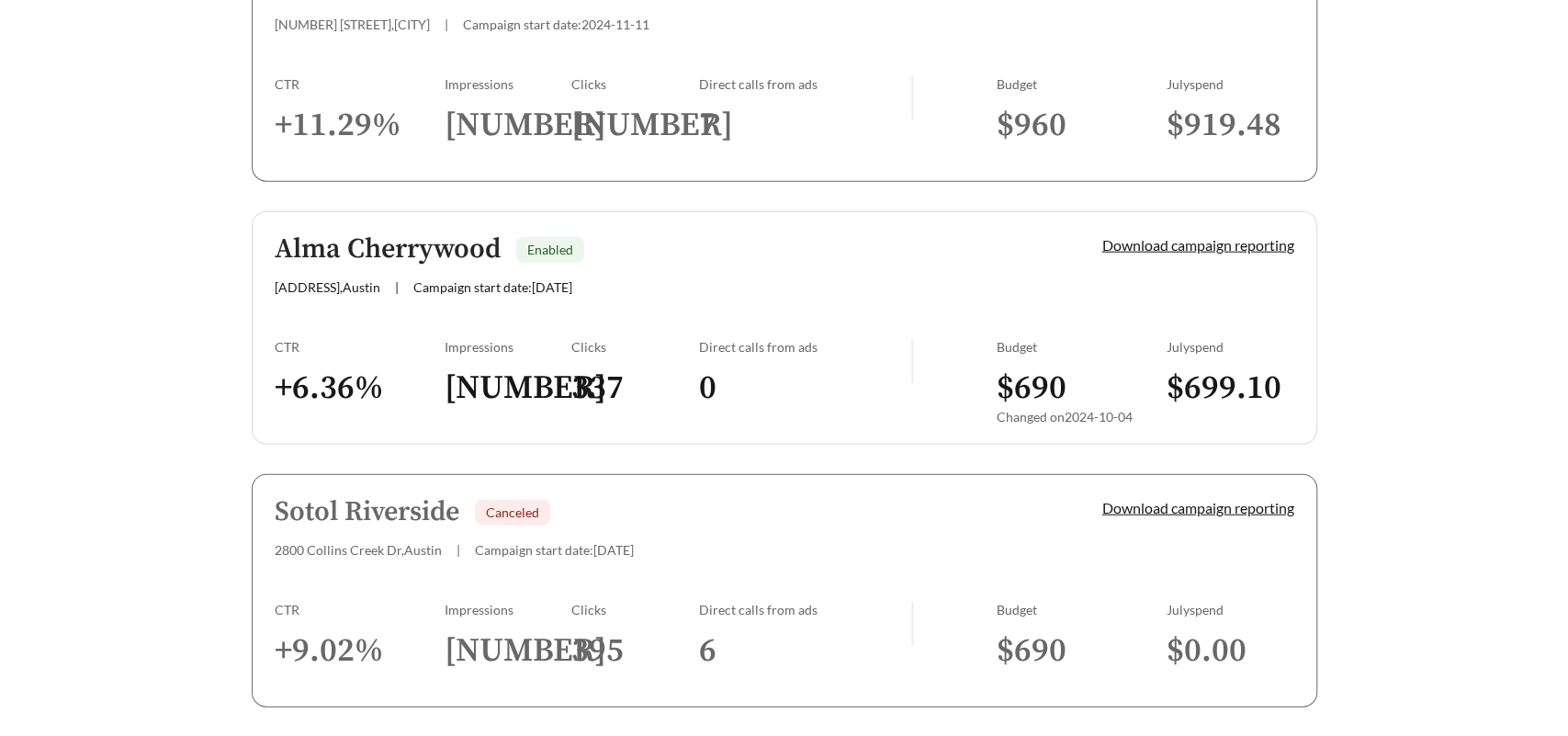click on "Alma Cherrywood" at bounding box center (388, 249) 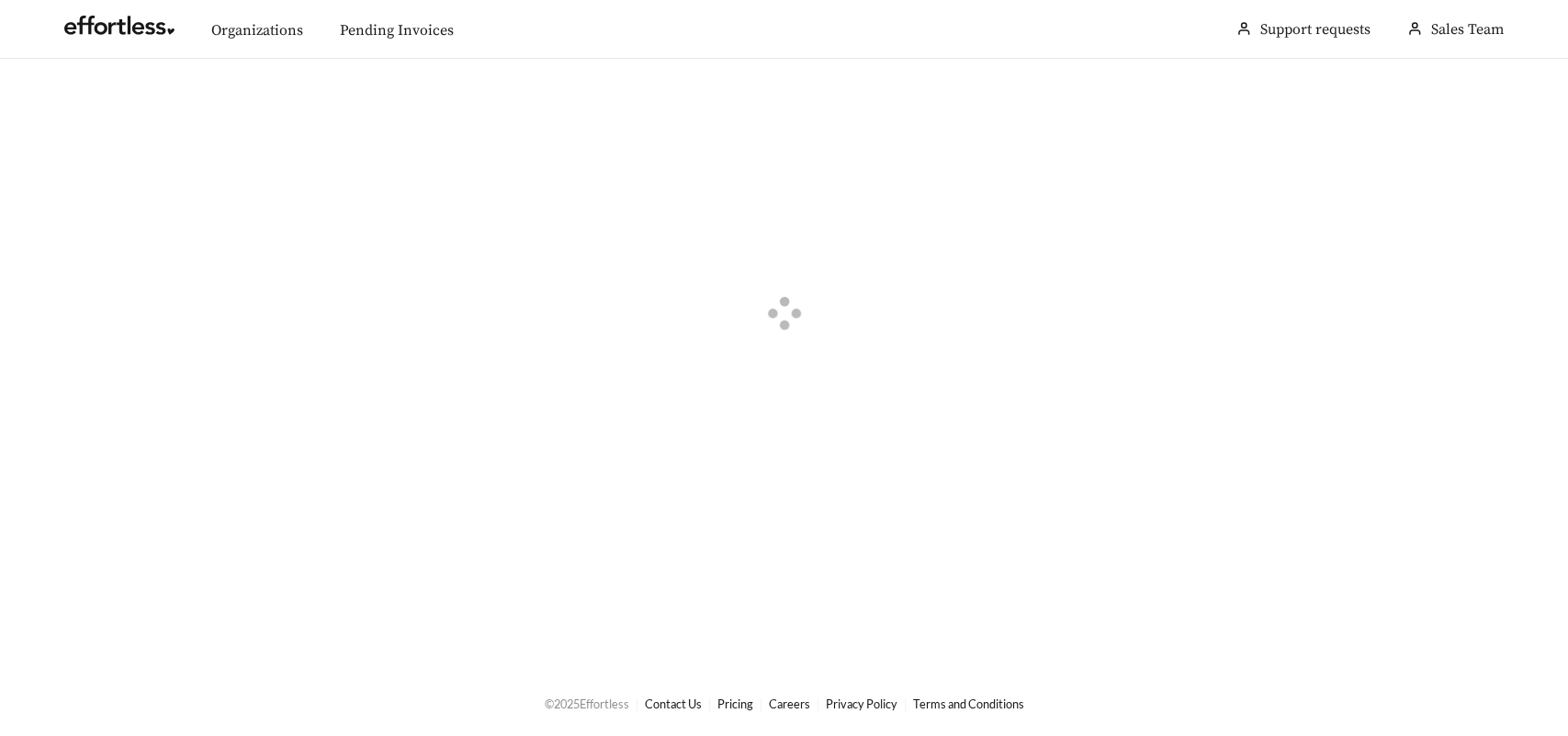 scroll, scrollTop: 0, scrollLeft: 0, axis: both 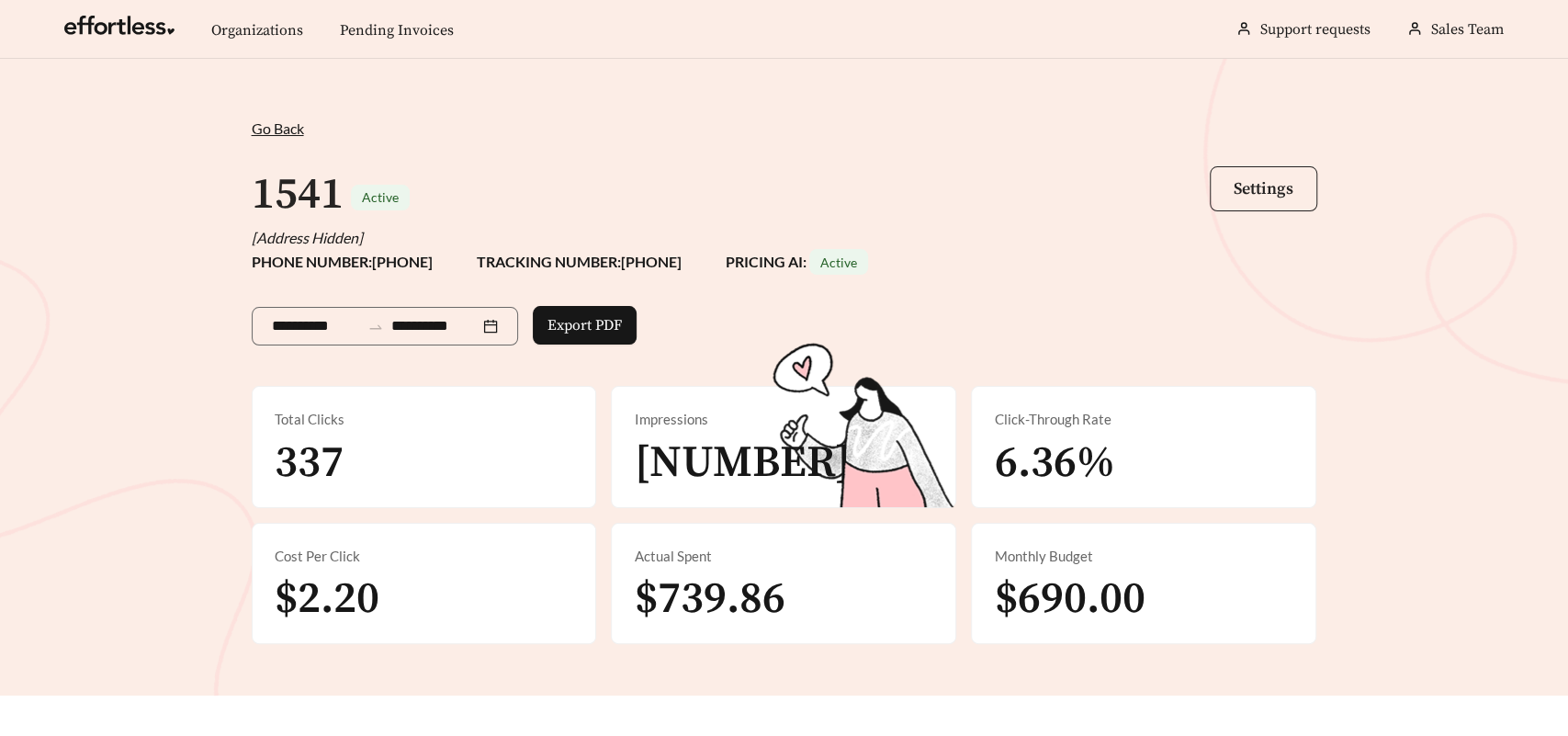 click on "Settings" at bounding box center (1263, 188) 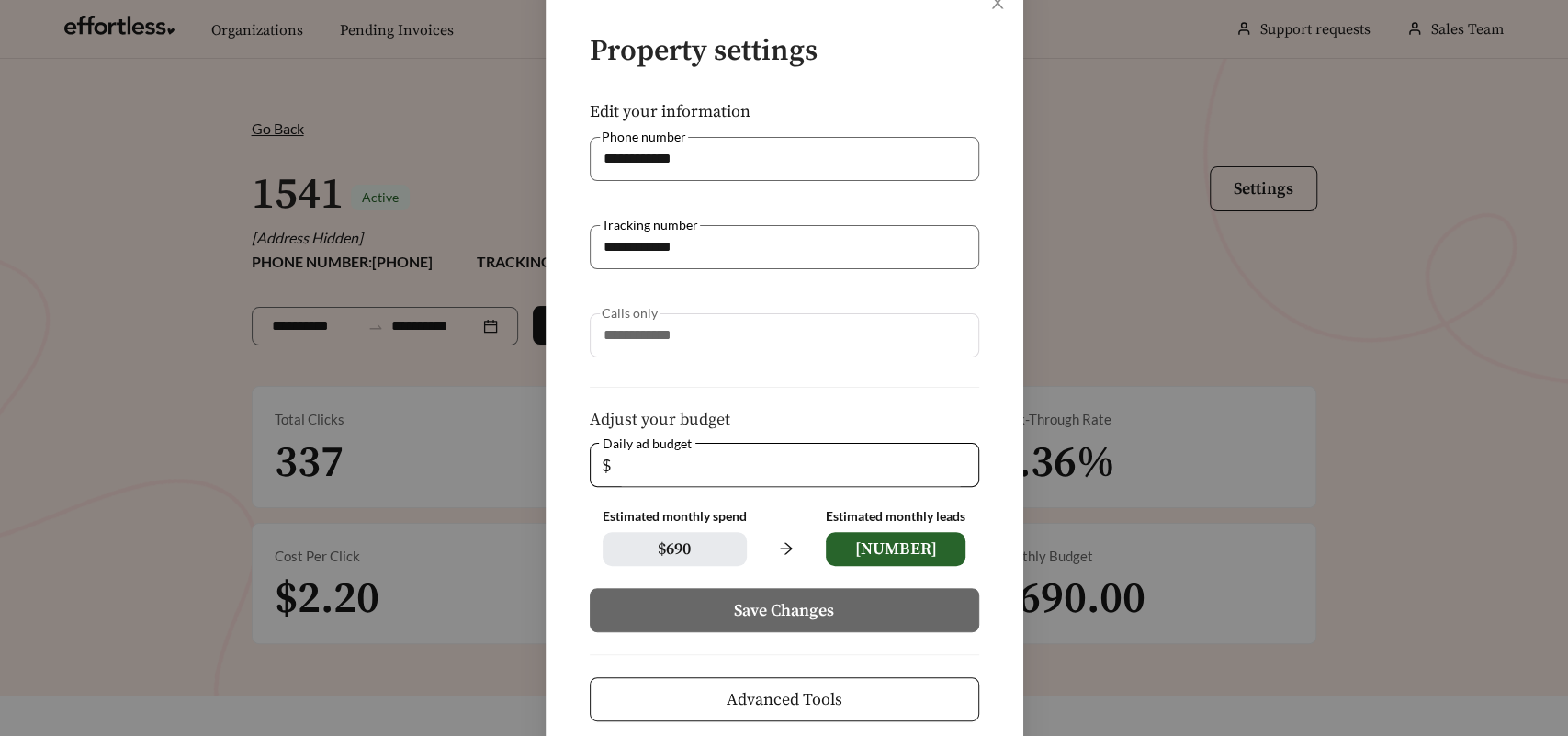 scroll, scrollTop: 121, scrollLeft: 0, axis: vertical 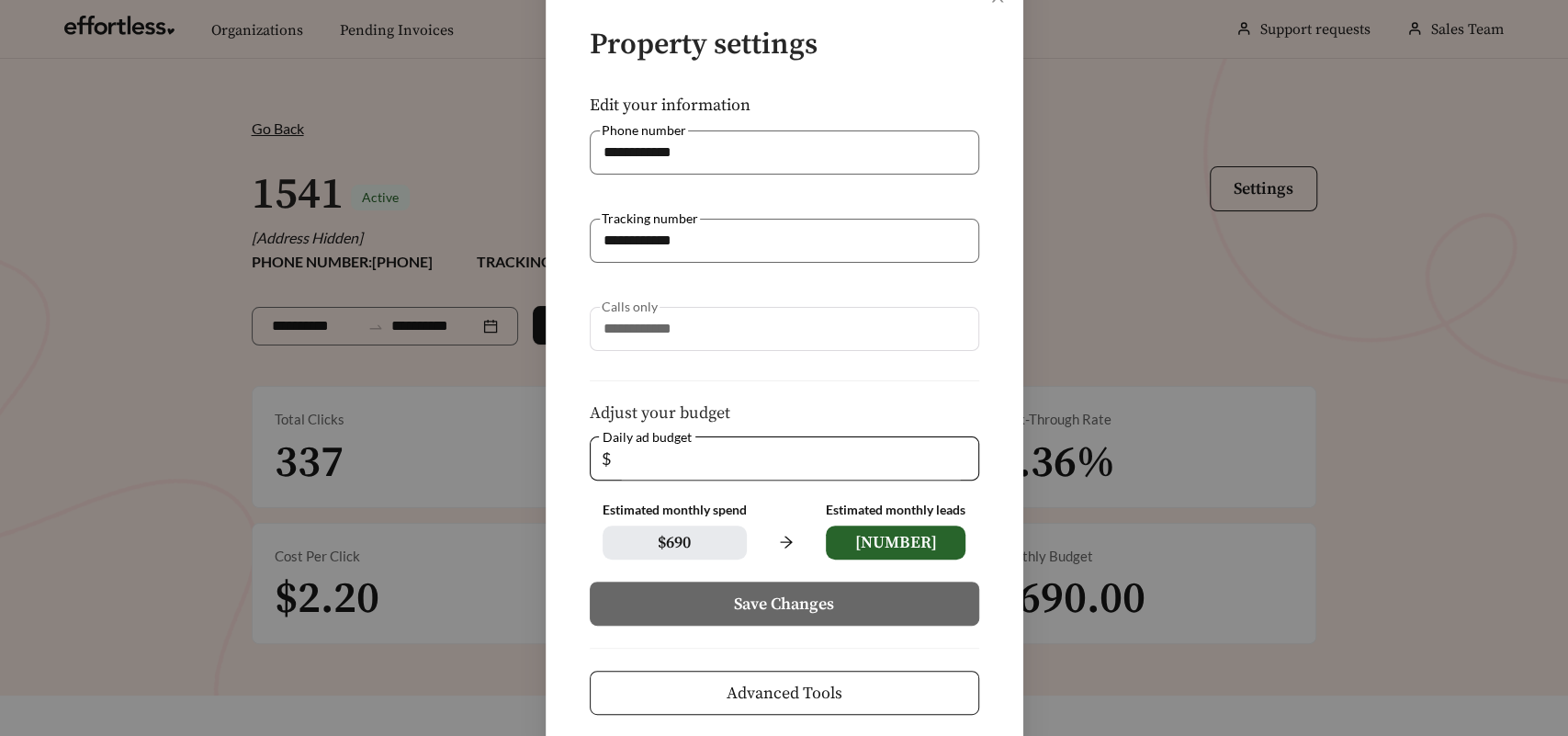 click on "Advanced Tools" at bounding box center [784, 693] 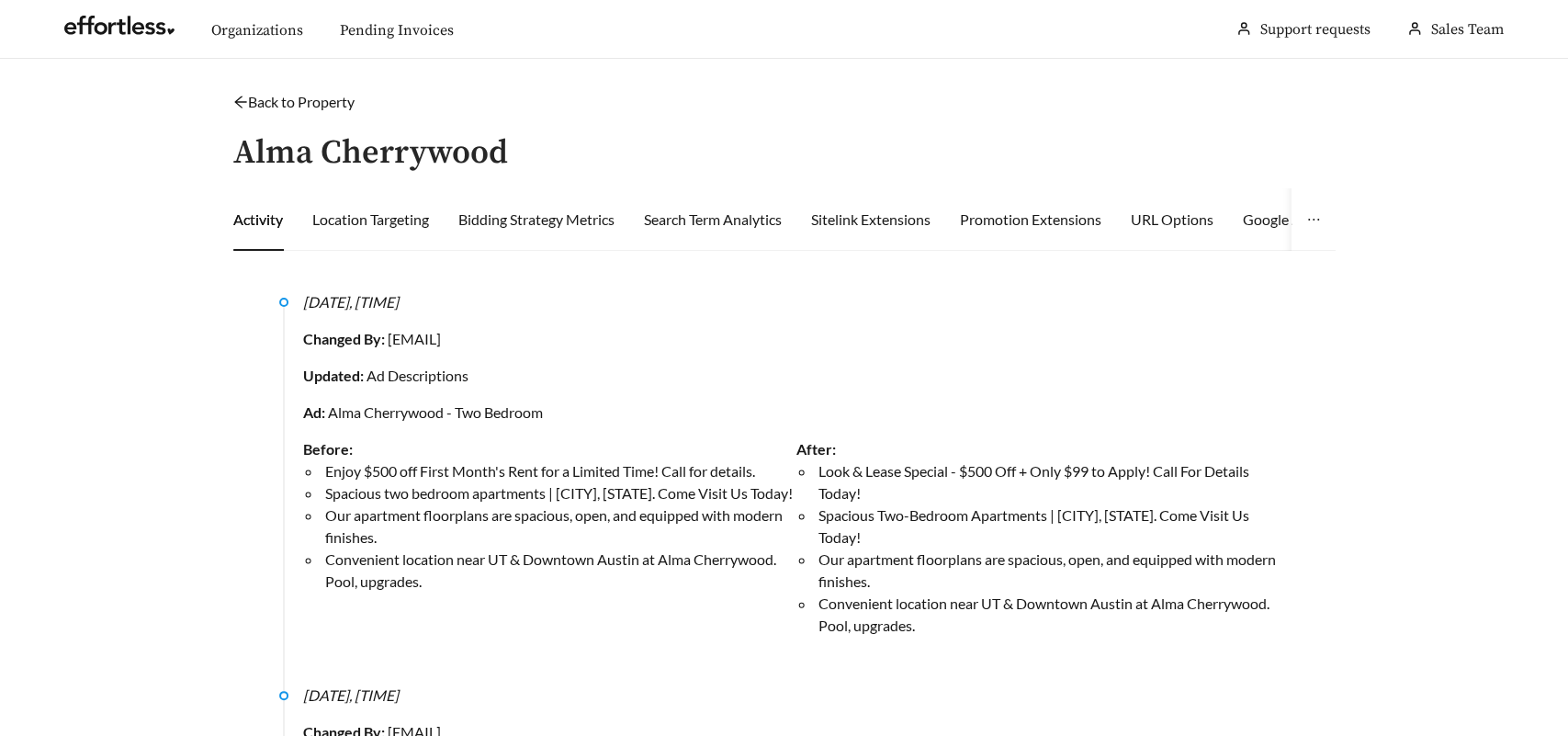scroll, scrollTop: 24717, scrollLeft: 0, axis: vertical 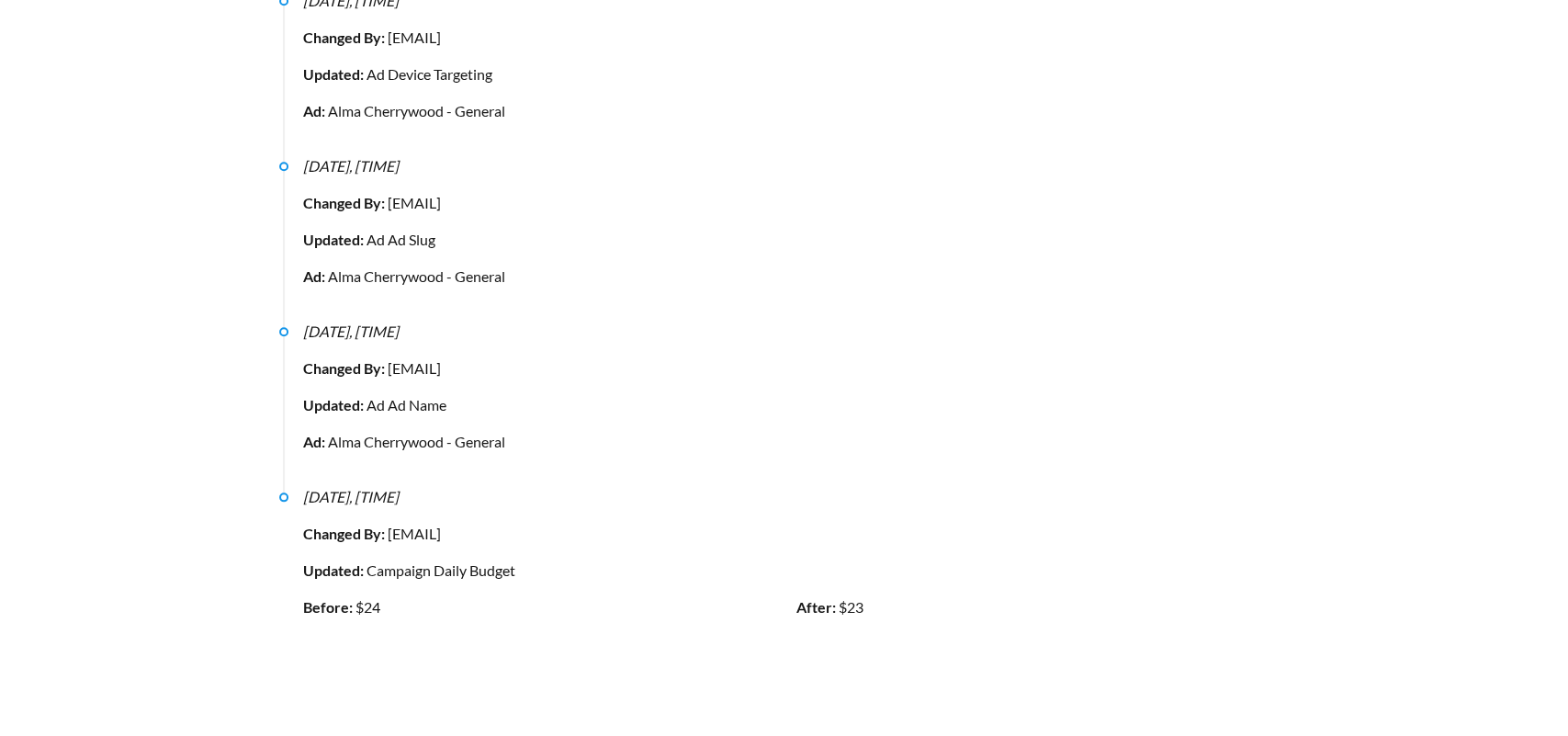 click on "Ad: [NAME] - General" at bounding box center [796, 442] 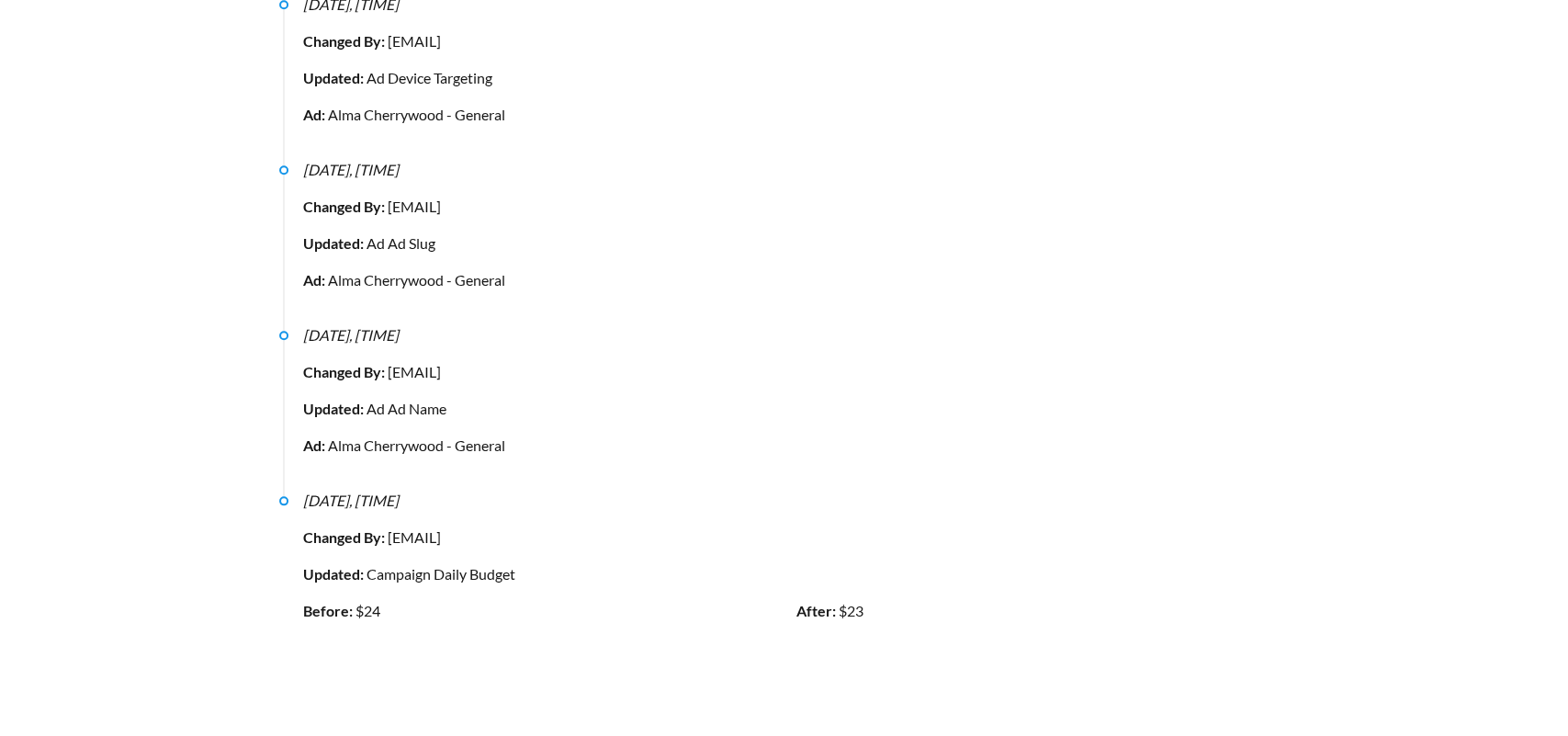 scroll, scrollTop: 24717, scrollLeft: 0, axis: vertical 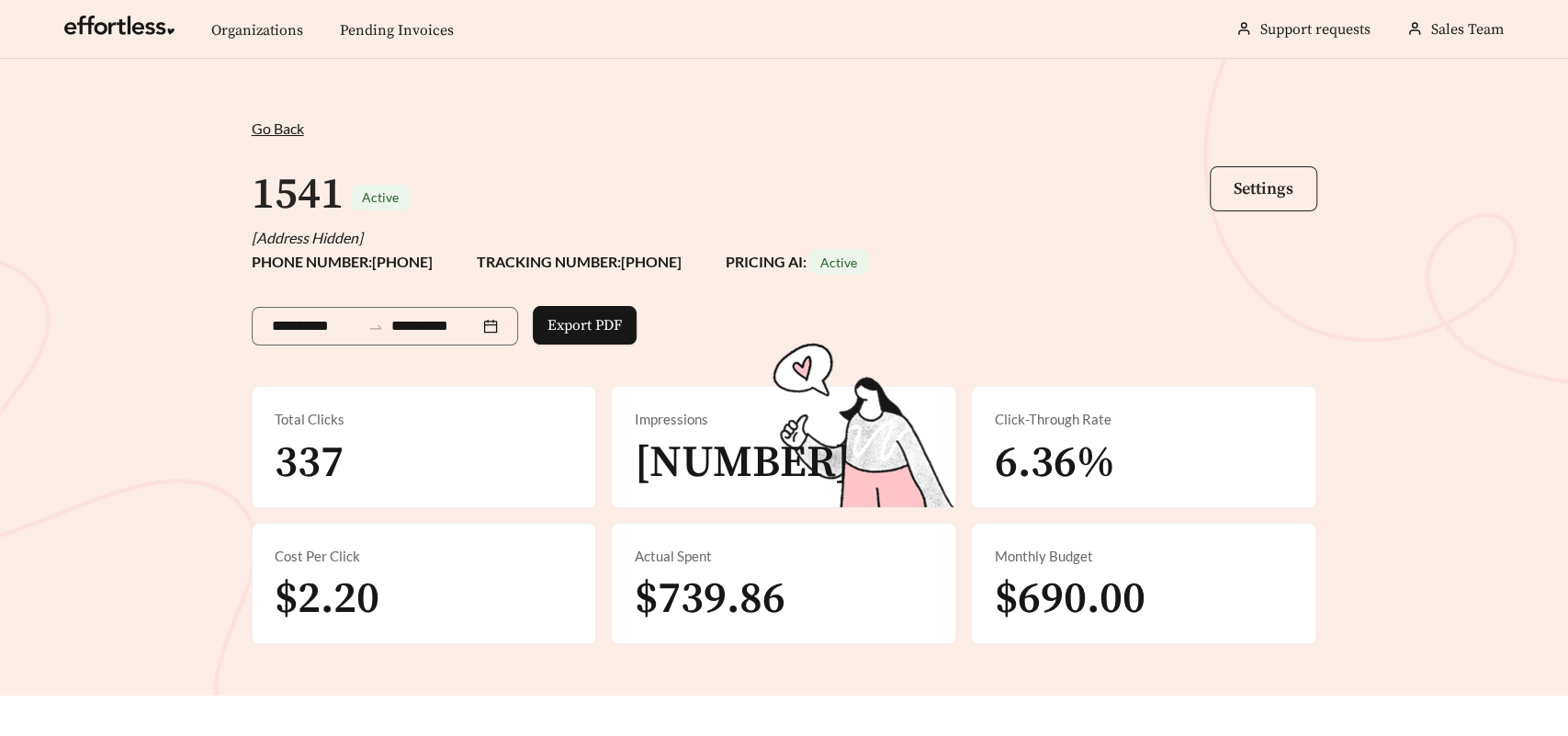 click on "Settings" at bounding box center [1263, 188] 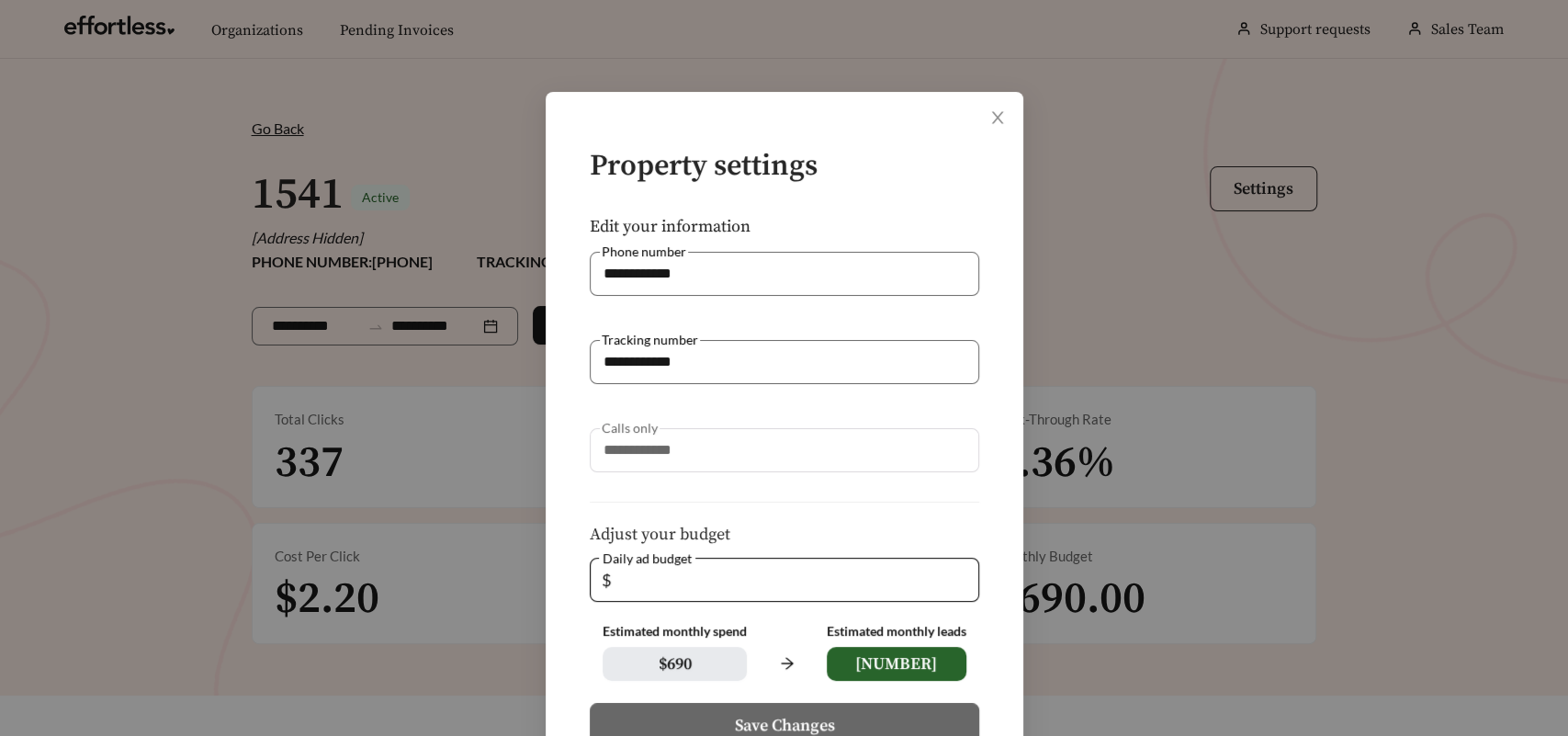 click on "**********" at bounding box center (784, 368) 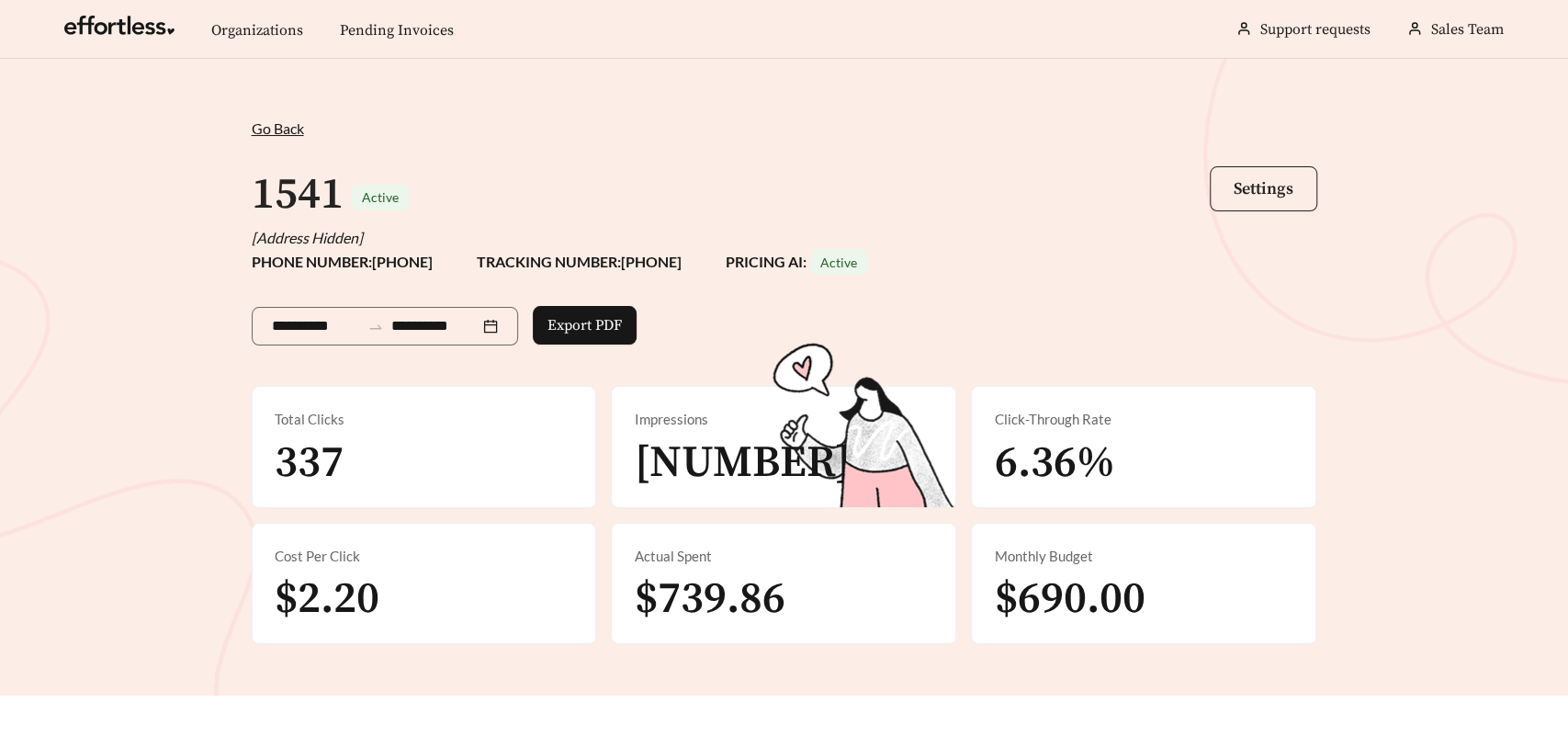 click on "**********" at bounding box center (784, 368) 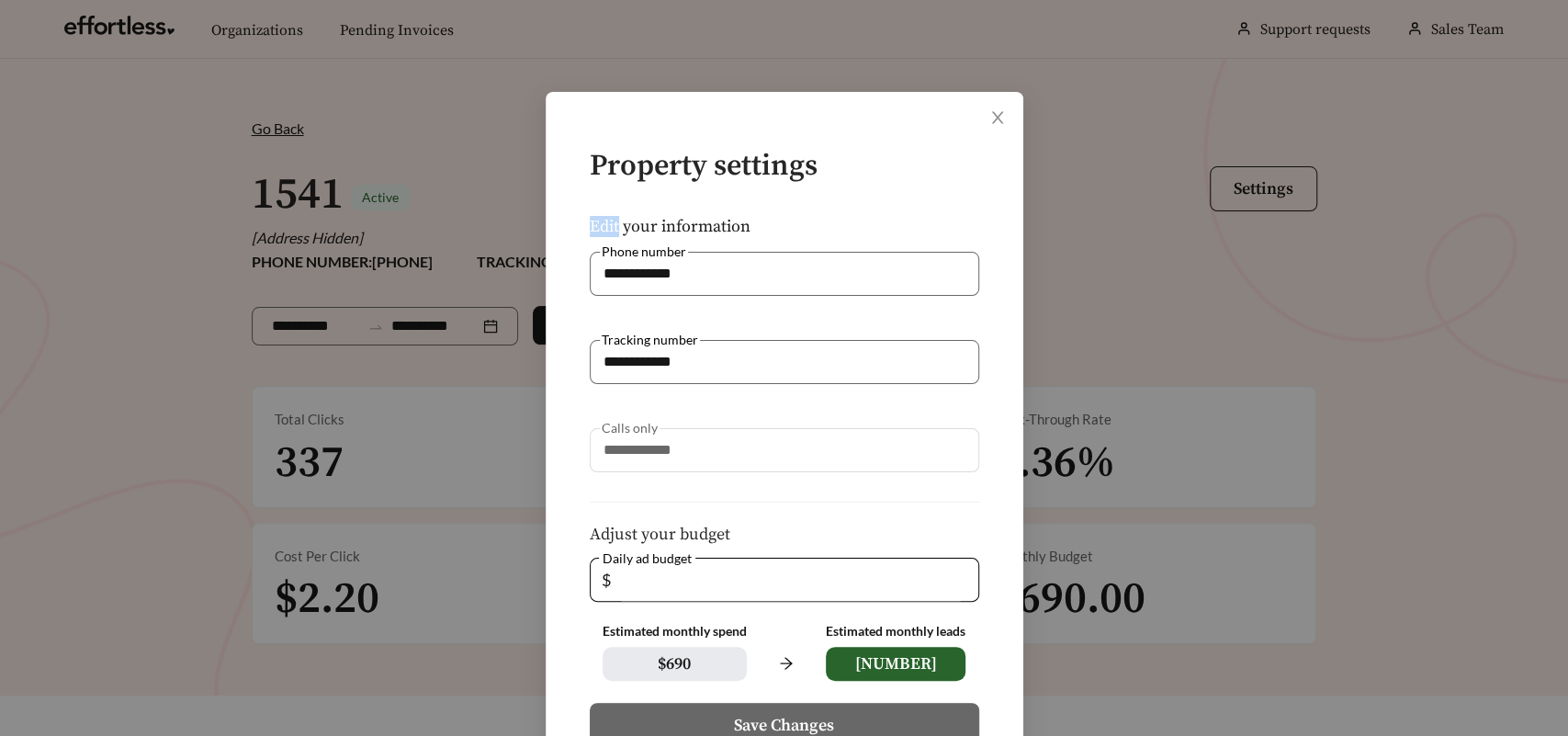 scroll, scrollTop: 151, scrollLeft: 0, axis: vertical 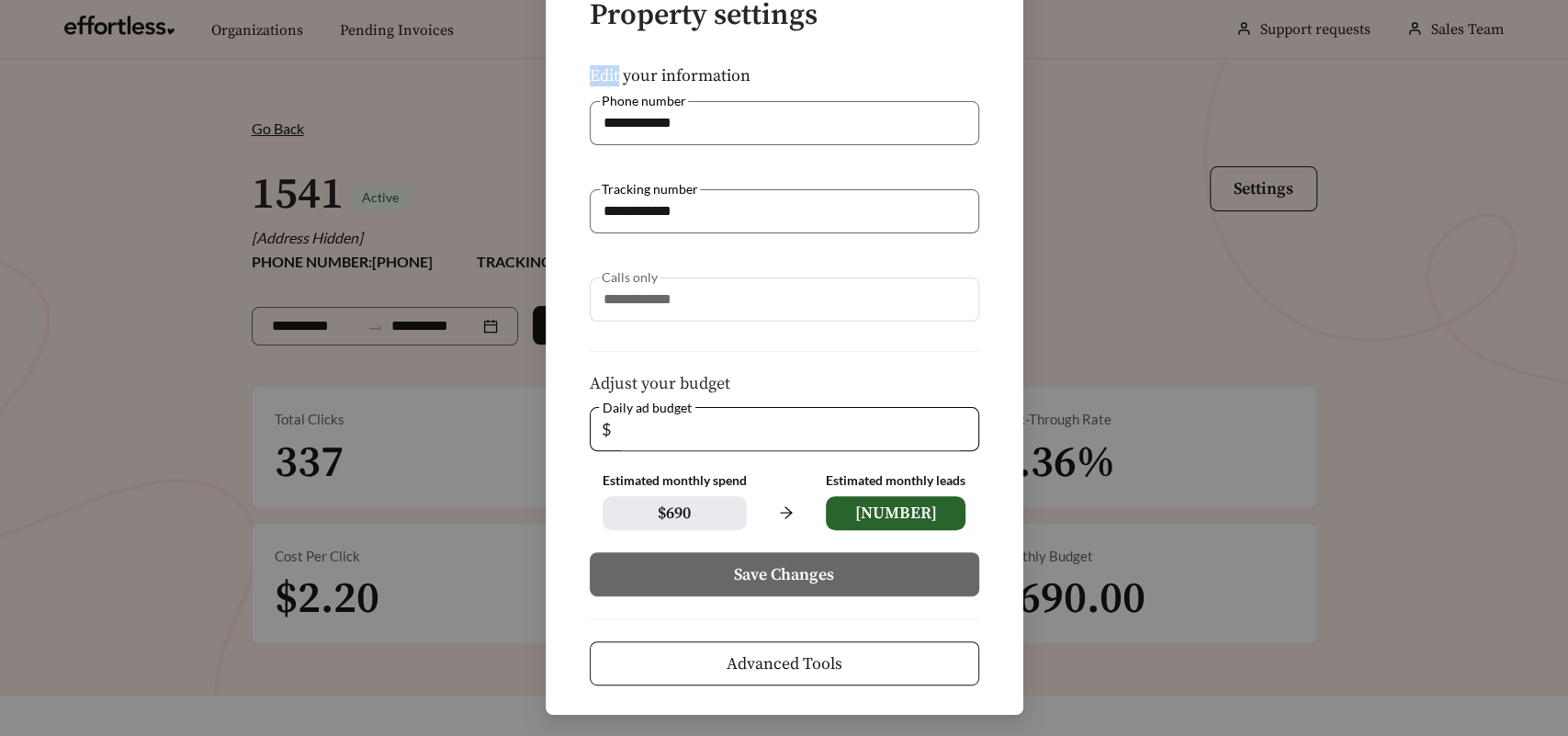 click on "Advanced Tools" at bounding box center [784, 663] 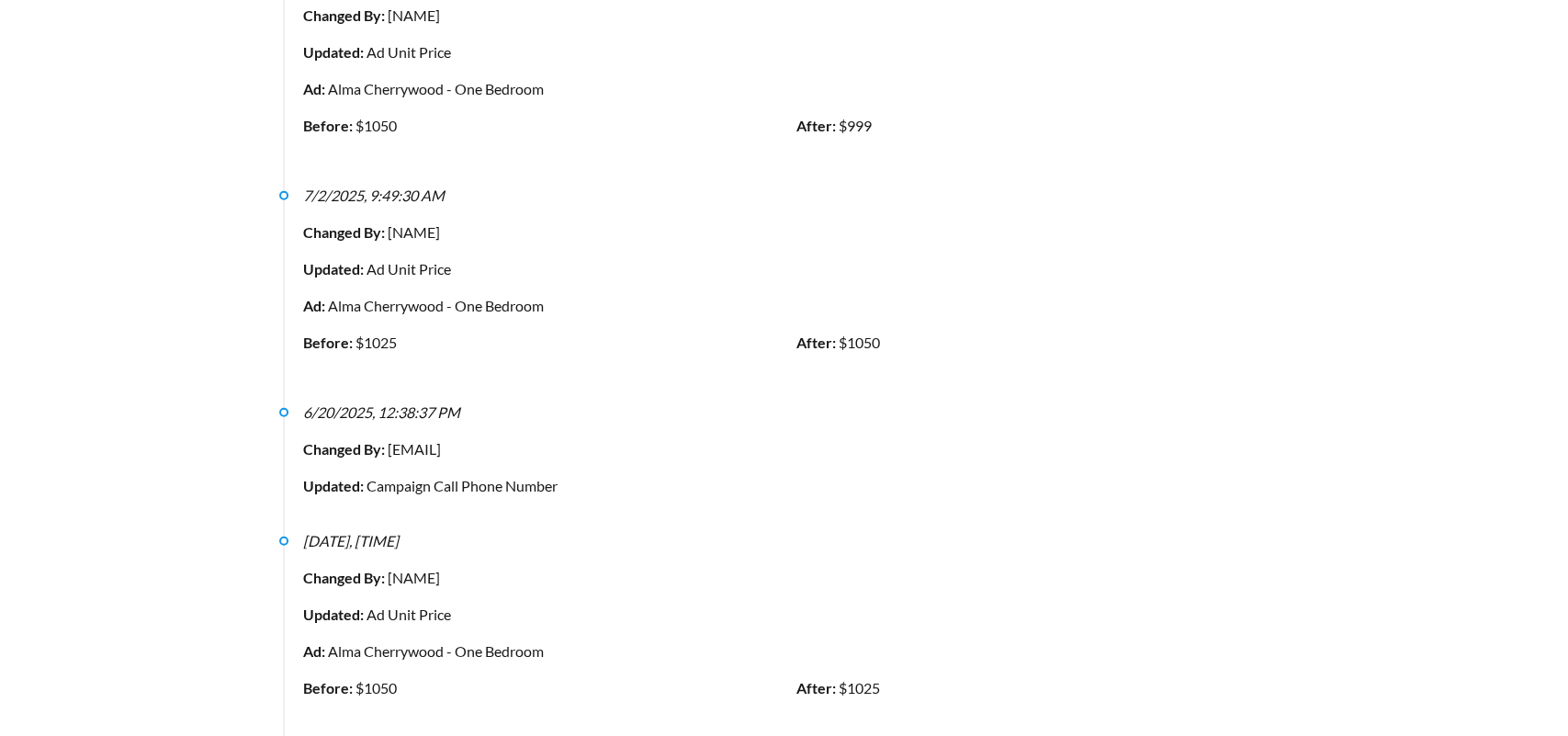 scroll, scrollTop: 24717, scrollLeft: 0, axis: vertical 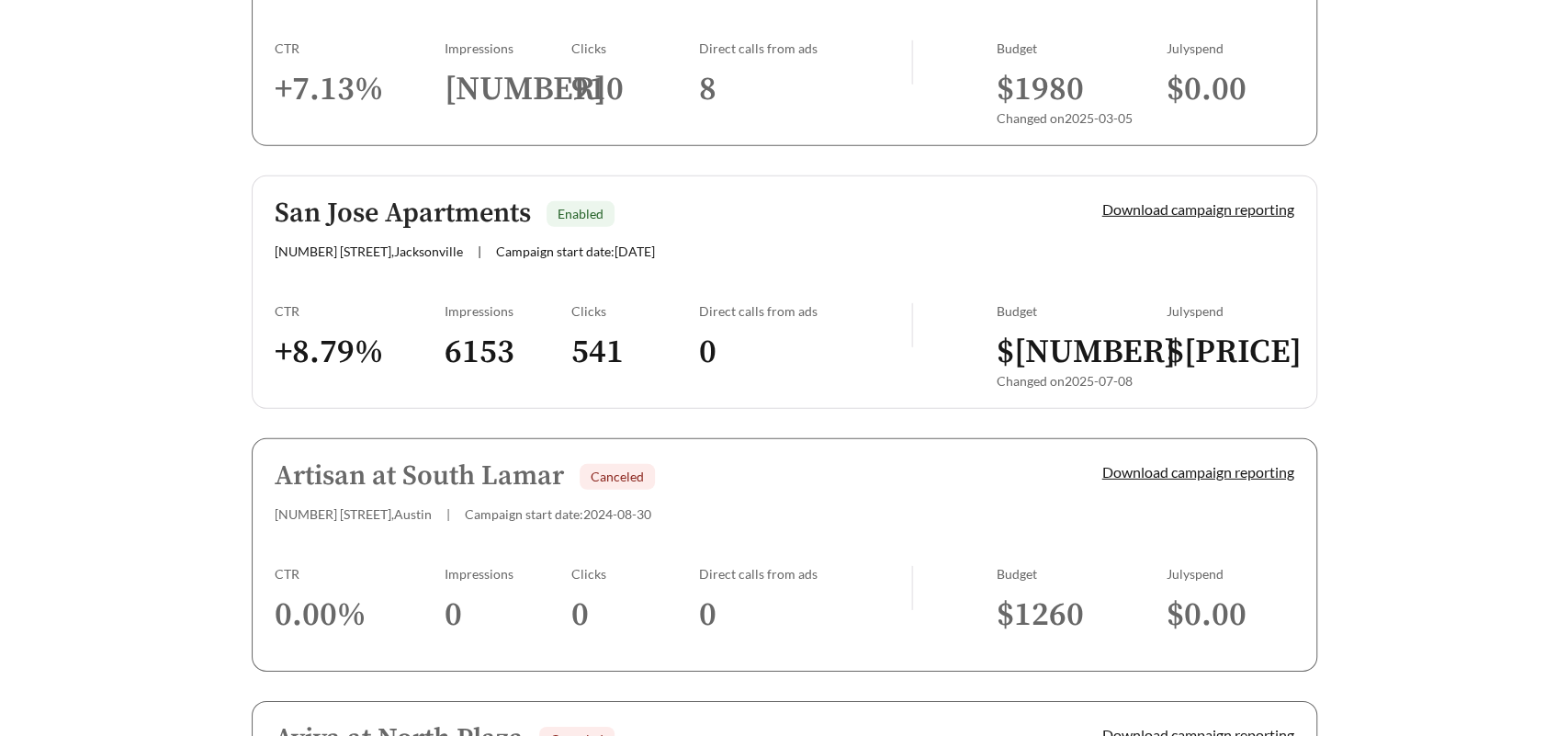 click on "Seaside Apartments Enabled 1085 Atlantic Blvd , Atlantic Beach | Campaign start date: 2025-03-04 Download campaign reporting CTR + 7.48 % Impressions 6311 Clicks 472 Direct calls from ads 0 Budget $ 1500 July spend $ 1520.17 Stonemont Village Enabled 2930 Stonemont St. , Jacksonville | Campaign start date: 2025-02-05 Download campaign reporting CTR + 8.04 % Impressions 5795 Clicks 466 Direct calls from ads 0 Budget $ 2010 Changed on 2025-07-08 July spend $ 1749.24 Venice Park - Test Deactivated 1001 Center Rd , Venice | Campaign start date: Download campaign reporting CTR 0.00 % Impressions 0 Clicks 0 Direct calls from ads 0 Budget $ 750 July spend $ 0.00 Venice Park Apartments Enabled 1001 Center Rd , Venice | Campaign start date: 2024-12-18 Download campaign reporting CTR + 10.7 % Impressions 15223 Clicks 1616 Direct calls from ads 13 Budget $ 2190 Changed on 2024-12-18 July spend $ 2219.50 Prospect Heights Canceled 4060 Barnes Rd S , Jacksonville | Campaign start date: 2024-12-16" at bounding box center (784, -365) 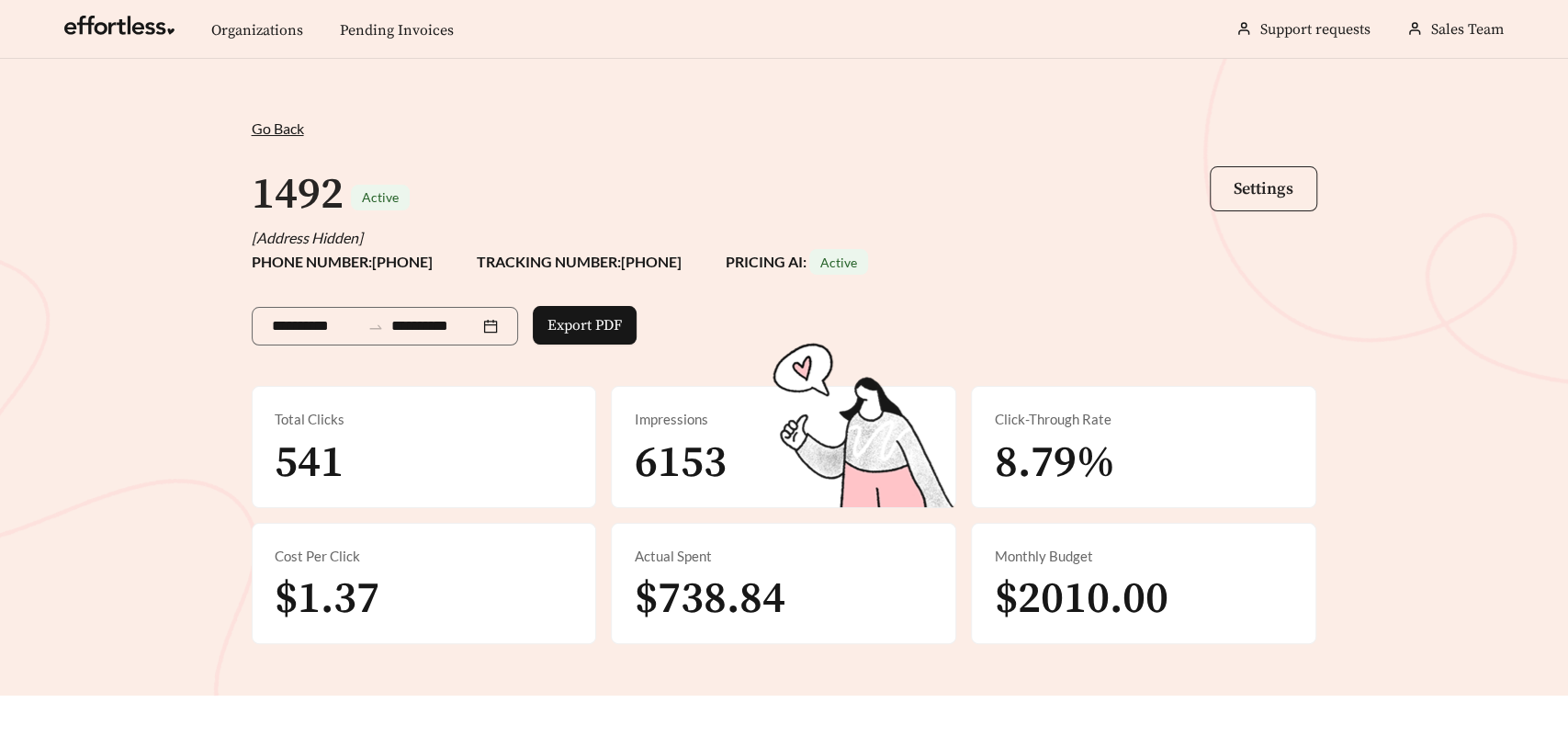 click on "Settings" at bounding box center (1263, 188) 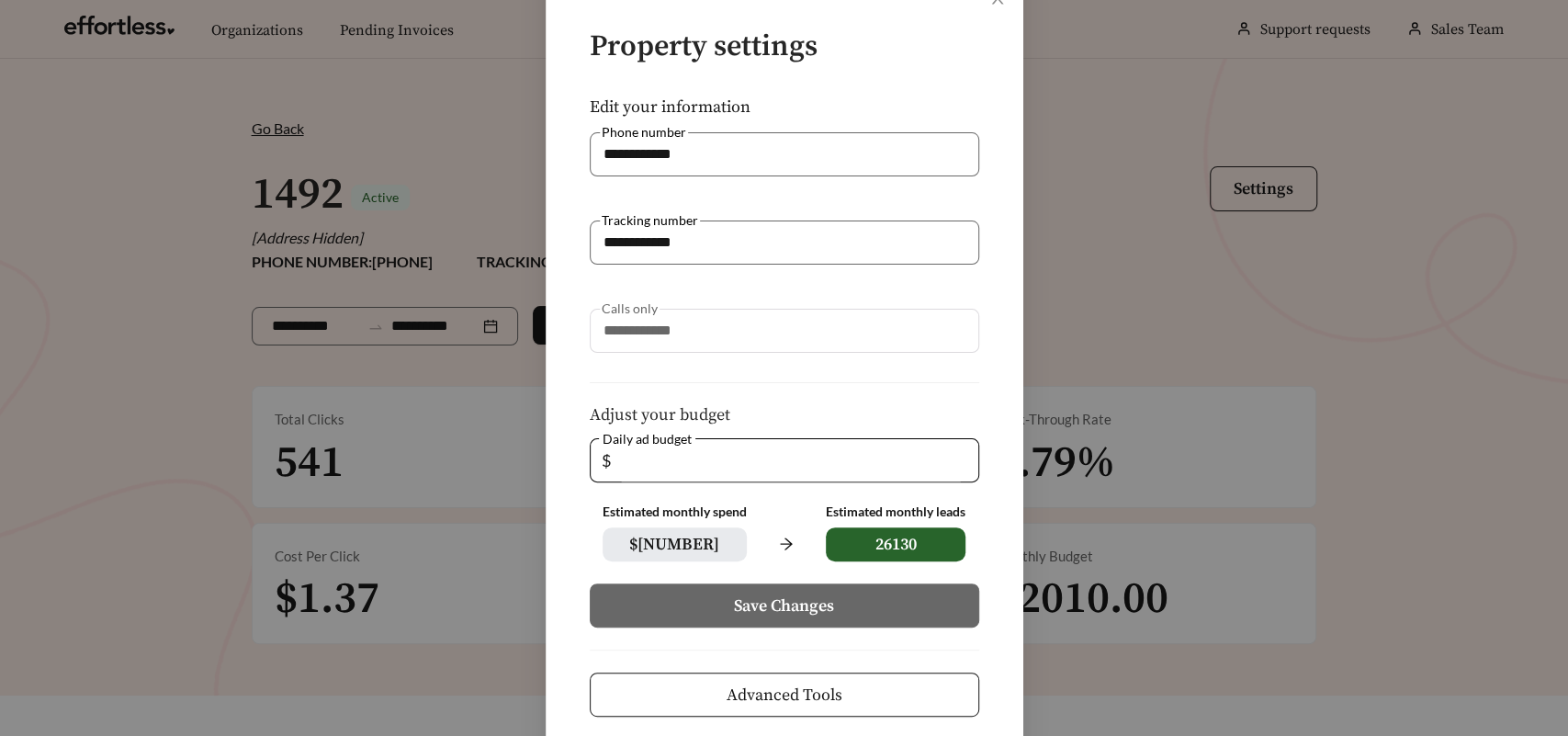 scroll, scrollTop: 134, scrollLeft: 0, axis: vertical 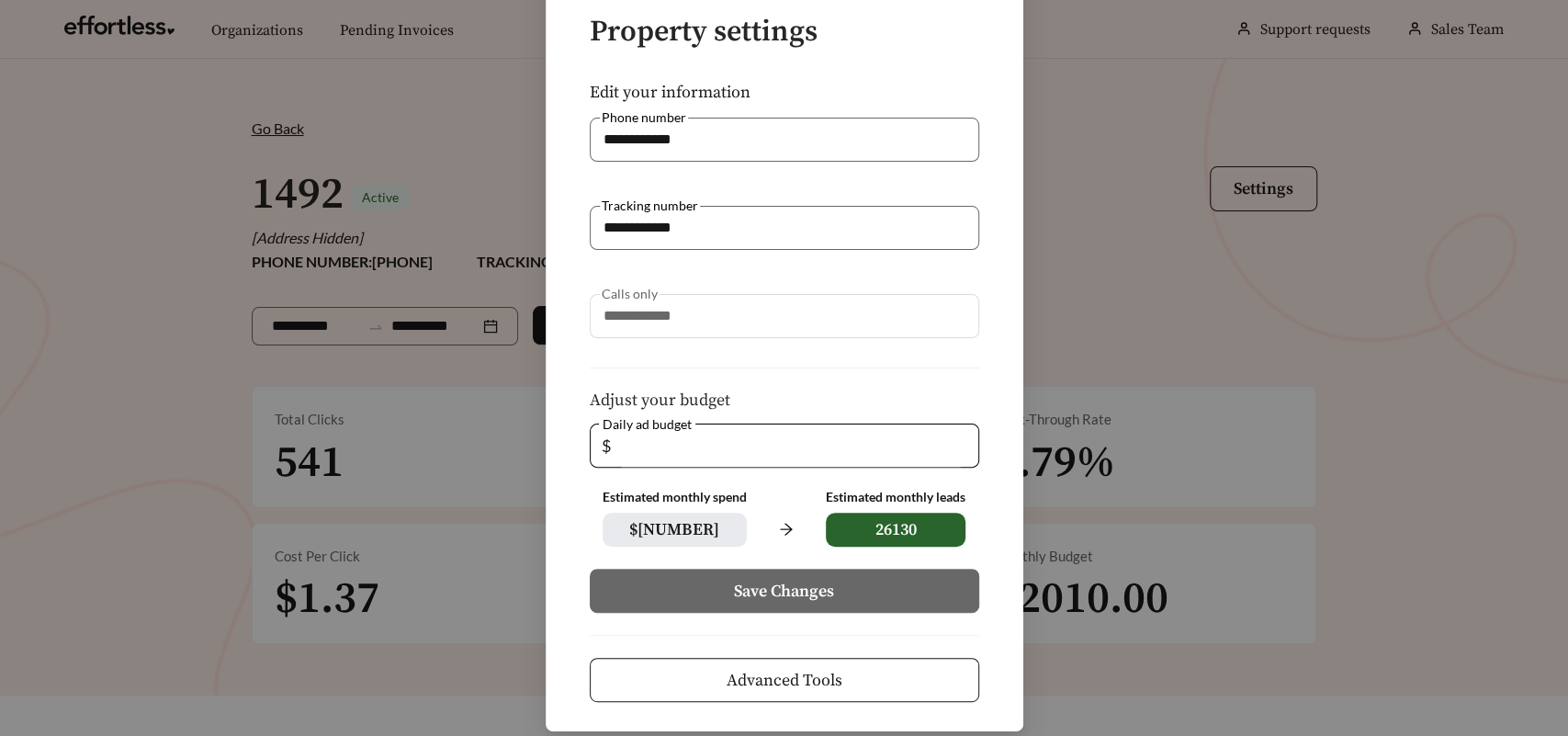 click on "Advanced Tools" at bounding box center (784, 680) 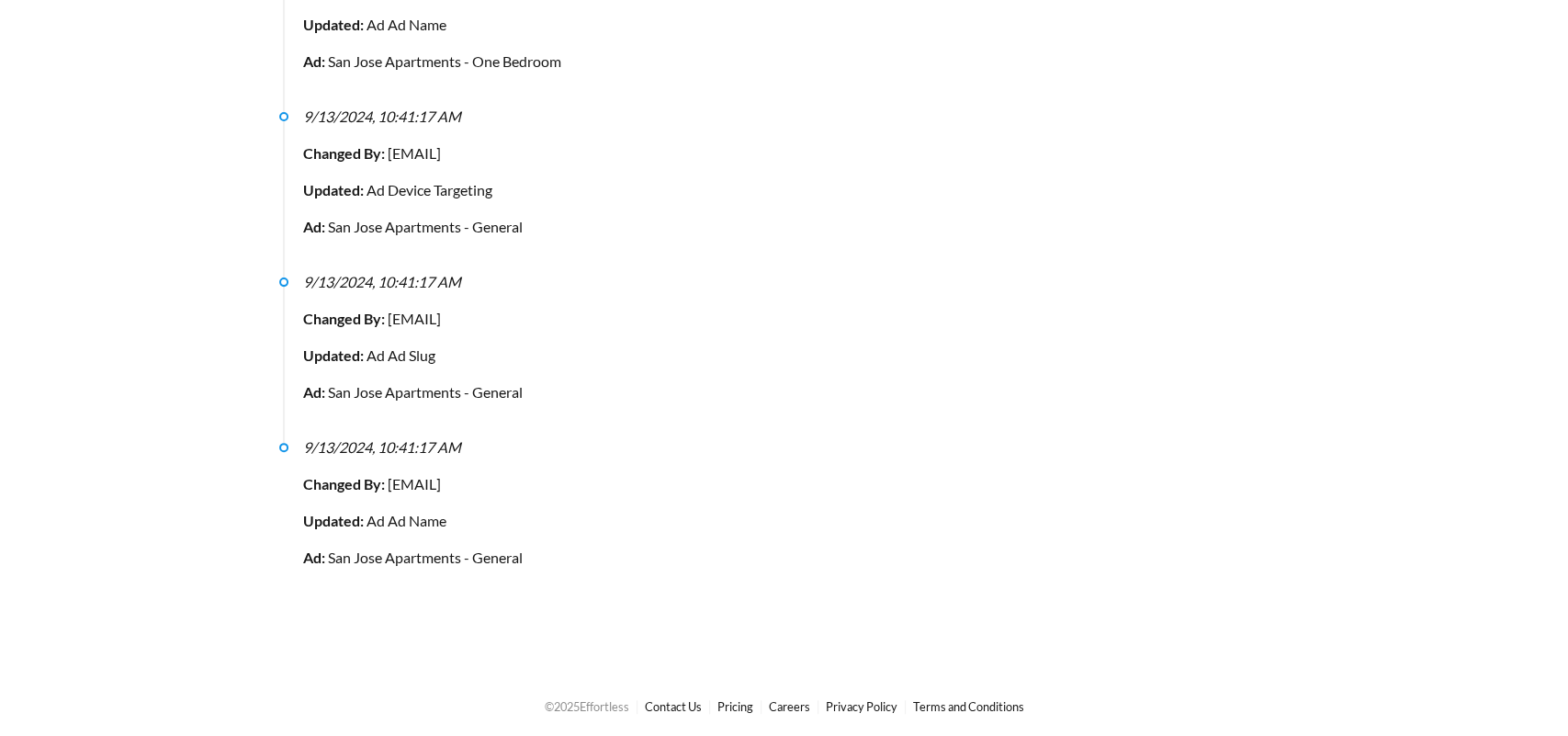scroll, scrollTop: 23813, scrollLeft: 0, axis: vertical 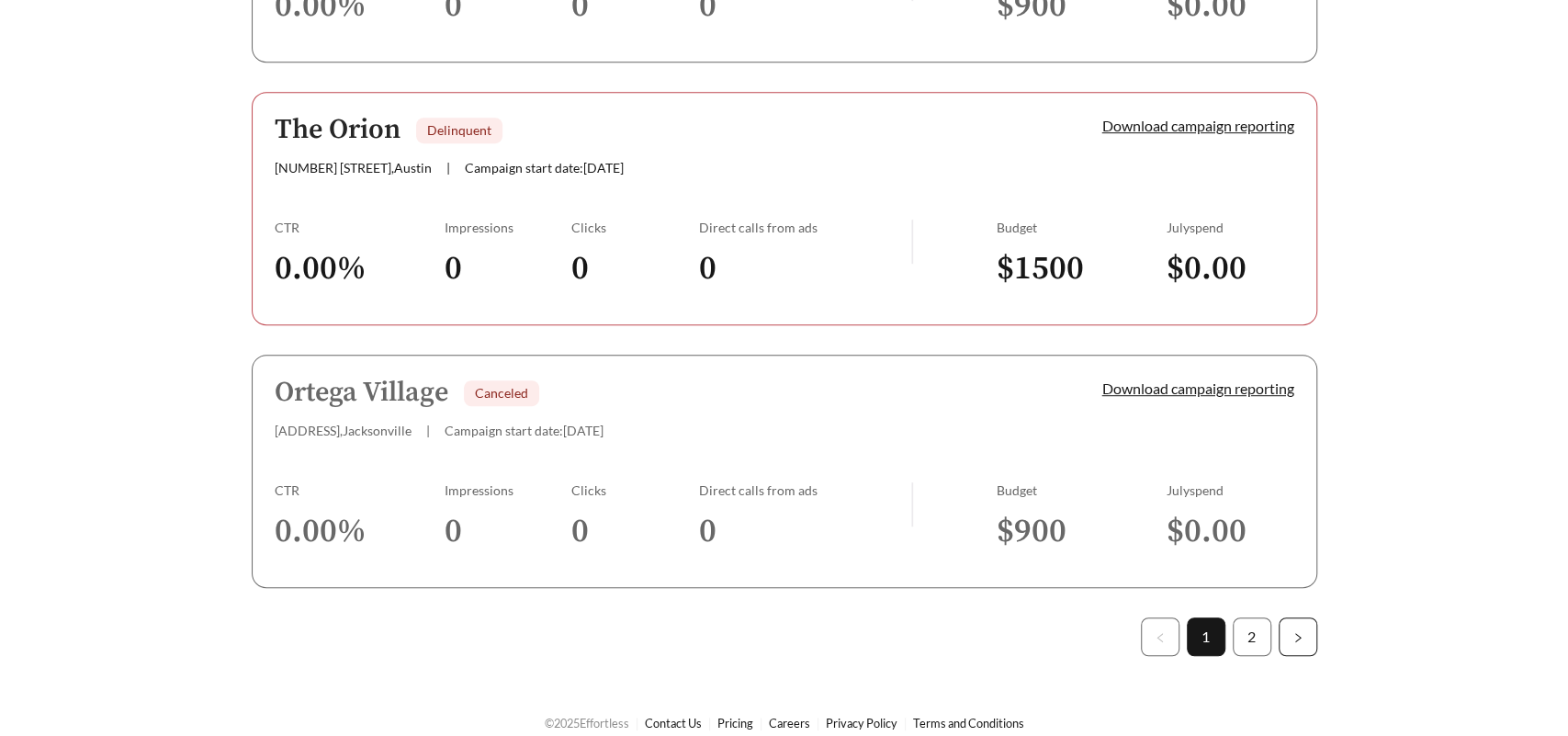 click at bounding box center [1298, 637] 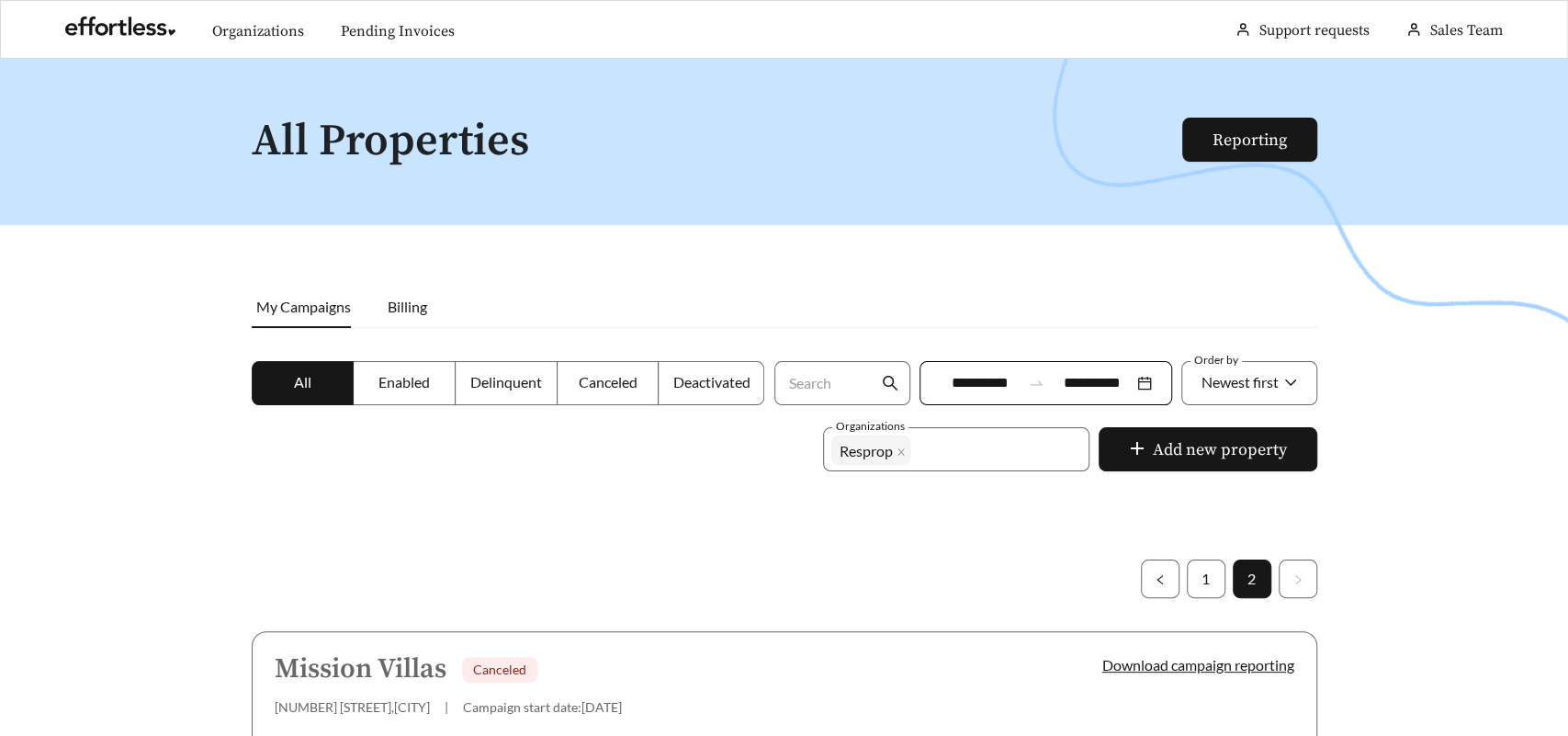 scroll, scrollTop: 1871, scrollLeft: 0, axis: vertical 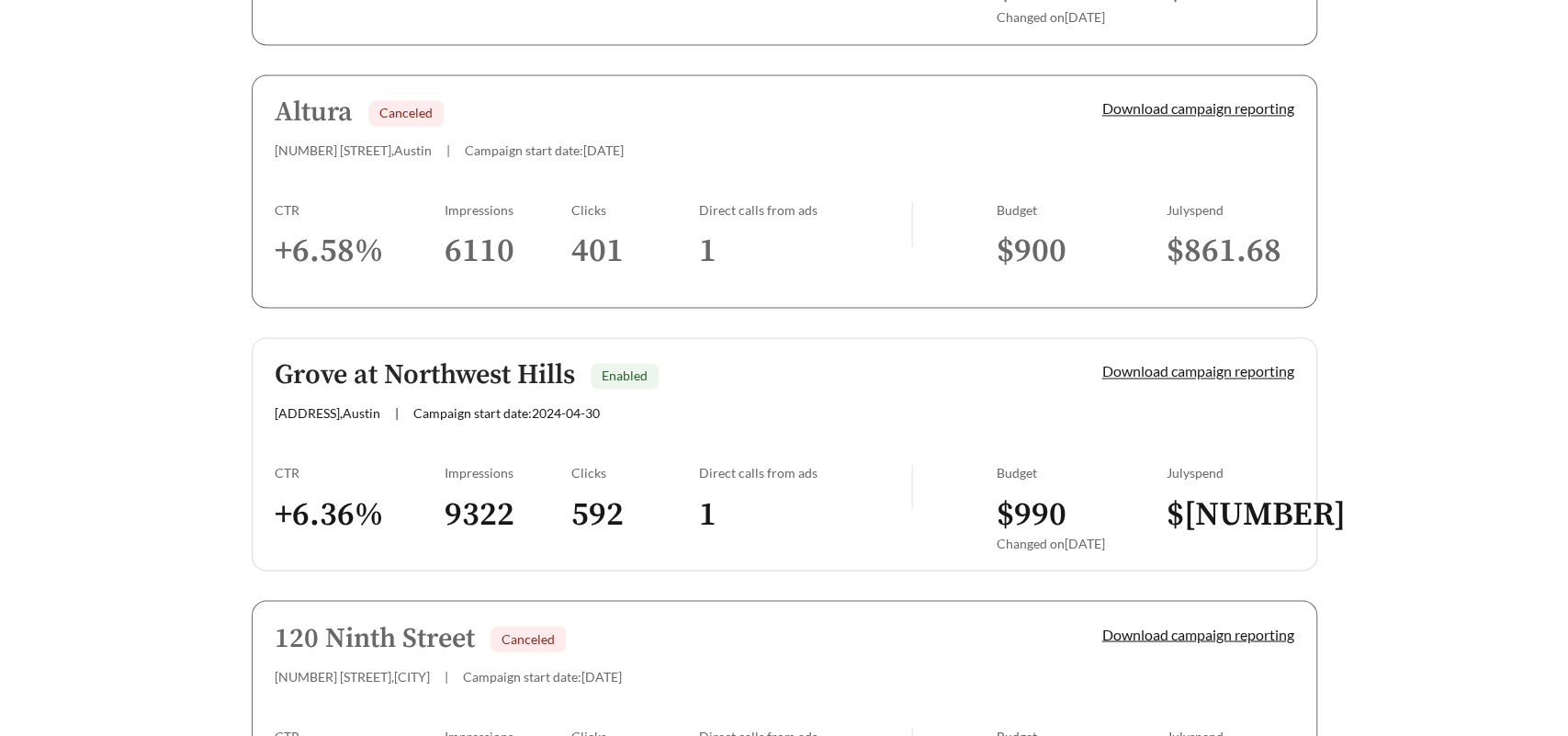 click on "Grove at Northwest Hills" at bounding box center [424, 375] 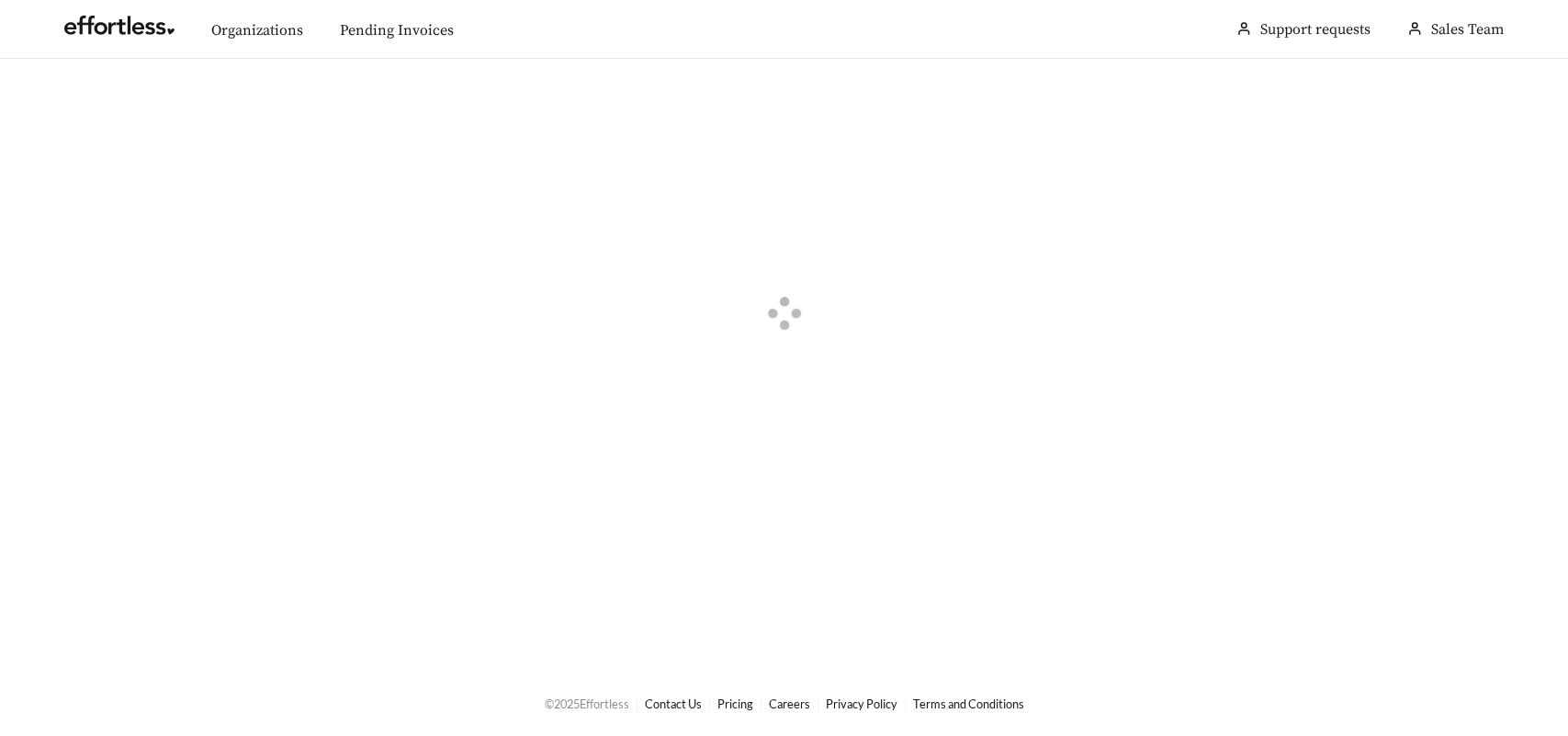 scroll, scrollTop: 0, scrollLeft: 0, axis: both 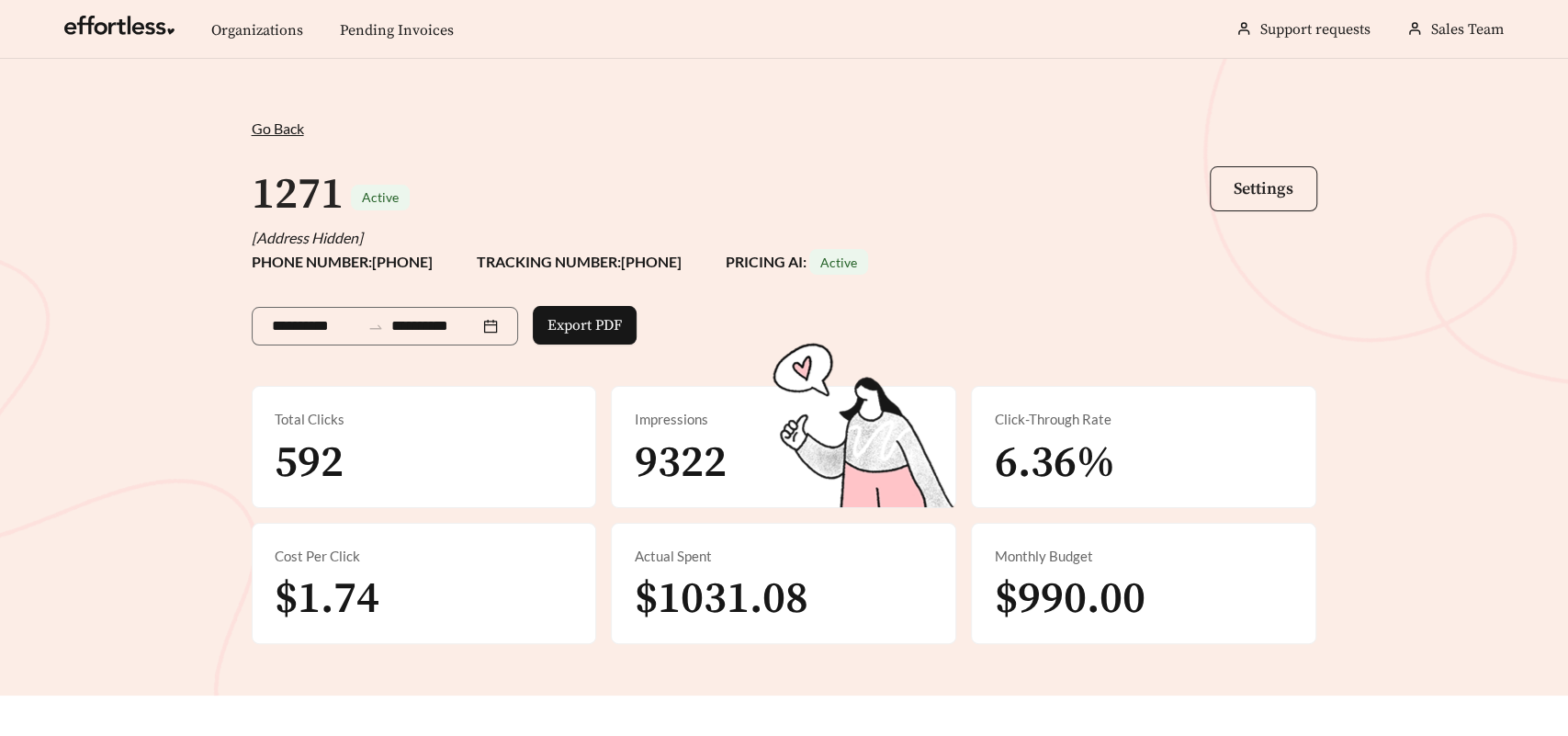 click on "Settings" at bounding box center [1263, 188] 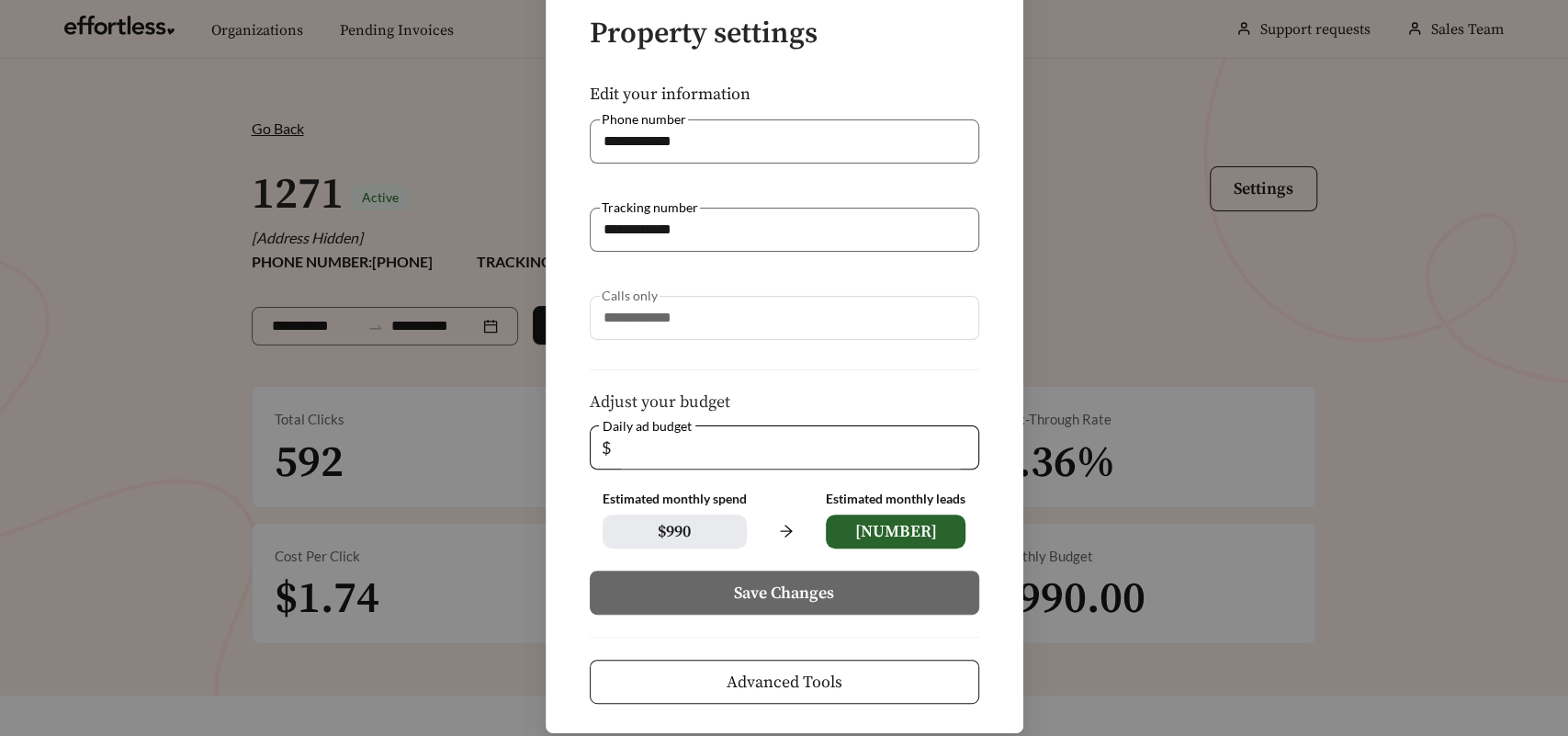 scroll, scrollTop: 134, scrollLeft: 0, axis: vertical 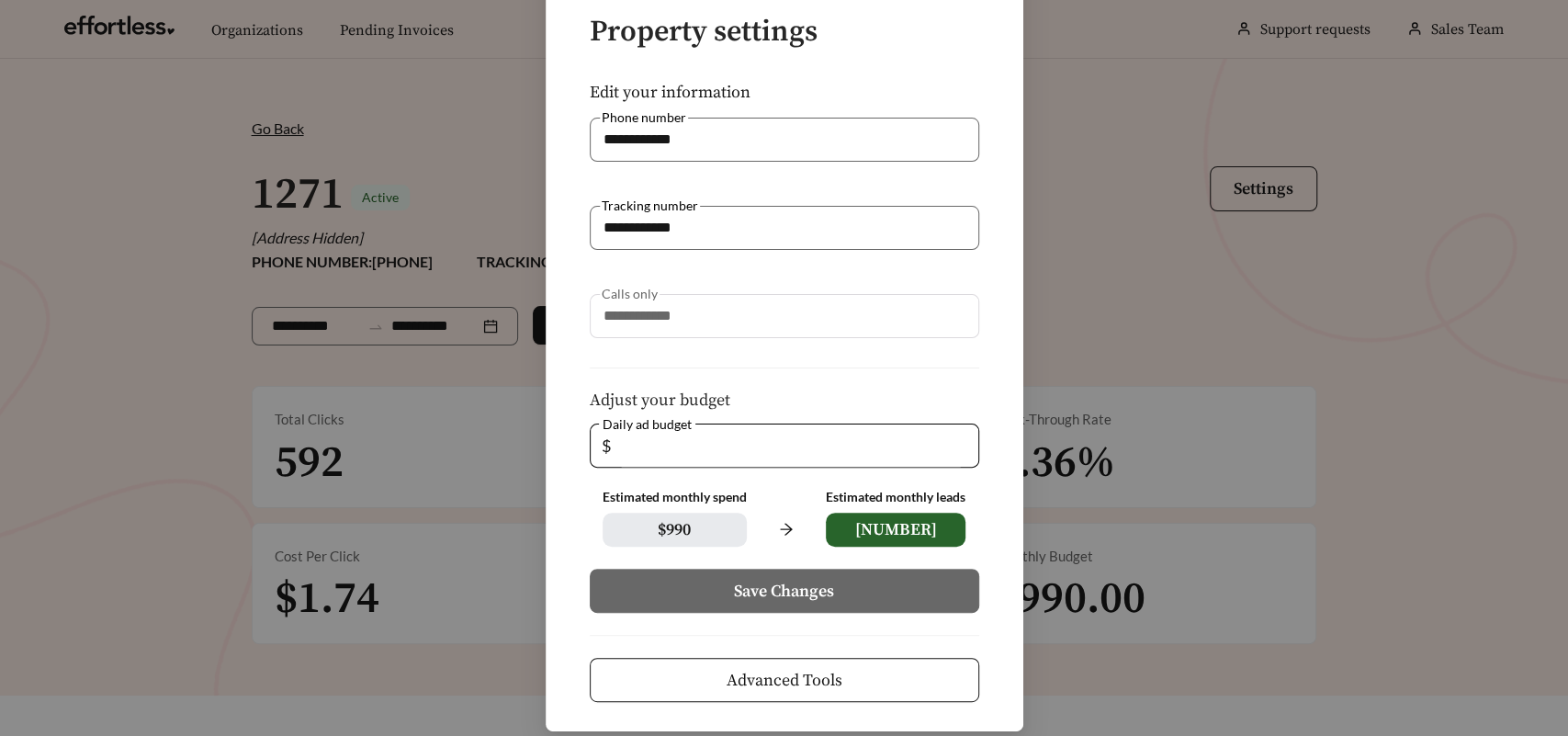click on "Advanced Tools" at bounding box center [784, 680] 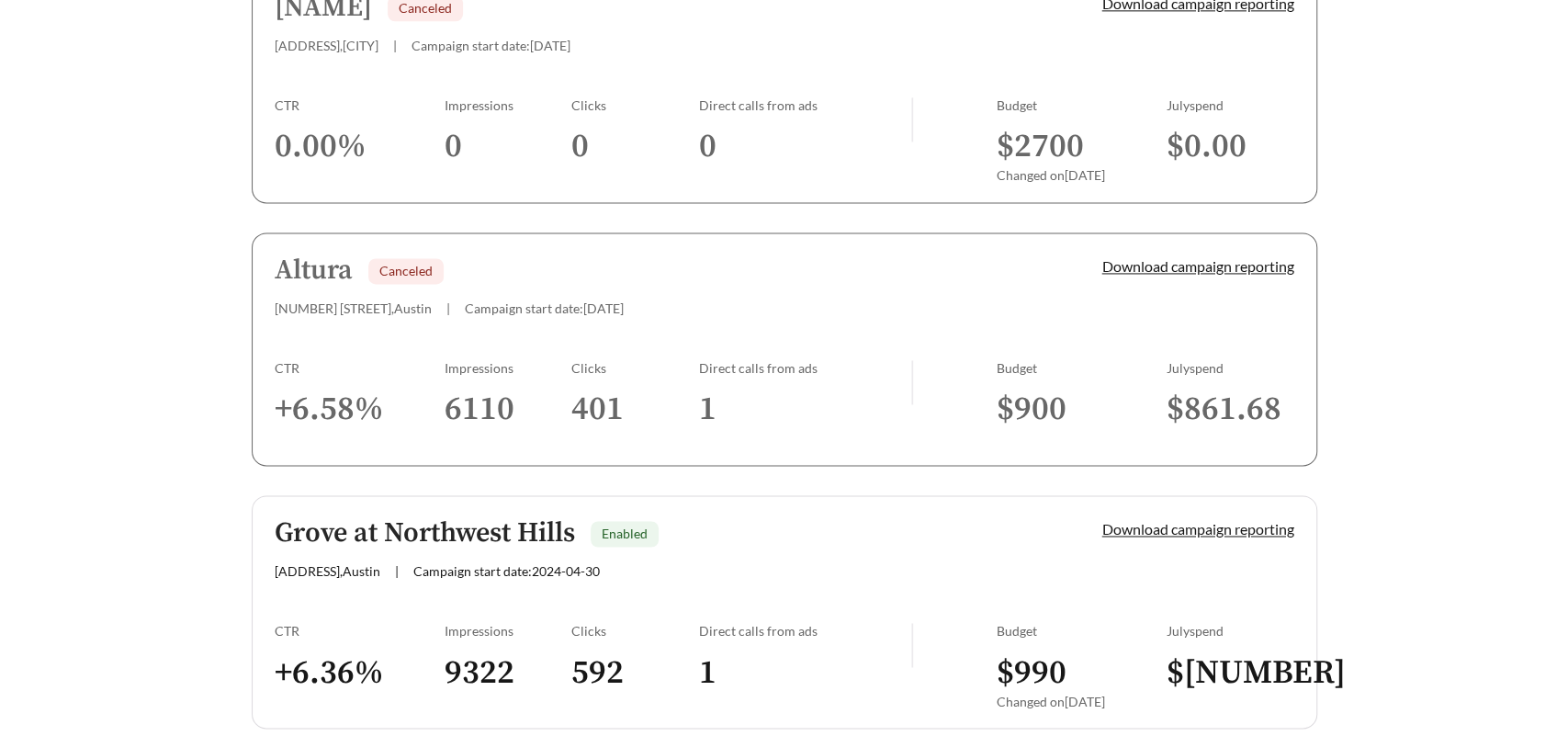 scroll, scrollTop: 1715, scrollLeft: 0, axis: vertical 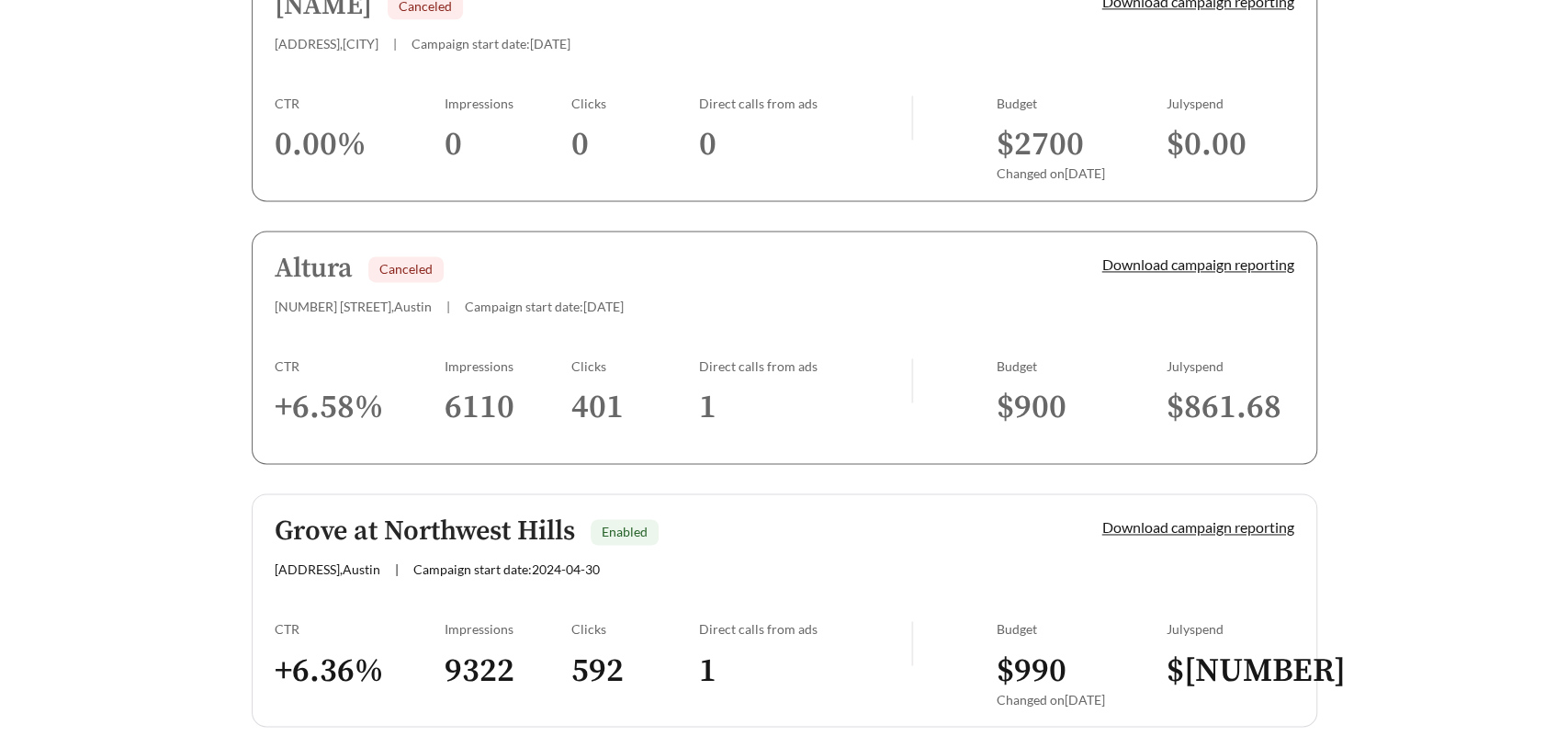click on "Grove at Northwest Hills" at bounding box center (424, 531) 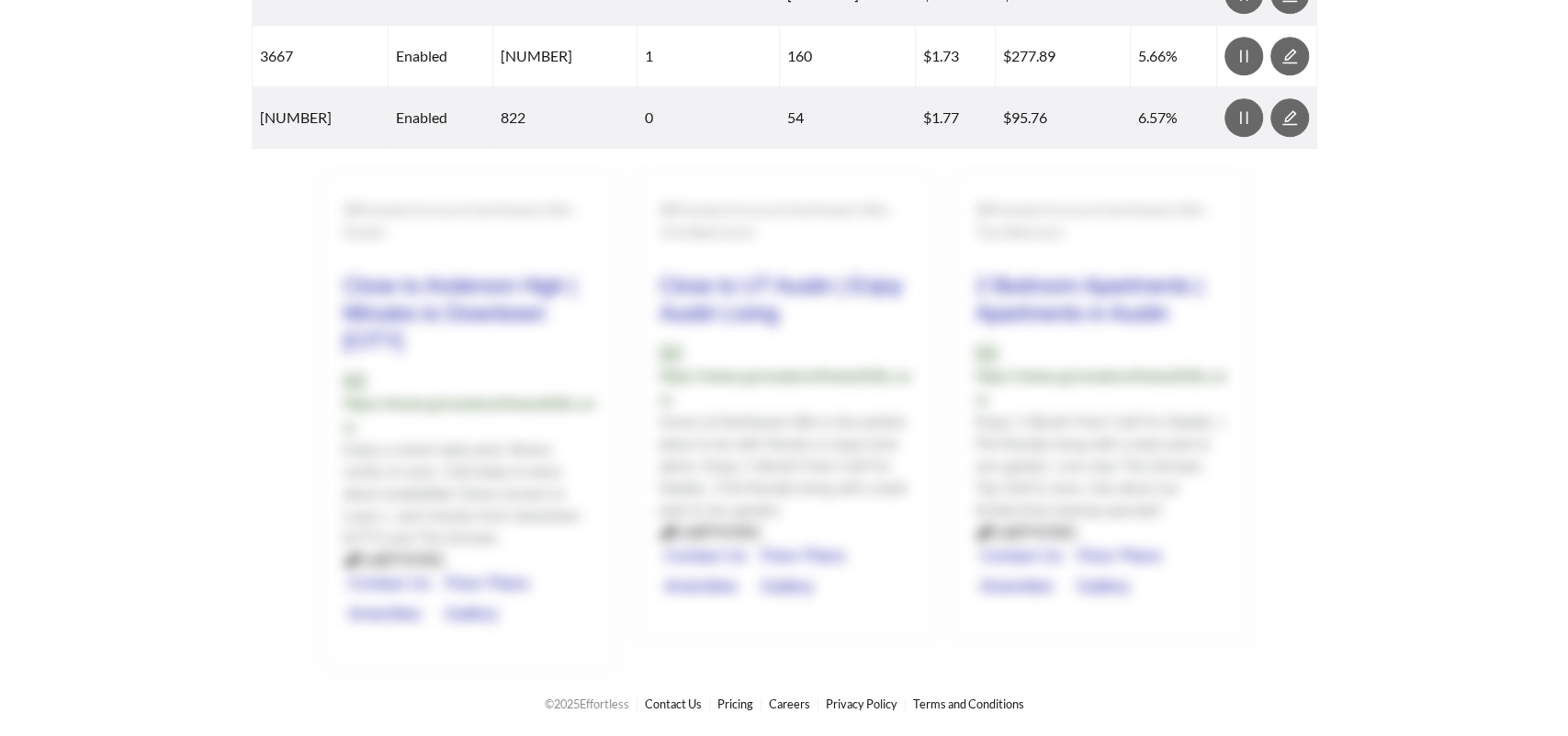 scroll, scrollTop: 0, scrollLeft: 0, axis: both 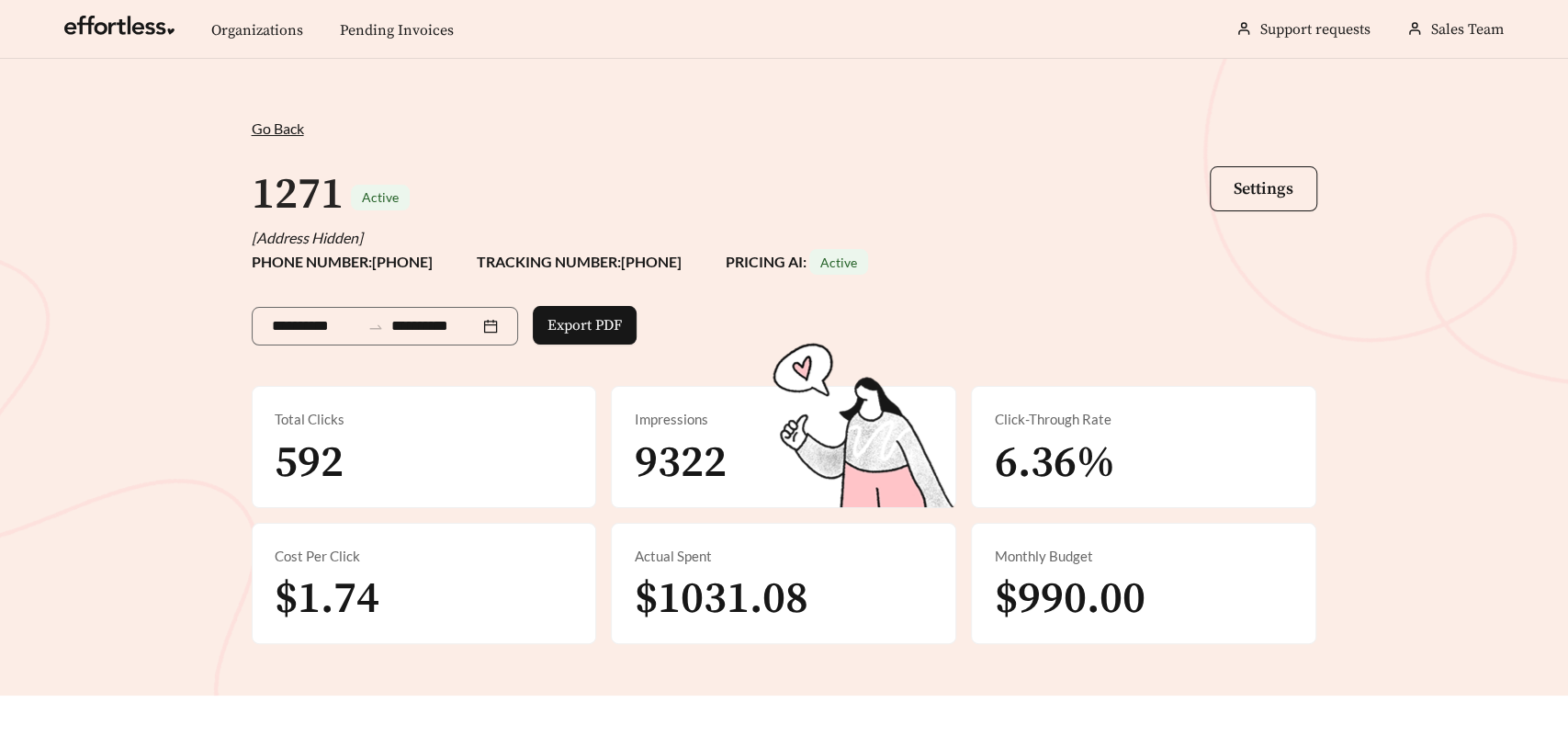click on "**********" at bounding box center (784, 380) 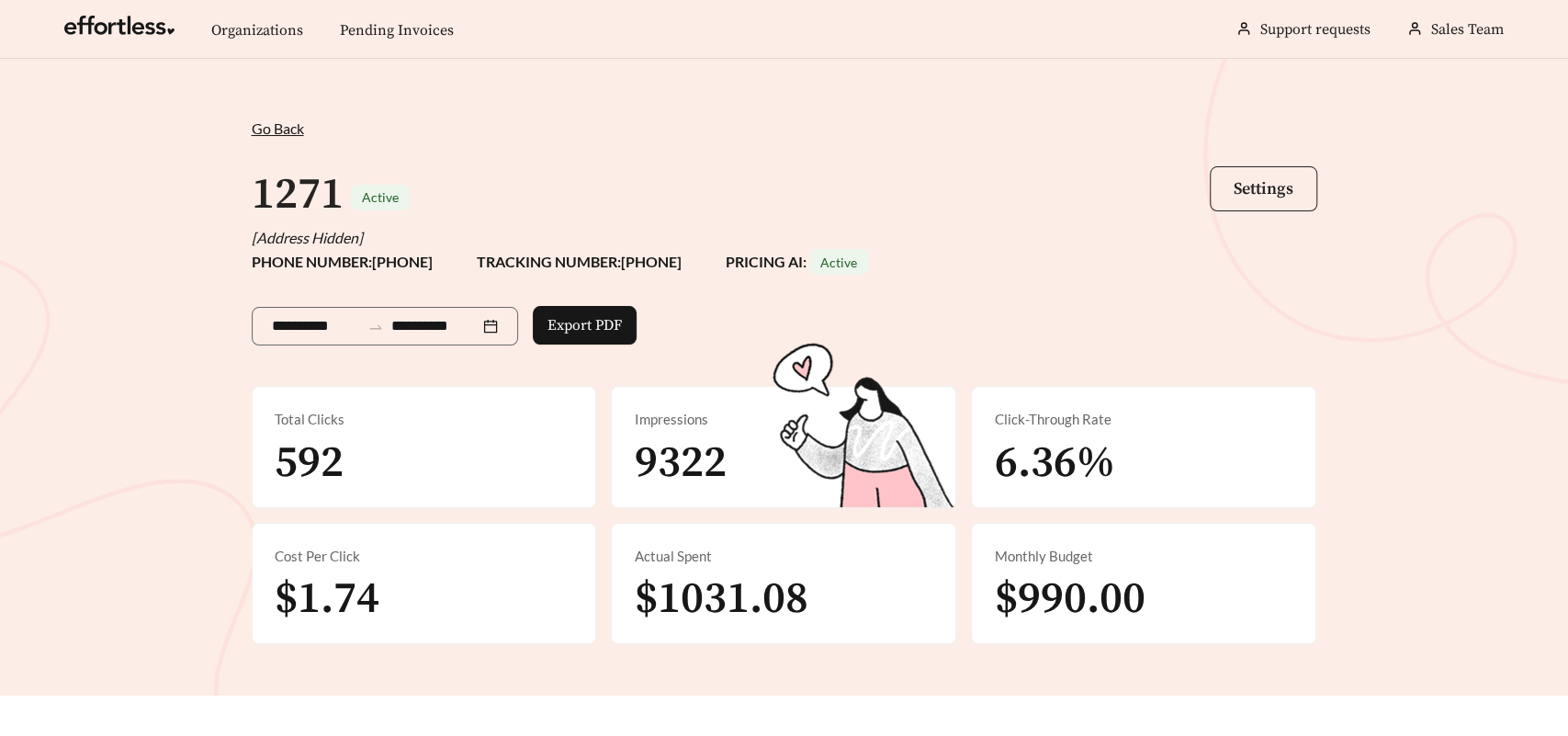 click on "Settings" at bounding box center (1263, 188) 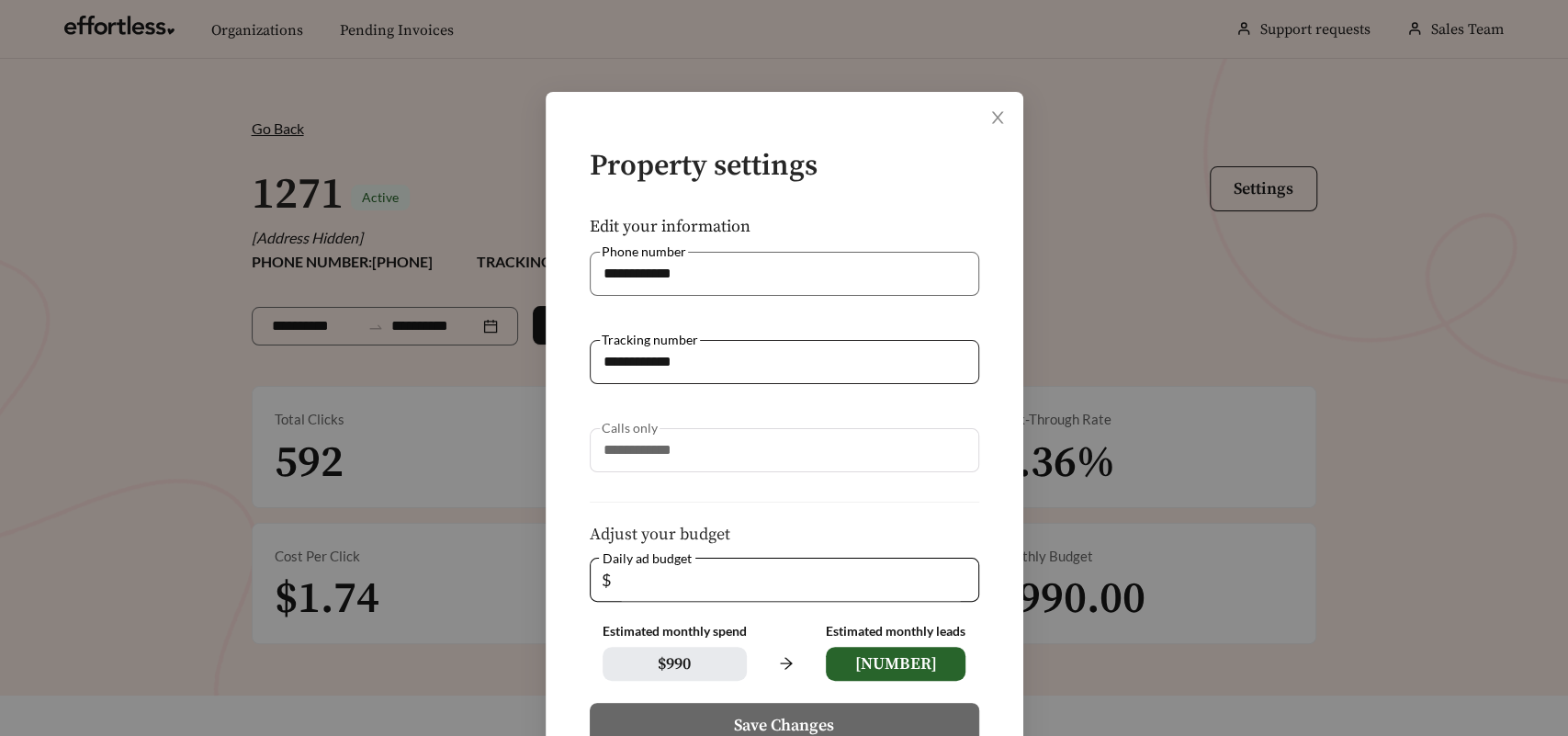 scroll, scrollTop: 151, scrollLeft: 0, axis: vertical 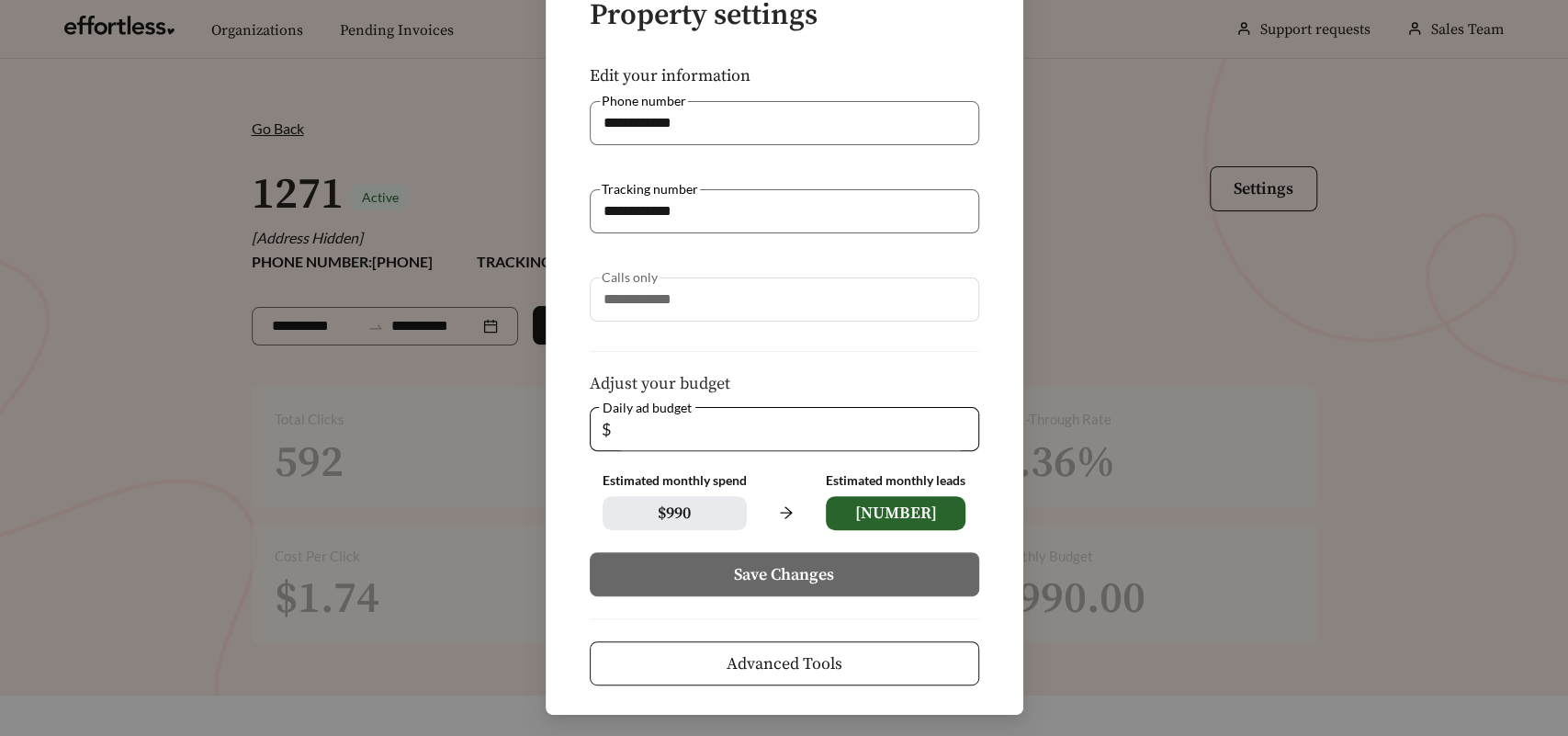 click on "Advanced Tools" at bounding box center (784, 663) 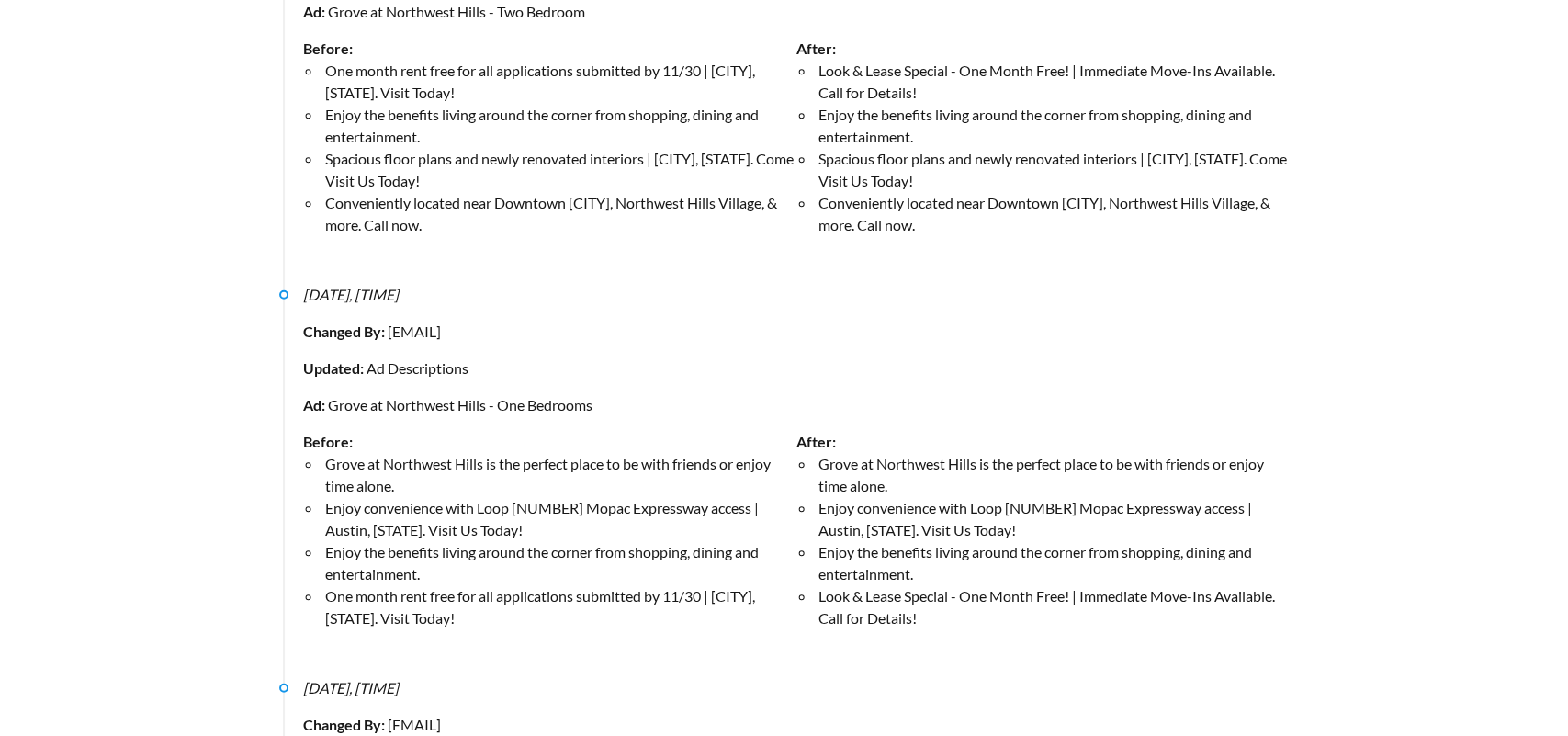 scroll, scrollTop: 28477, scrollLeft: 0, axis: vertical 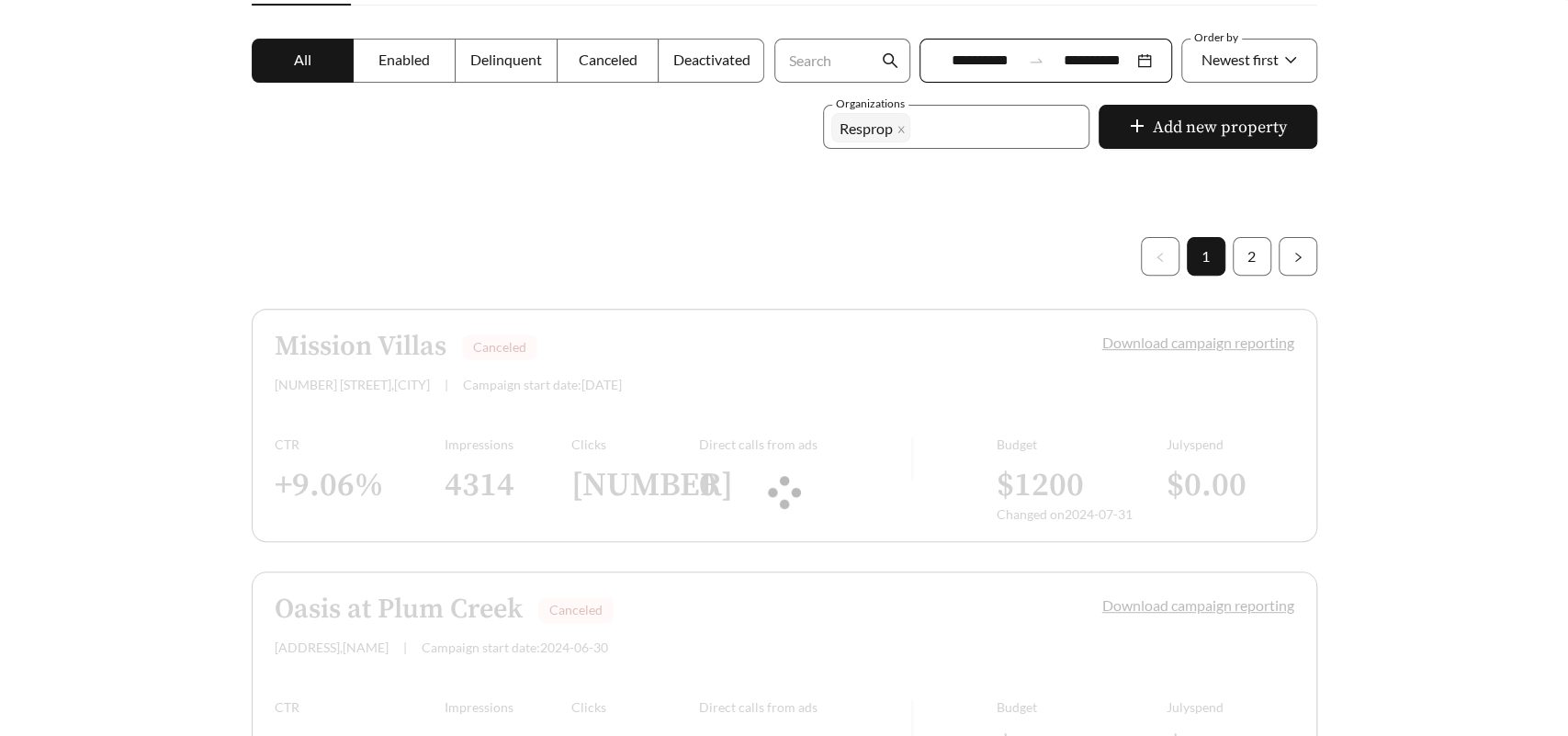 click at bounding box center [784, 104] 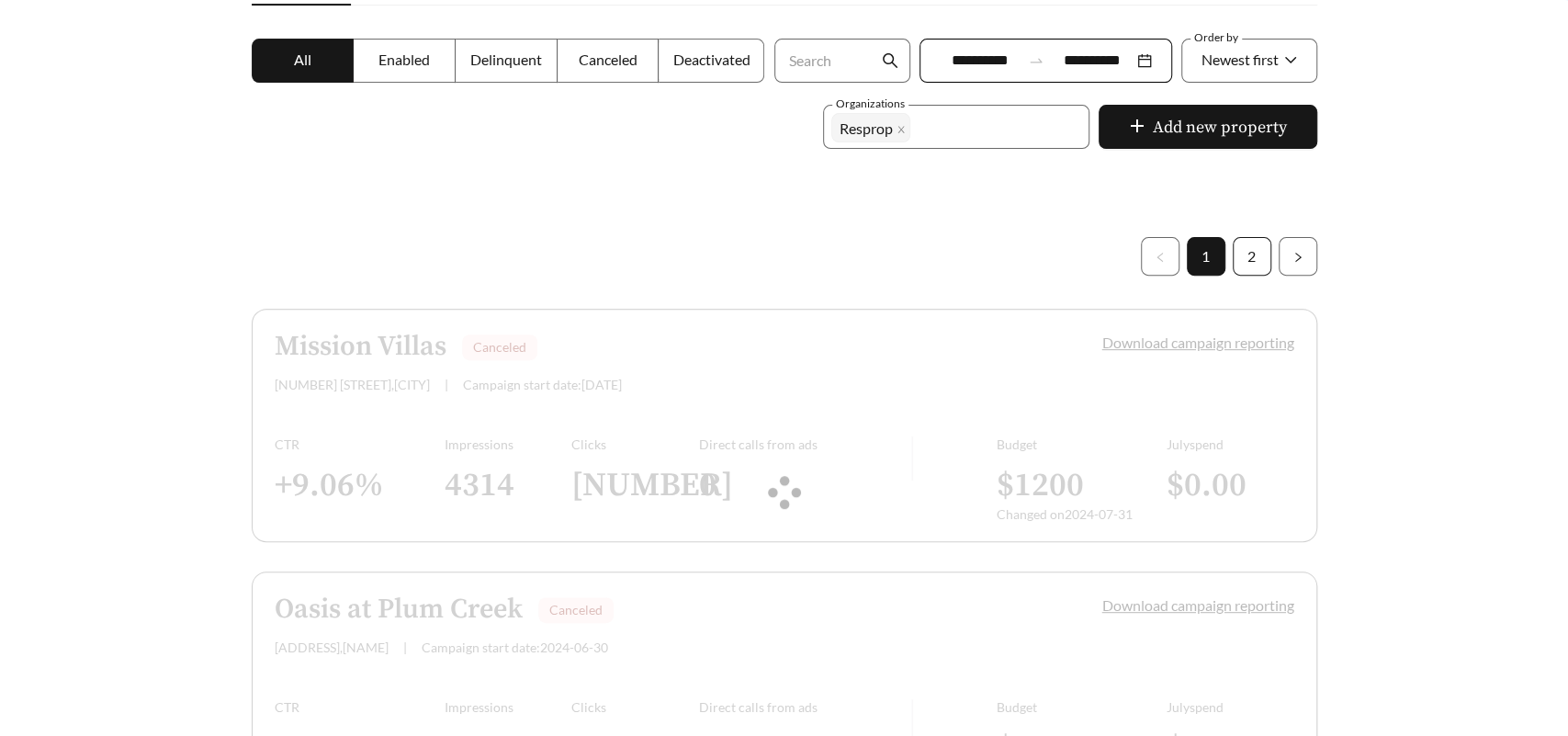 click on "2" at bounding box center [1252, 256] 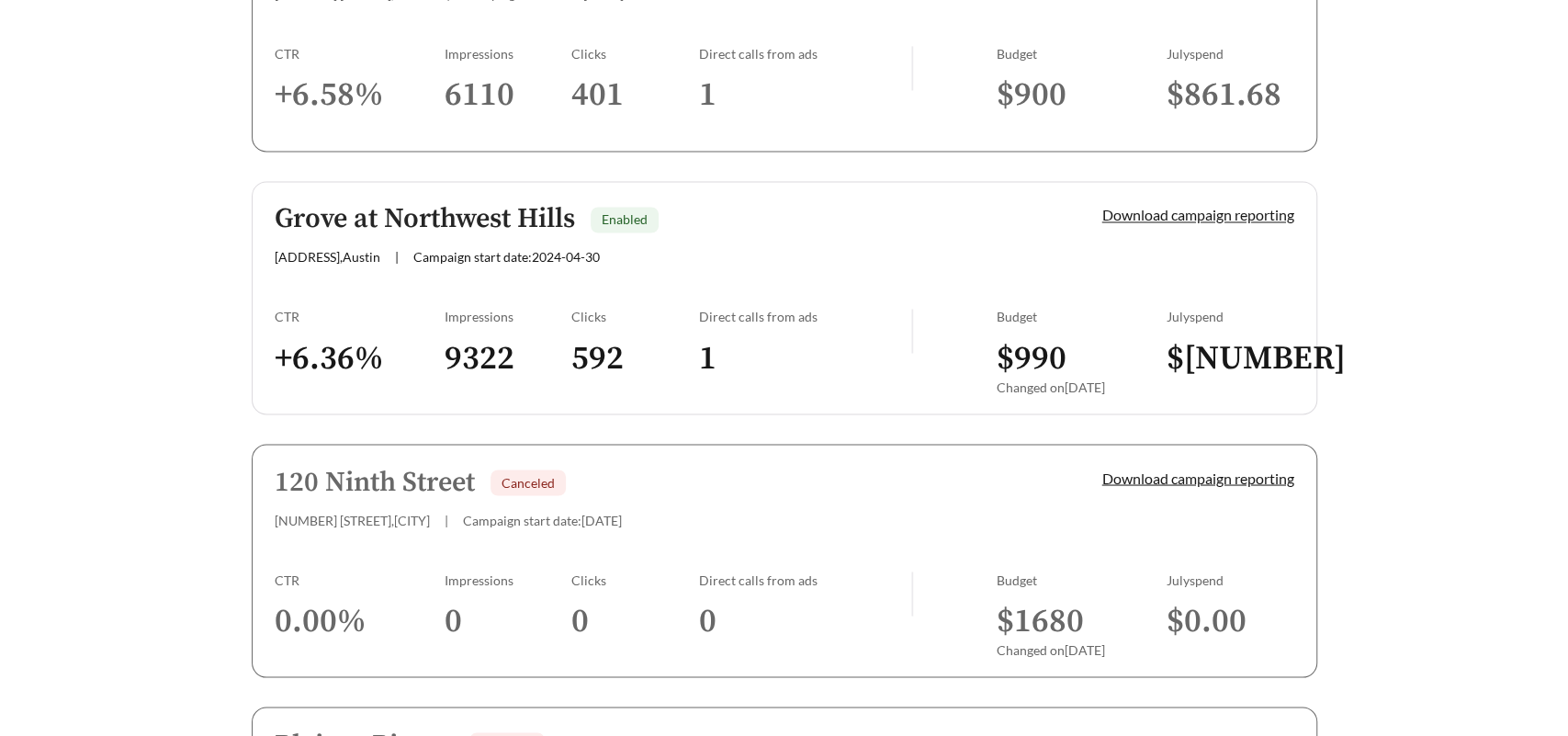 scroll, scrollTop: 2032, scrollLeft: 0, axis: vertical 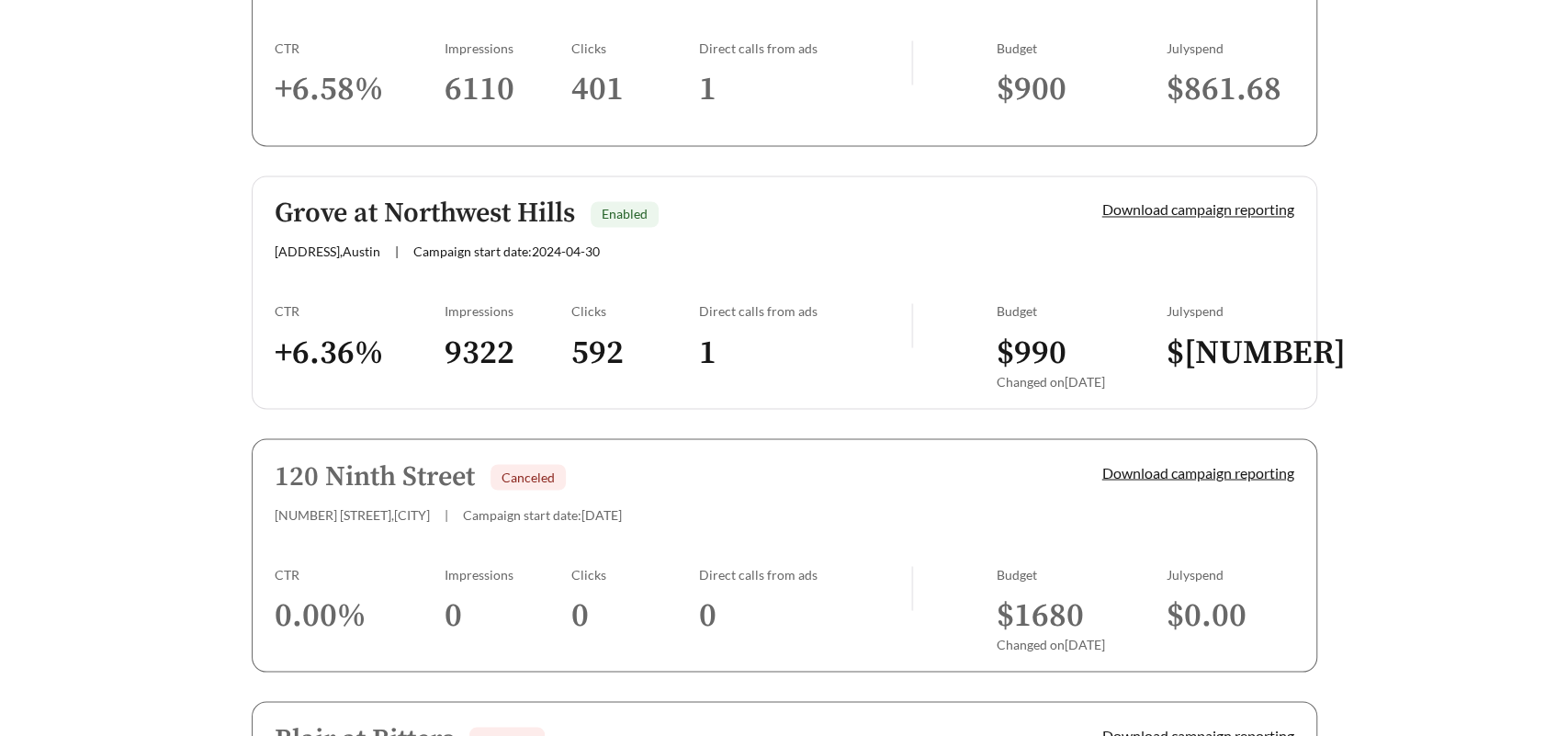 click on "Grove at Northwest Hills Enabled 3517 N Hills Dr ,  [CITY]  |  Campaign start date:  2024-04-30" at bounding box center (657, 229) 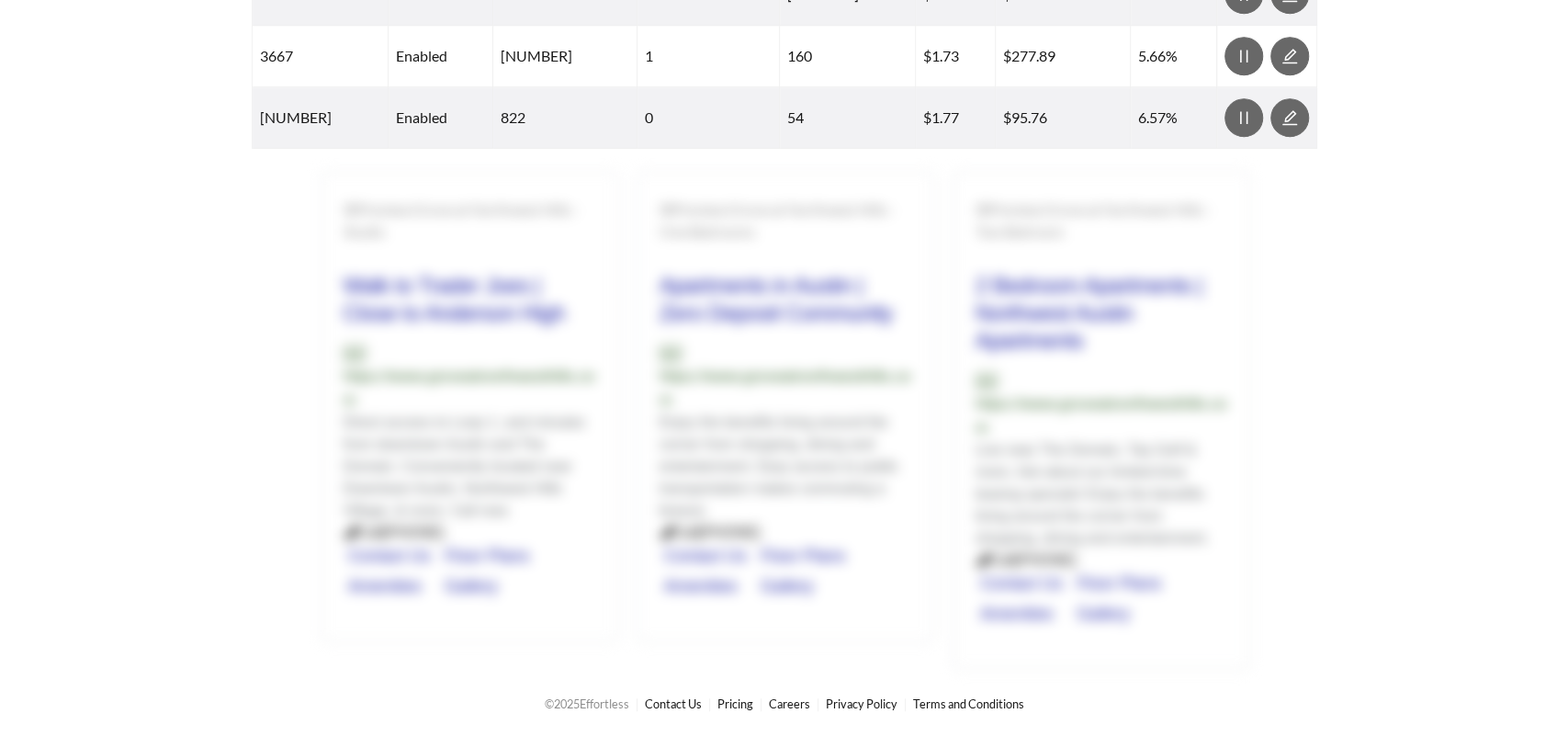 scroll, scrollTop: 0, scrollLeft: 0, axis: both 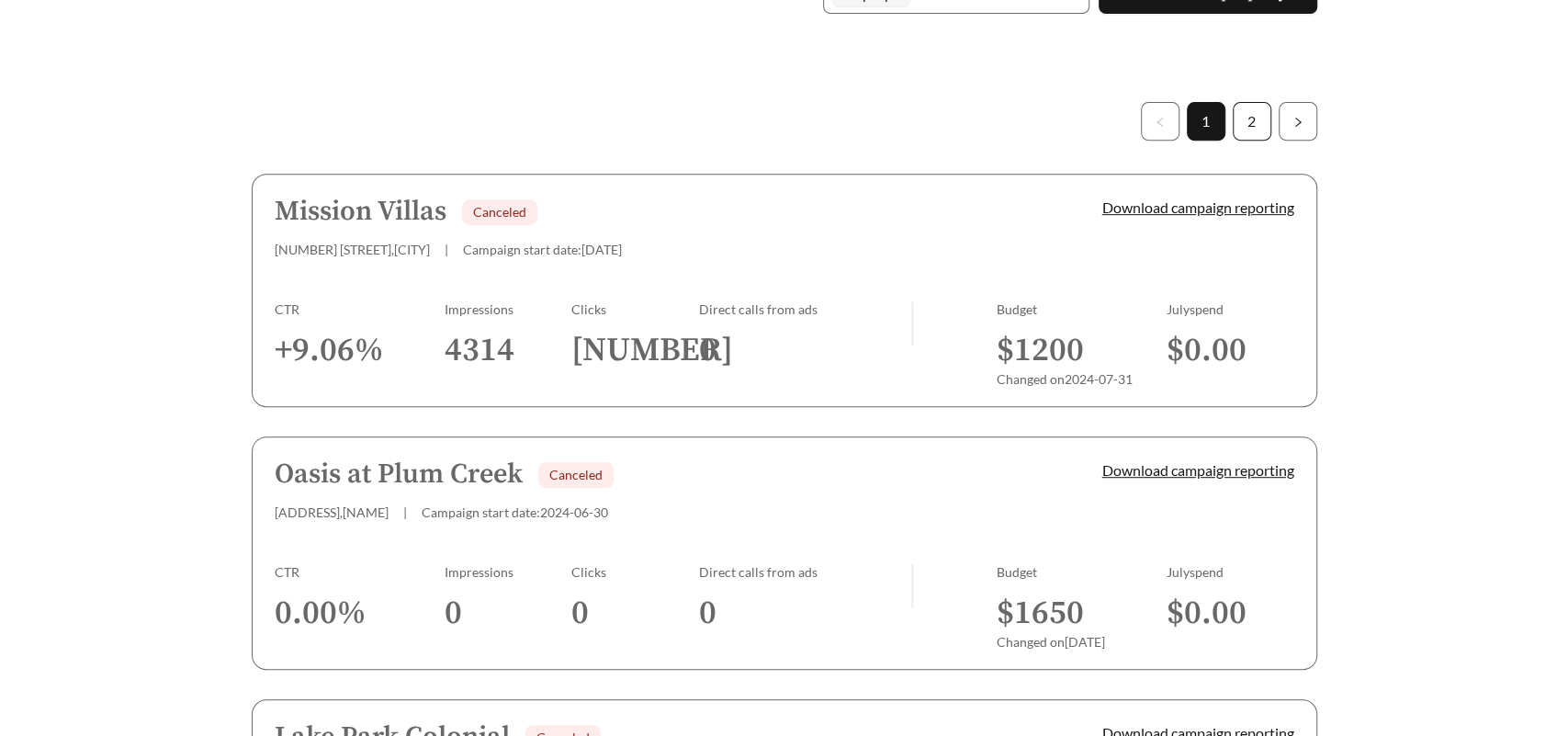 click on "2" at bounding box center (1252, 121) 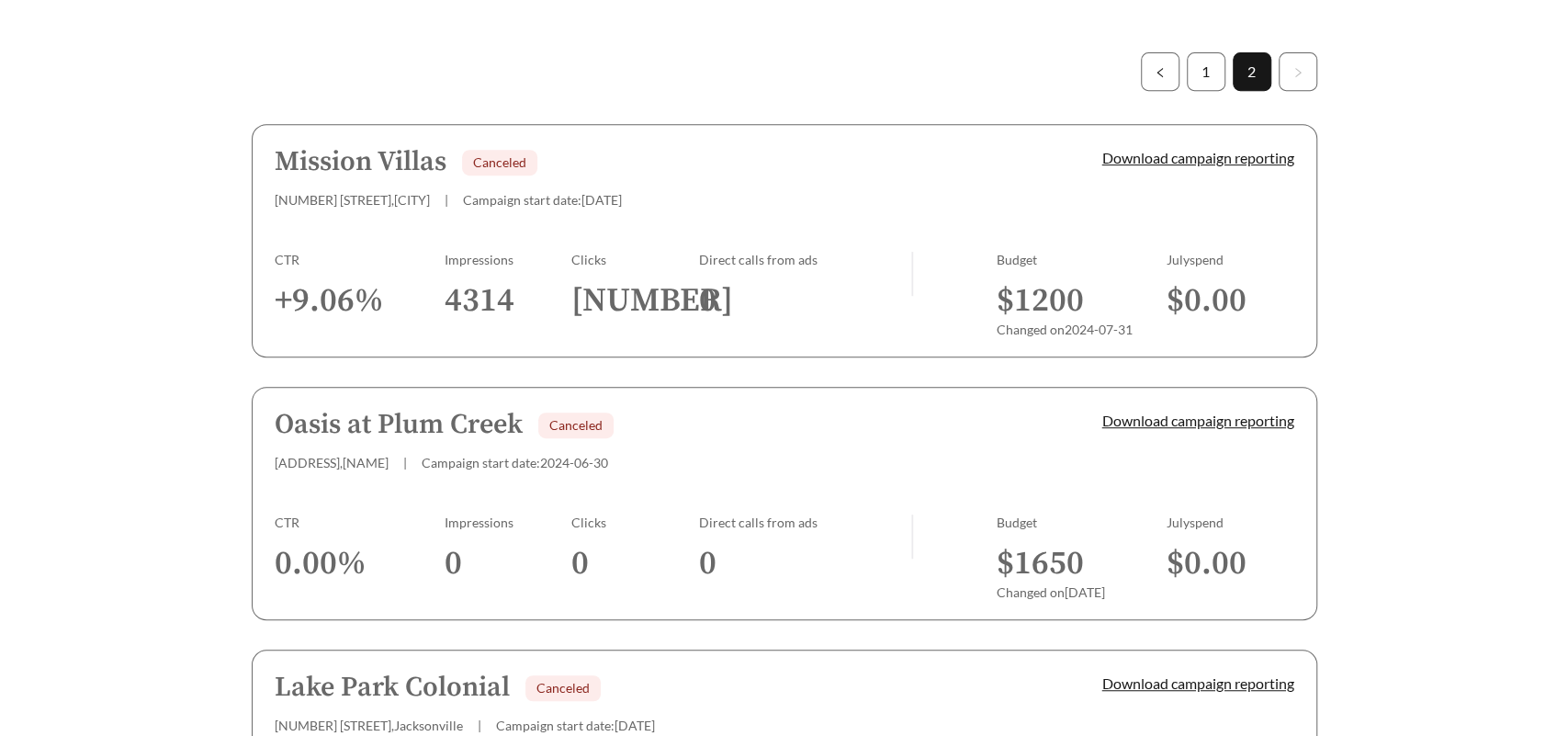 scroll, scrollTop: 0, scrollLeft: 0, axis: both 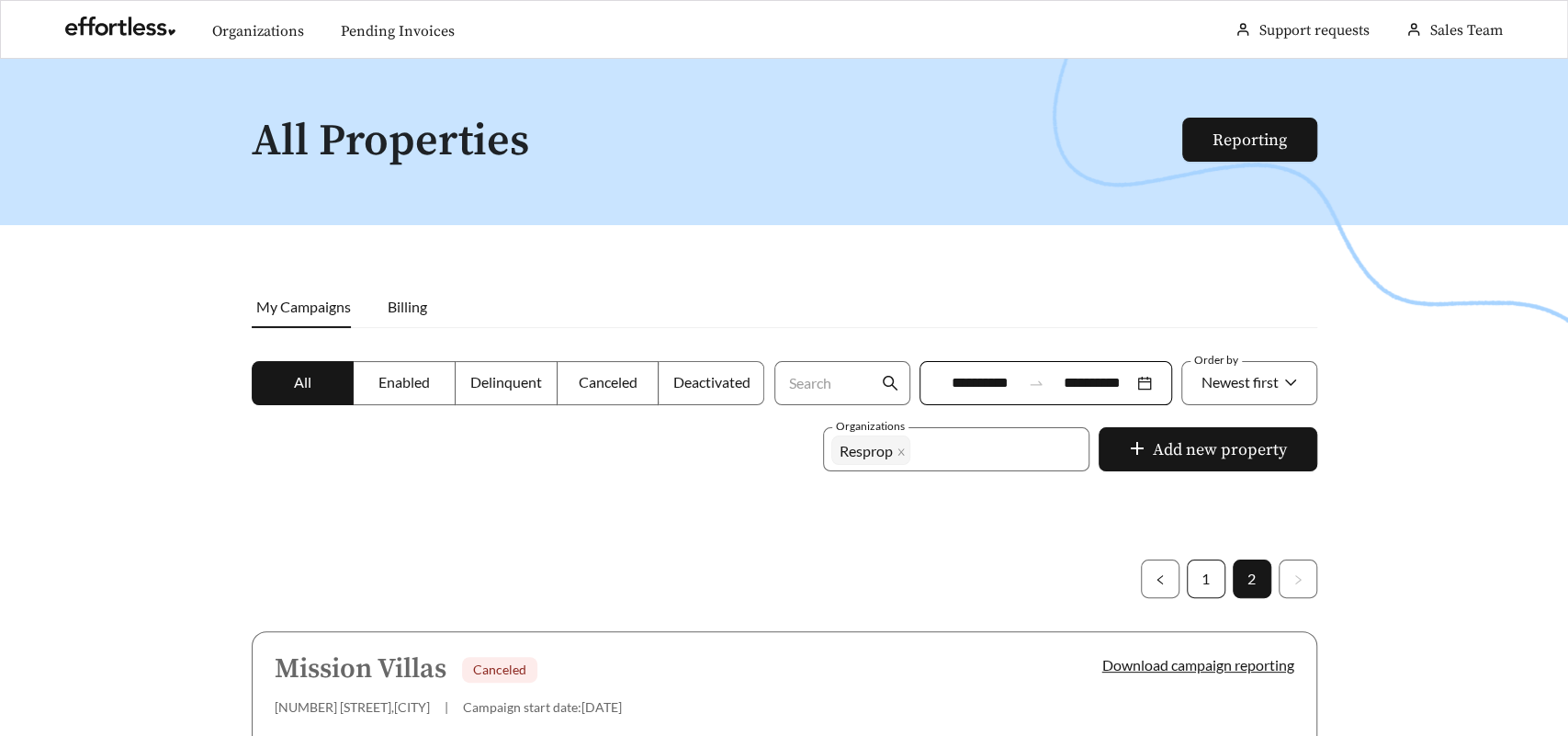 click on "1" at bounding box center (1206, 579) 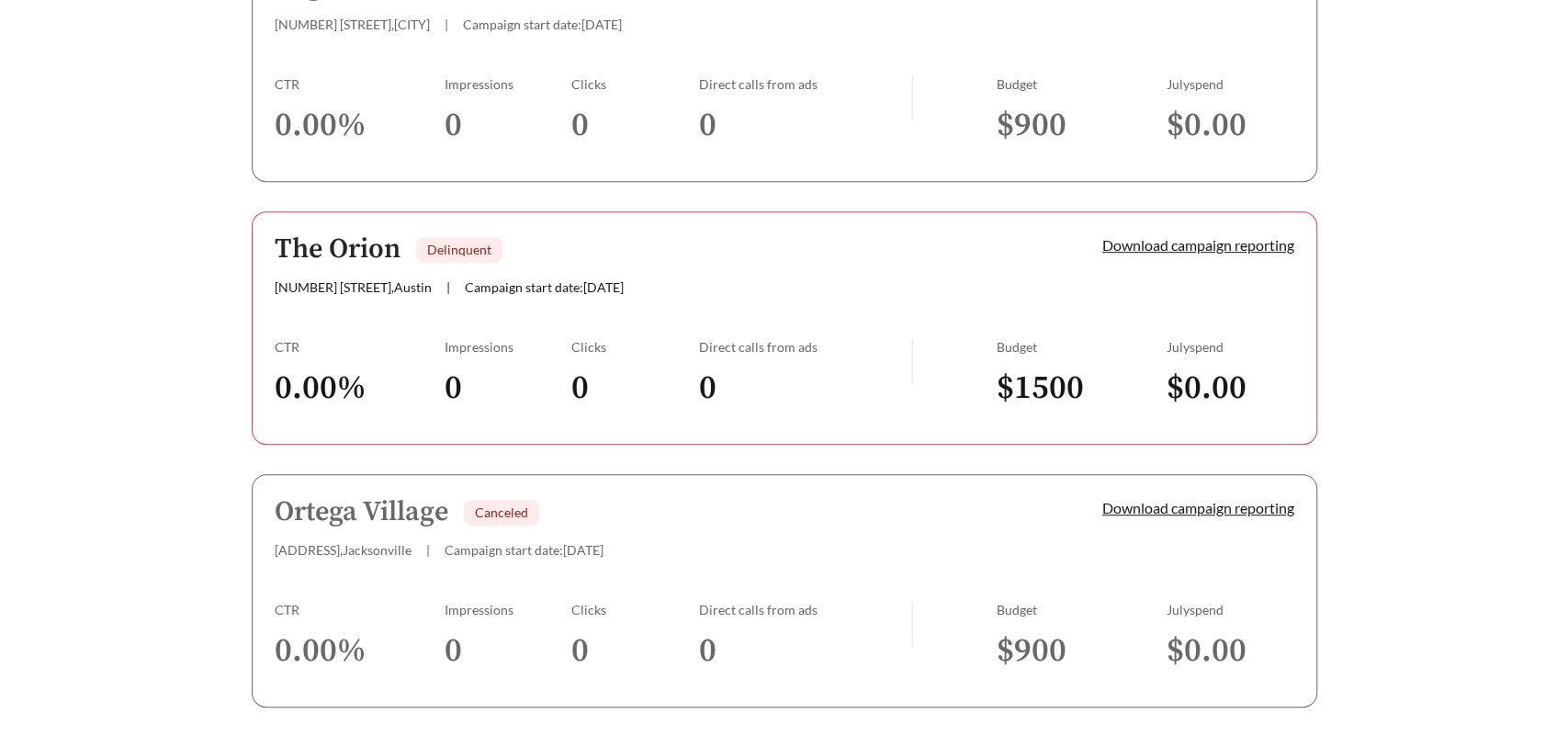 scroll, scrollTop: 5153, scrollLeft: 0, axis: vertical 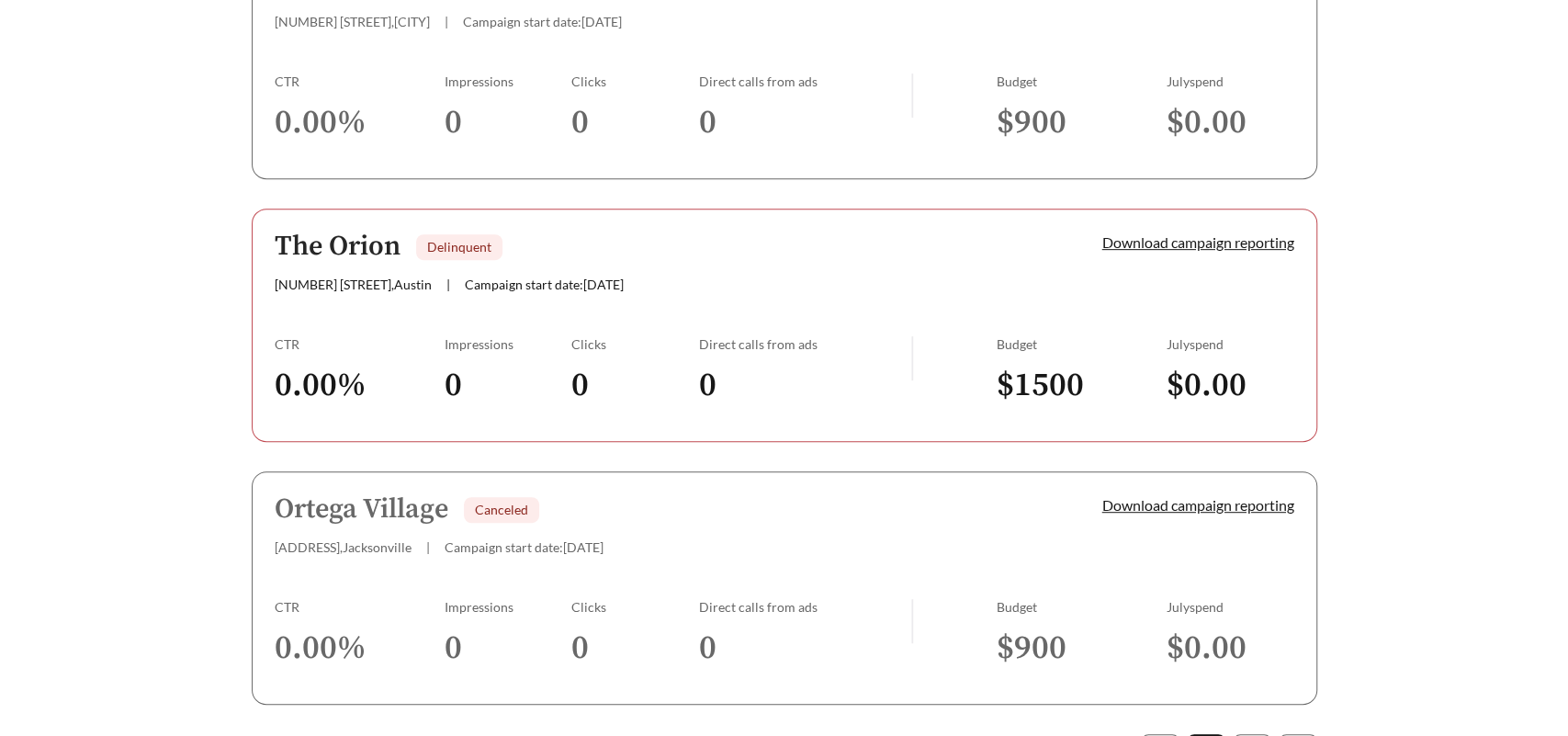 click on "The Orion Delinquent 3101 Shoreline Dr ,  [CITY]  |  Campaign start date:  2024-08-01 Download campaign reporting CTR 0.00 % Impressions 0 Clicks 0 Direct calls from ads 0 Budget $ 1500 July  spend $ 0.00" at bounding box center [784, 325] 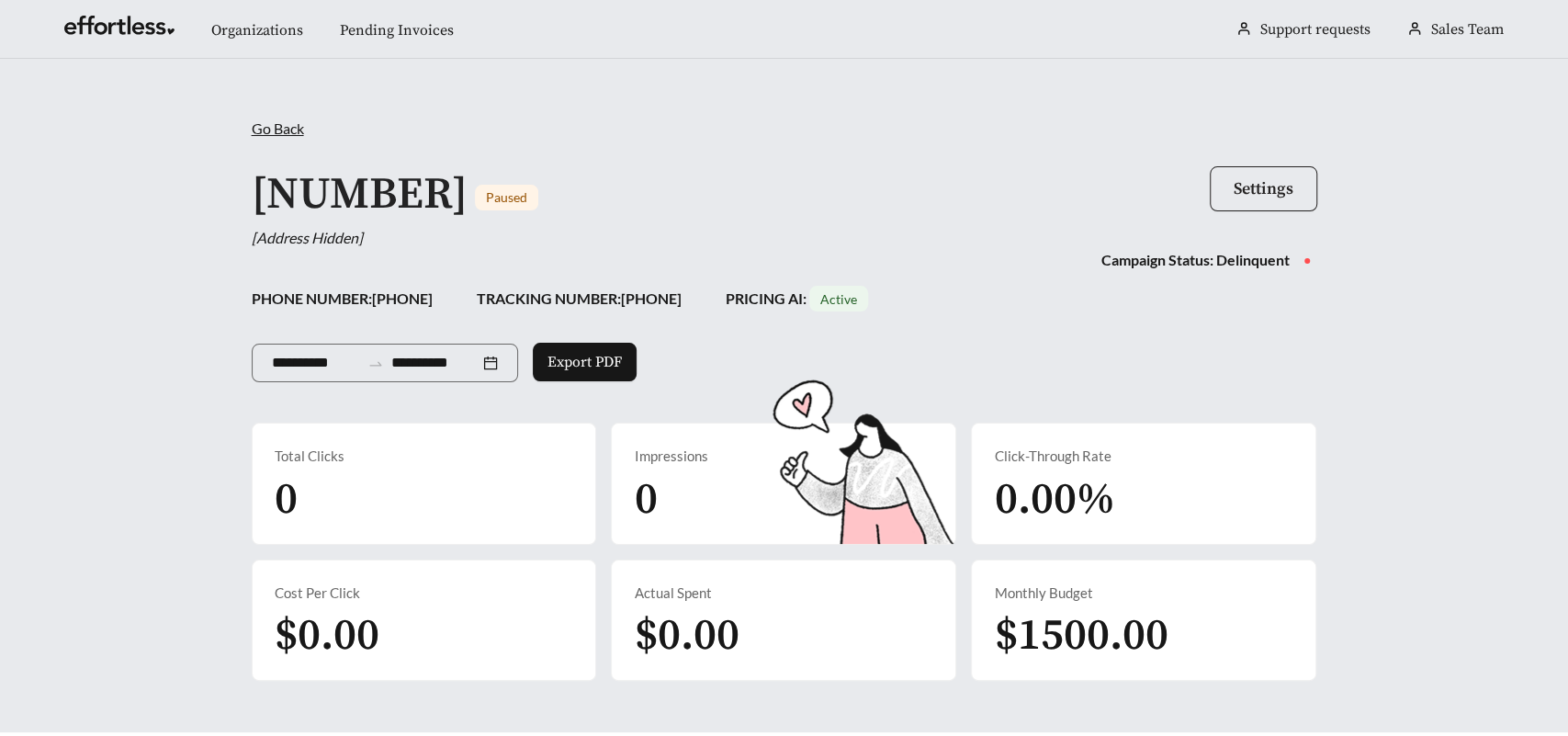 click on "Settings" at bounding box center [1263, 188] 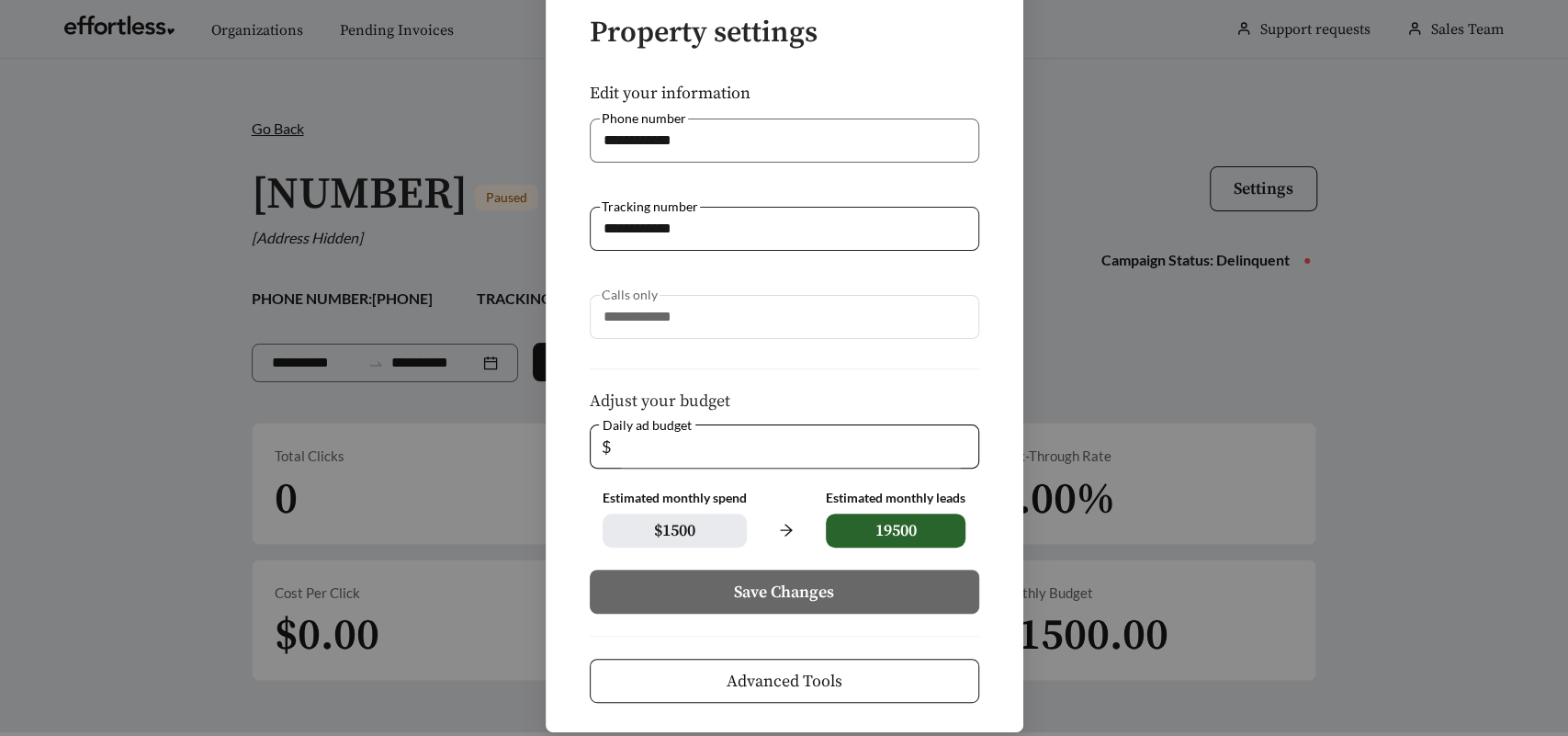 scroll, scrollTop: 151, scrollLeft: 0, axis: vertical 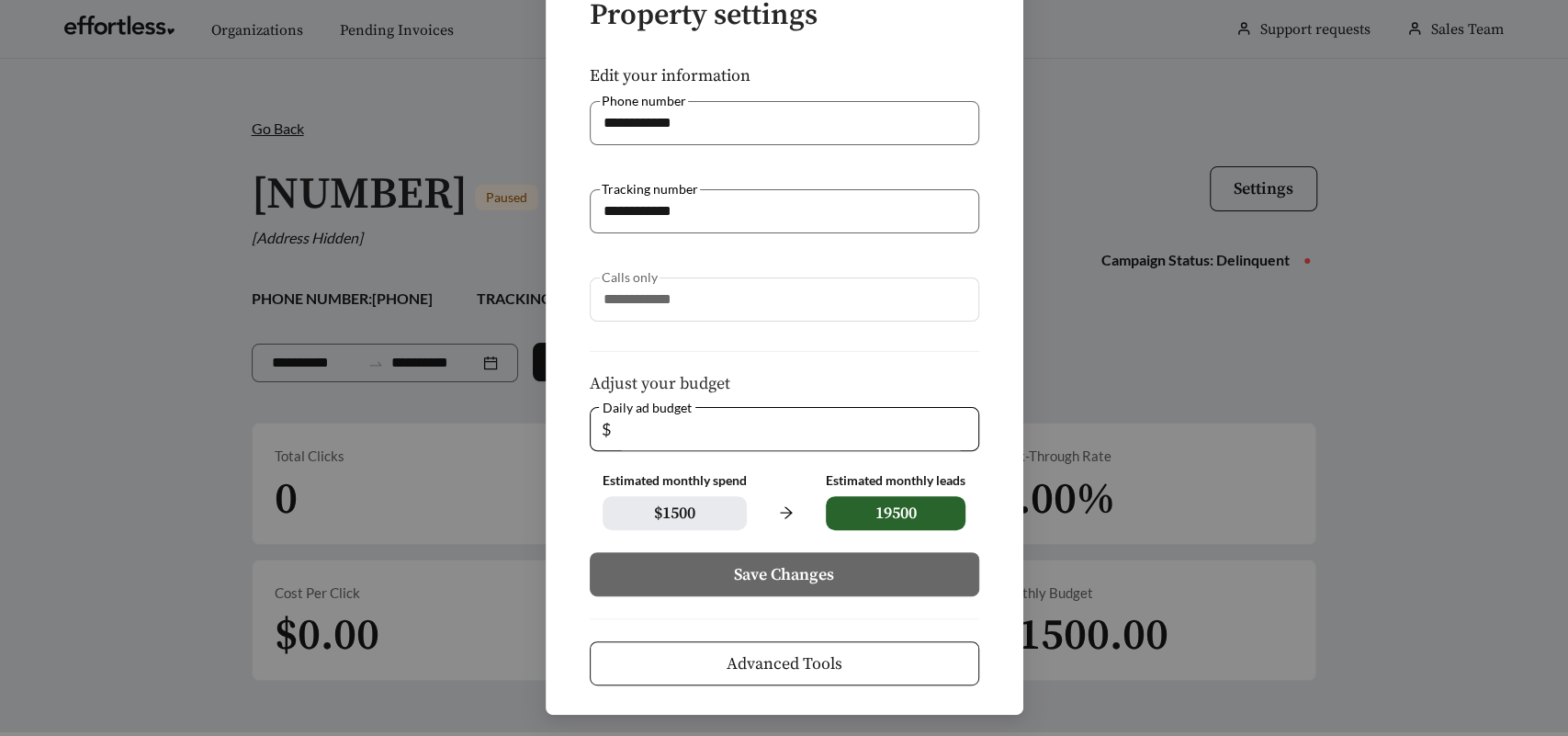 click on "Advanced Tools" at bounding box center (784, 663) 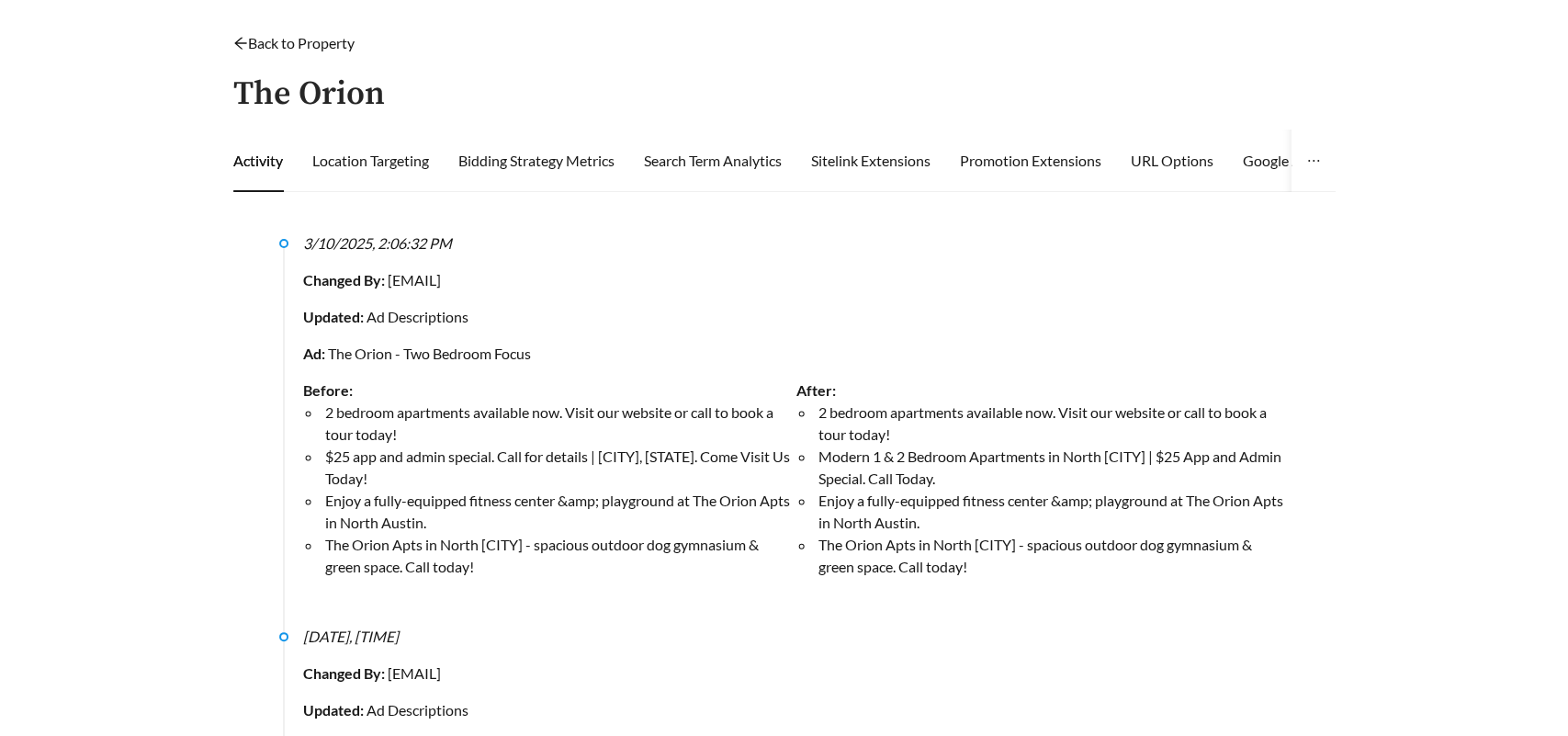 scroll, scrollTop: 0, scrollLeft: 0, axis: both 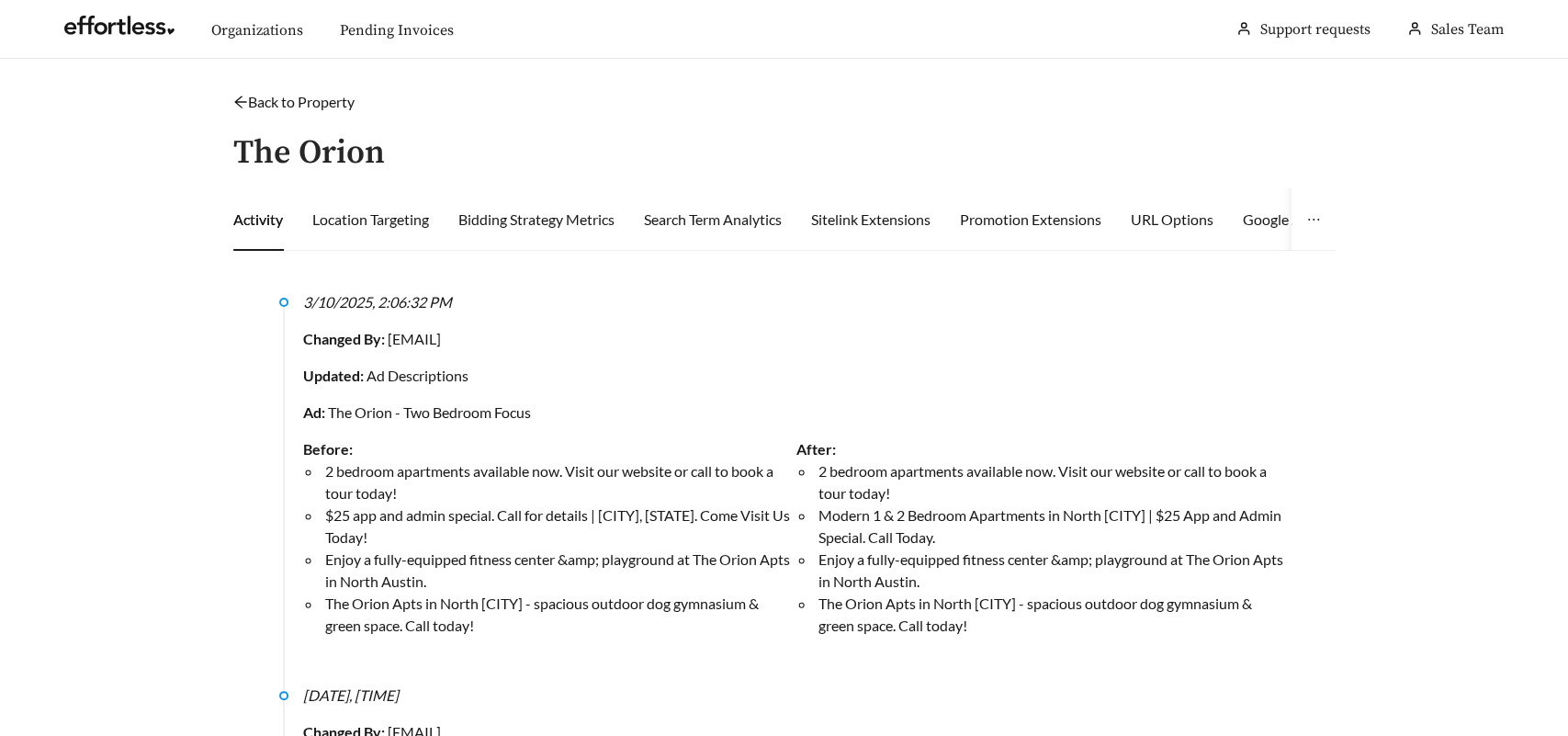 click on "3/10/2025, 2:06:32 PM Changed By:   [EMAIL] Updated:   Ad Descriptions Ad:   The Orion - Two Bedroom Focus Before: 2 bedroom apartments available now. Visit our website or call to book a tour today! $25 app and admin special. Call for details | [CITY], [STATE]. Come Visit Us Today! Enjoy a fully-equipped fitness center & playground at The Orion Apts in North [CITY]. The Orion Apts in North [CITY] - spacious outdoor dog gymnasium & green space. Call today! After: 2 bedroom apartments available now. Visit our website or call to book a tour today! Modern 1 & 2 Bedroom Apartments in North [CITY] | $25 App and Admin Special. Call Today.  Enjoy a fully-equipped fitness center & playground at The Orion Apts in North [CITY]. The Orion Apts in North [CITY] - spacious outdoor dog gymnasium & green space. Call today! 3/10/2025, 2:06:22 PM Changed By:   [EMAIL] Updated:   Ad Descriptions Ad:   The Orion - General  Before: After: 3/10/2025, 2:05:56 PM Changed By:   Updated:   Ad:" at bounding box center [784, 11974] 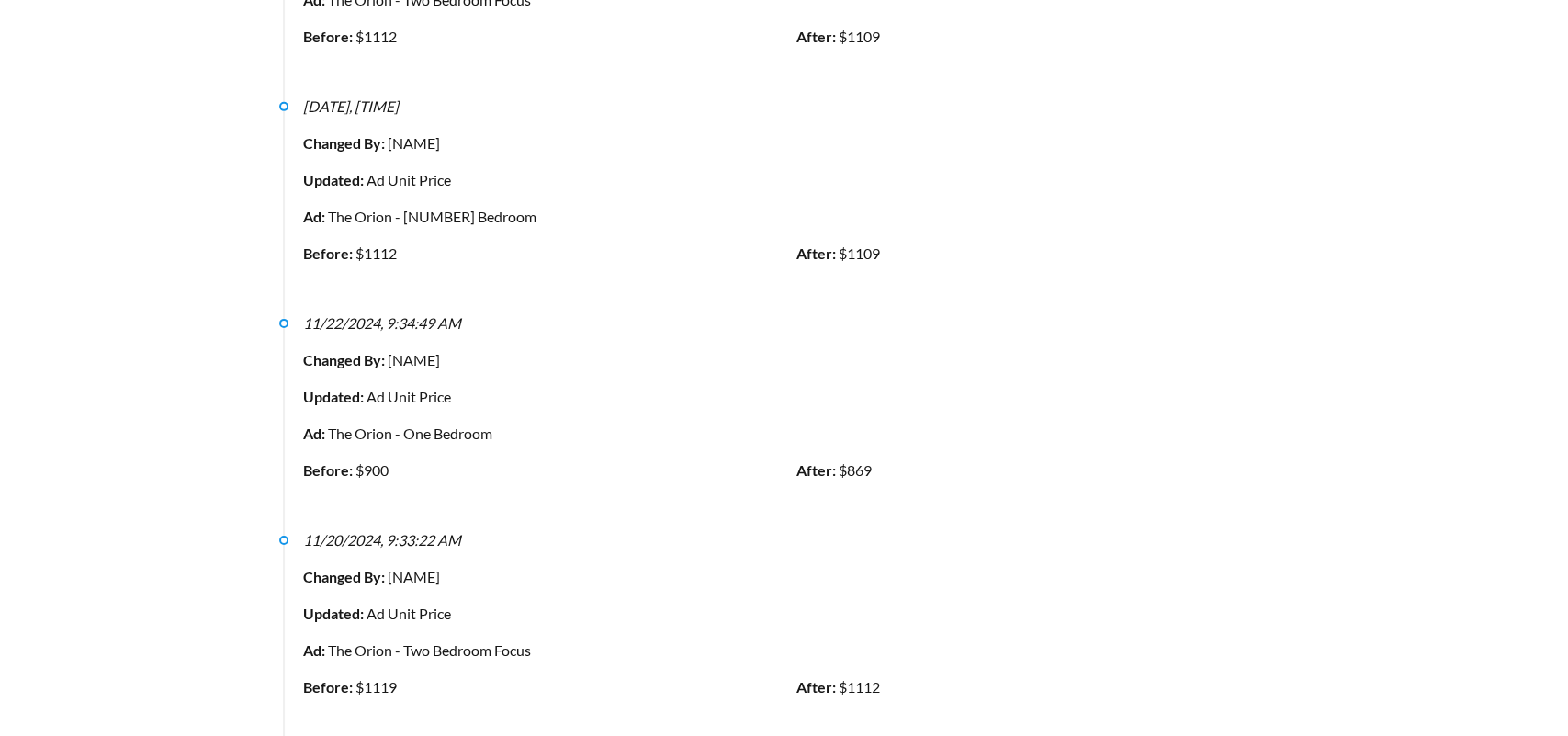 scroll, scrollTop: 13242, scrollLeft: 0, axis: vertical 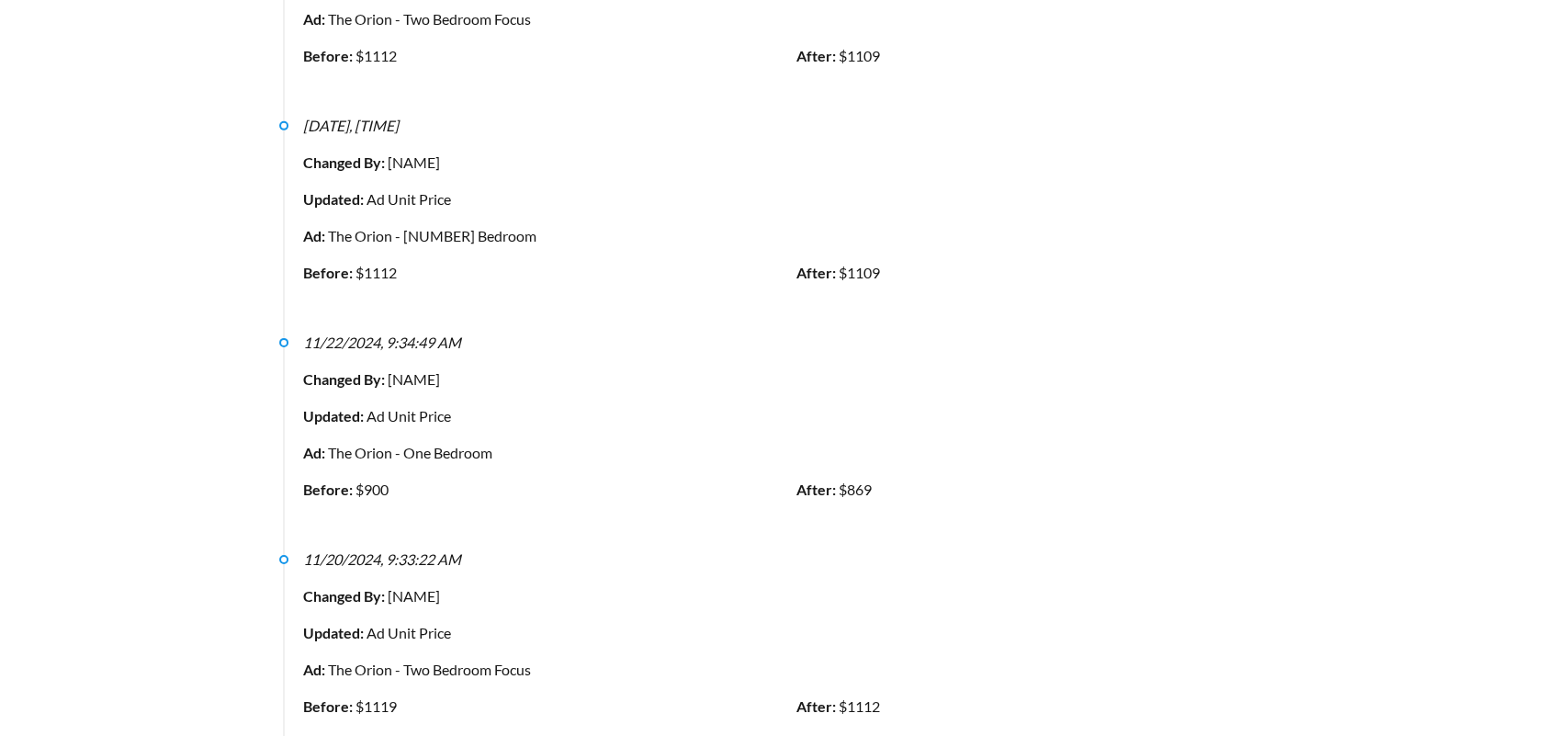 click on "Updated:   Ad Unit Price" at bounding box center [796, 416] 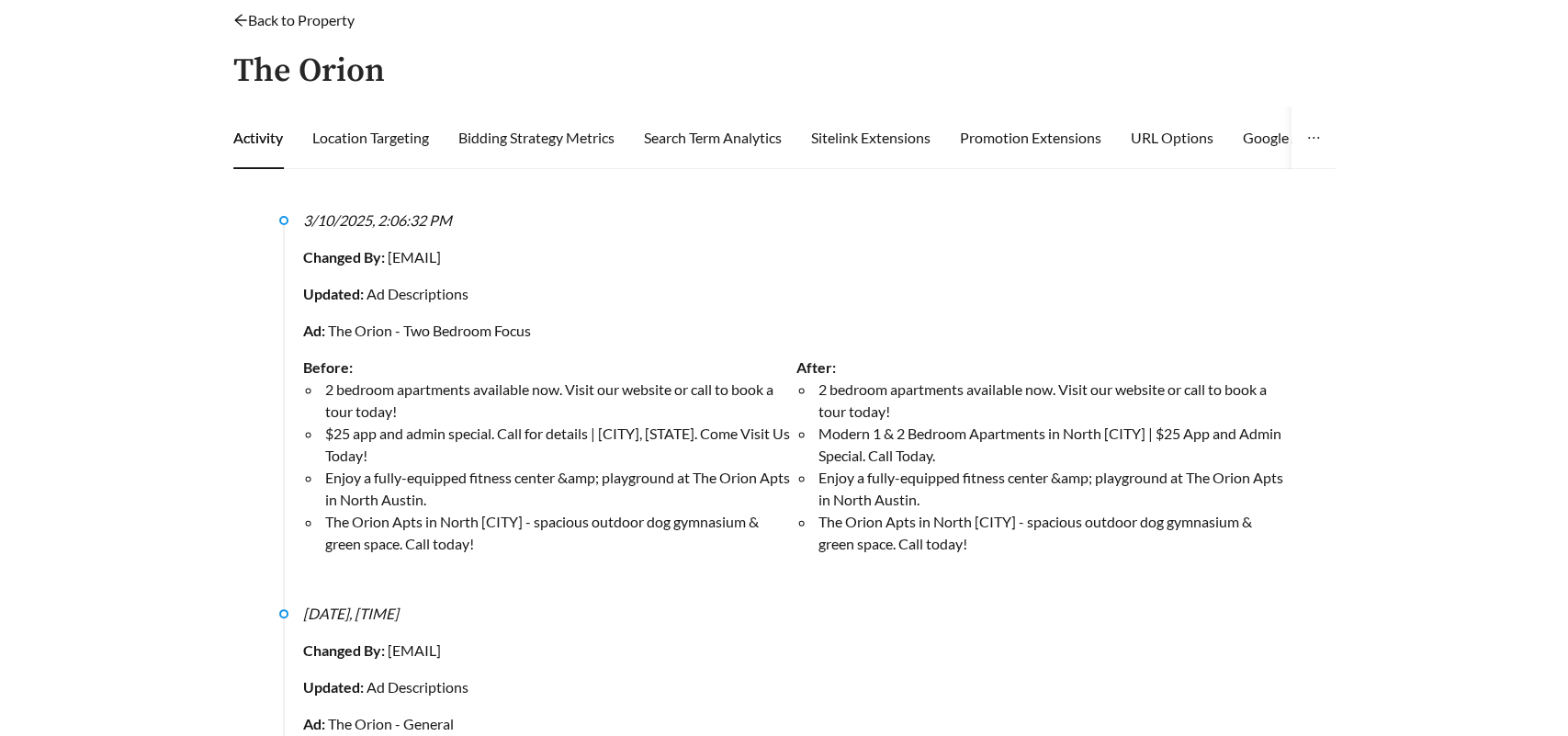 scroll, scrollTop: 0, scrollLeft: 0, axis: both 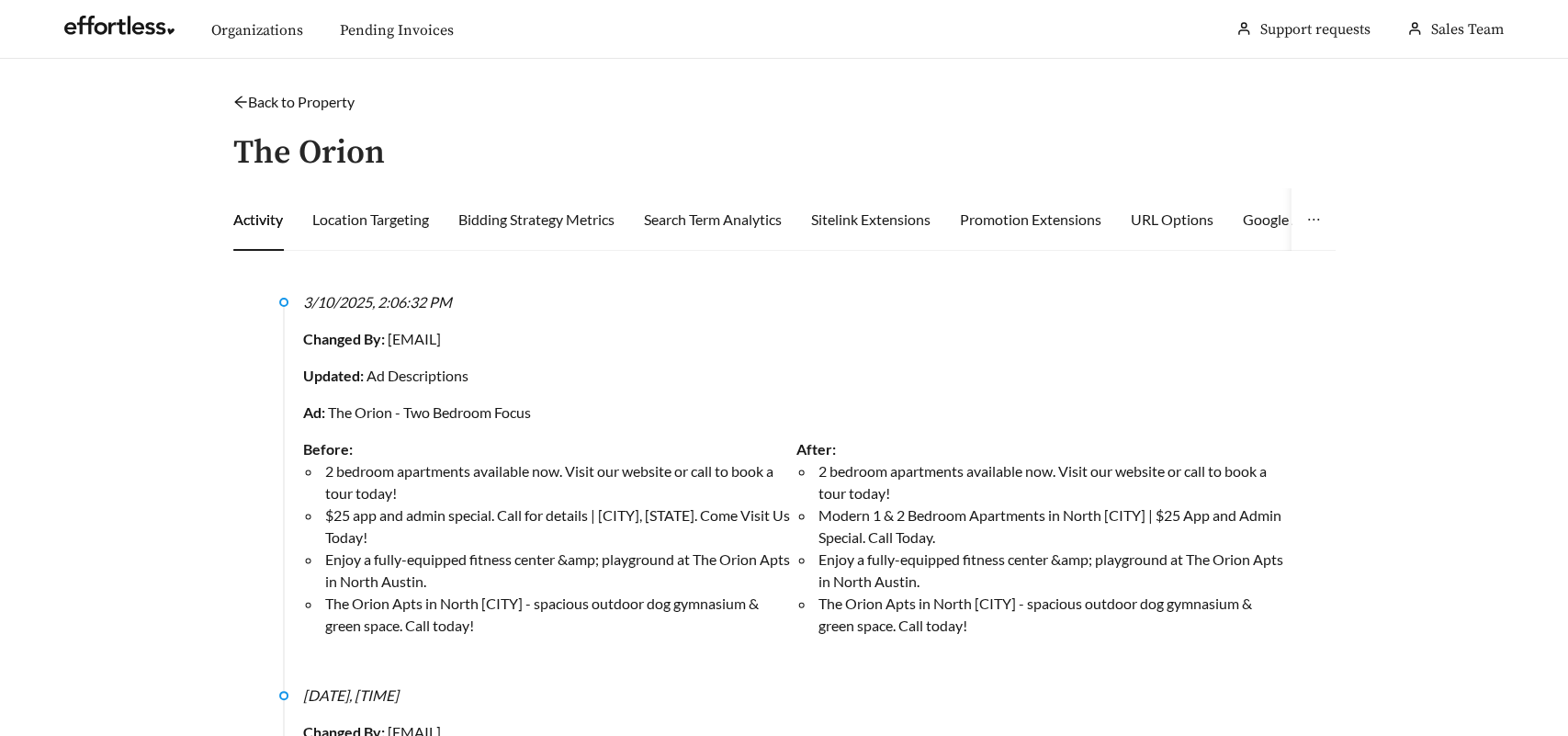 click on "Changed By: [EMAIL] Updated: Ad Descriptions Ad: The Orion - Two Bedroom Focus Before: 2 bedroom apartments available now. Visit our website or call to book a tour today! $25 app and admin special. Call for details | [CITY], [STATE]. Come Visit Us Today! Enjoy a fully-equipped fitness center & playground at The Orion Apts in North [CITY]. The Orion Apts in North [CITY] - spacious outdoor dog gymnasium & green space. Call today! After: 2 bedroom apartments available now. Visit our website or call to book a tour today! Modern 1 & 2 Bedroom Apartments in North [CITY] | $25 App and Admin Special. Call Today. Enjoy a fully-equipped fitness center & playground at The Orion Apts in North [CITY]. The Orion Apts in North [CITY] - spacious outdoor dog gymnasium & green space. Call today!" at bounding box center [796, 471] 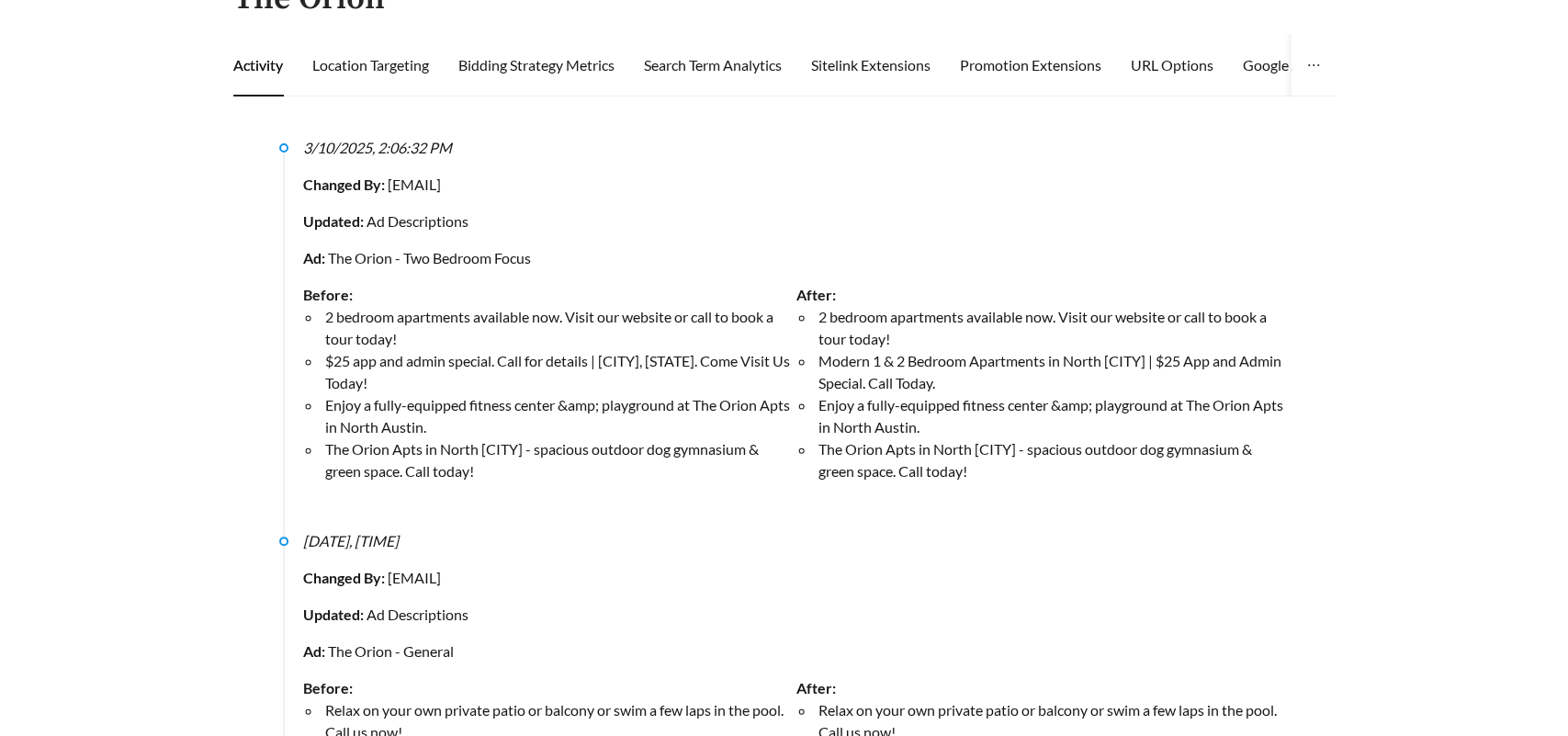 scroll, scrollTop: 159, scrollLeft: 0, axis: vertical 